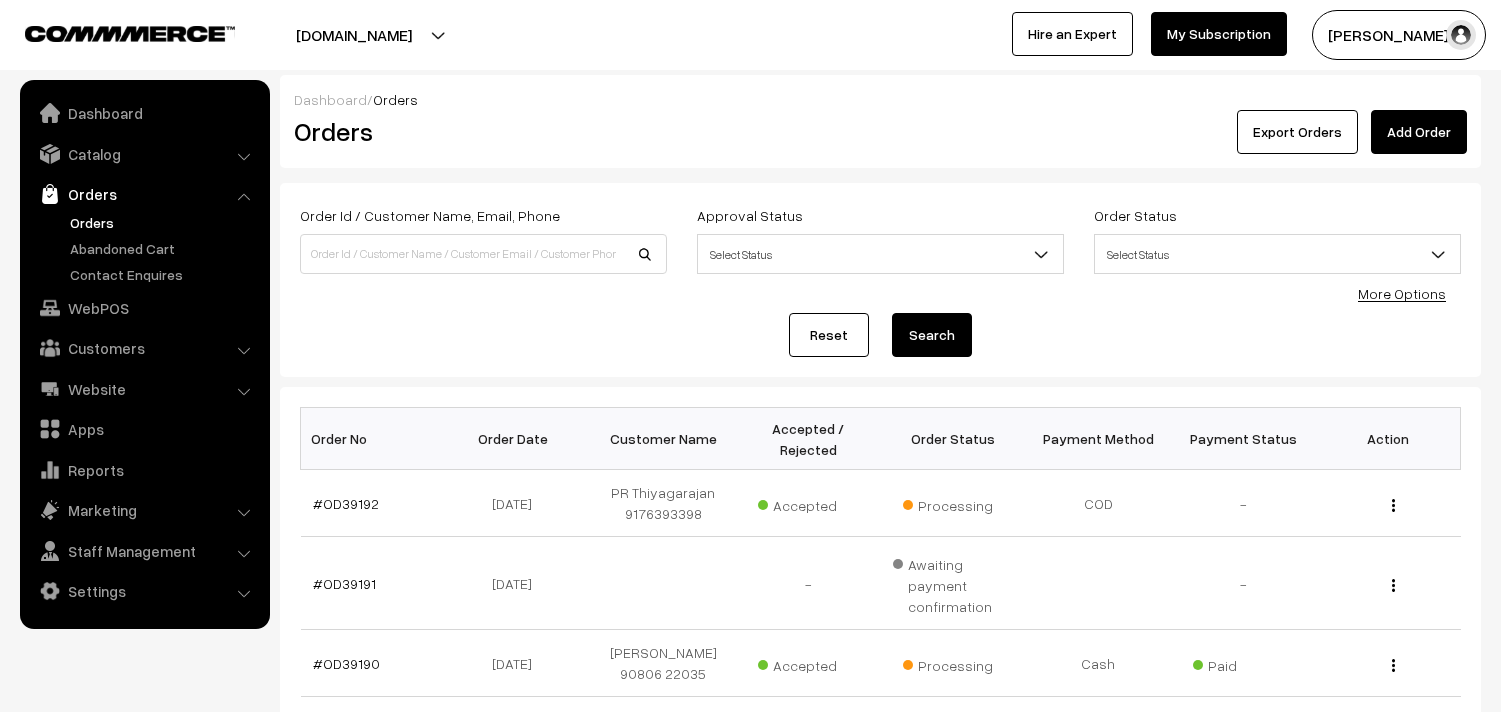 scroll, scrollTop: 444, scrollLeft: 0, axis: vertical 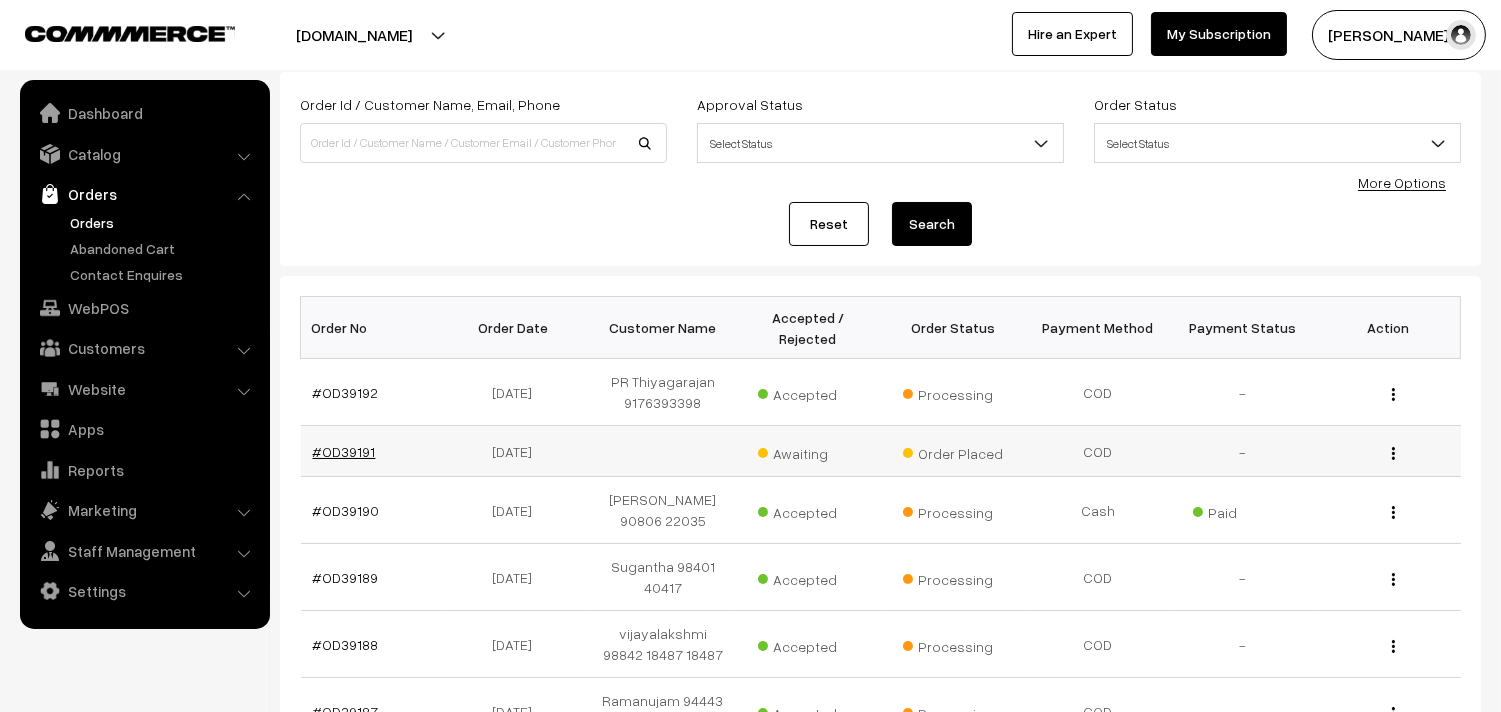click on "#OD39191" at bounding box center [344, 451] 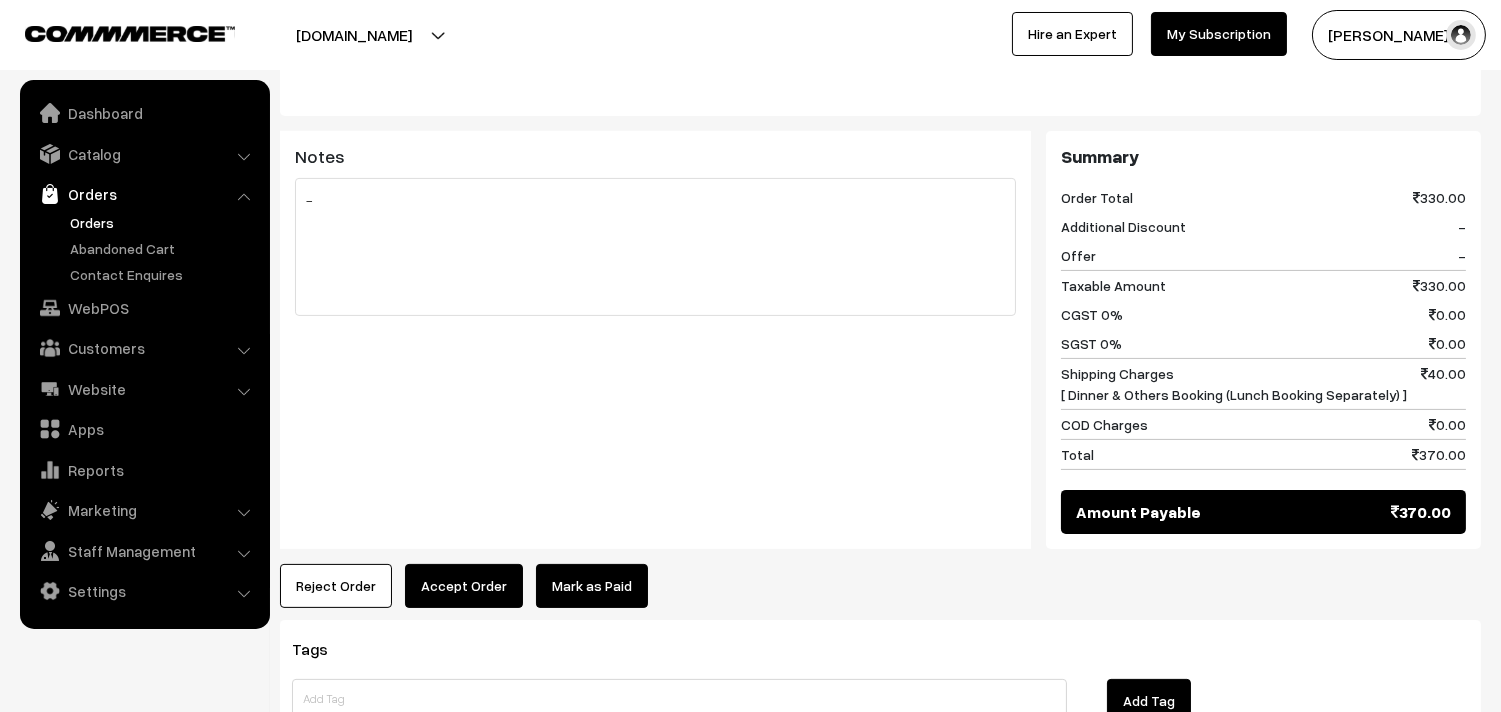 click on "Accept Order" at bounding box center [464, 586] 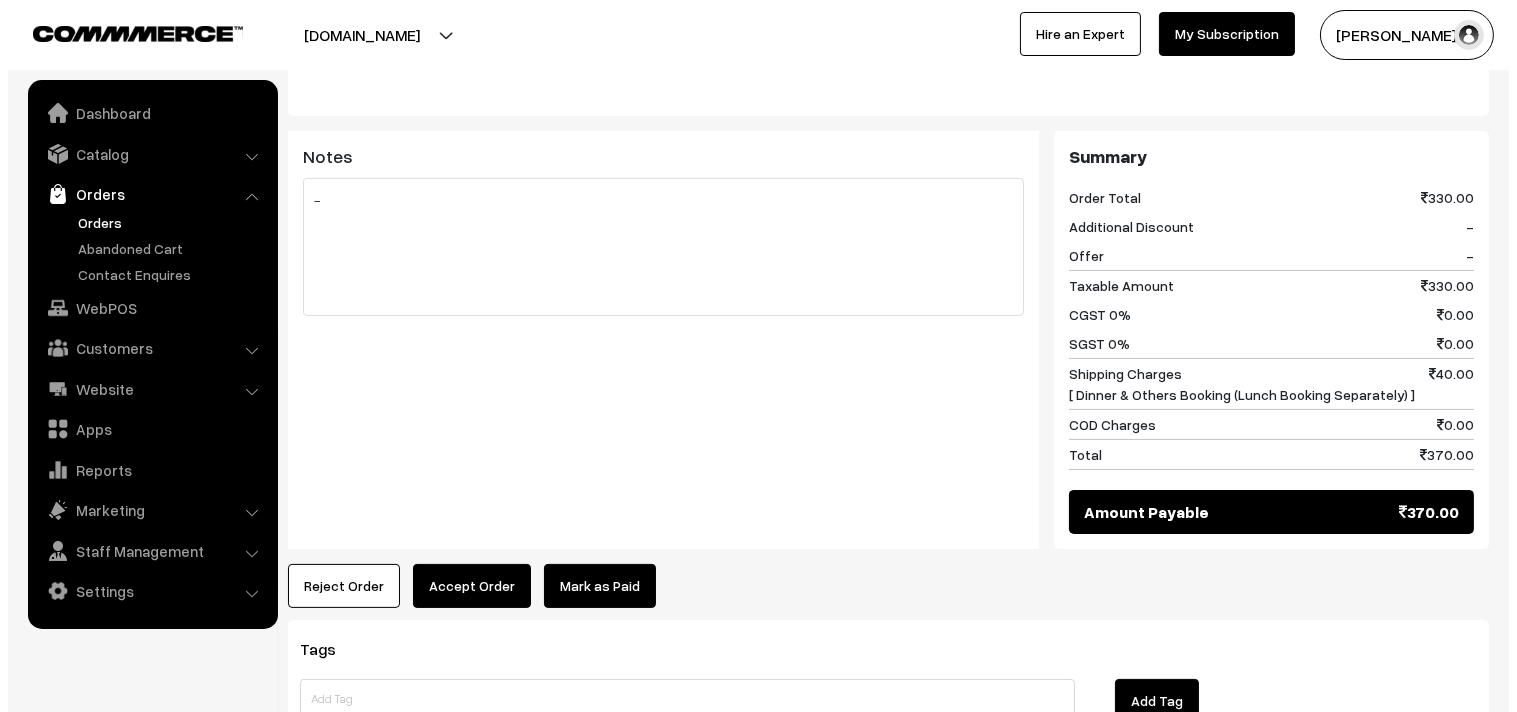 scroll, scrollTop: 891, scrollLeft: 0, axis: vertical 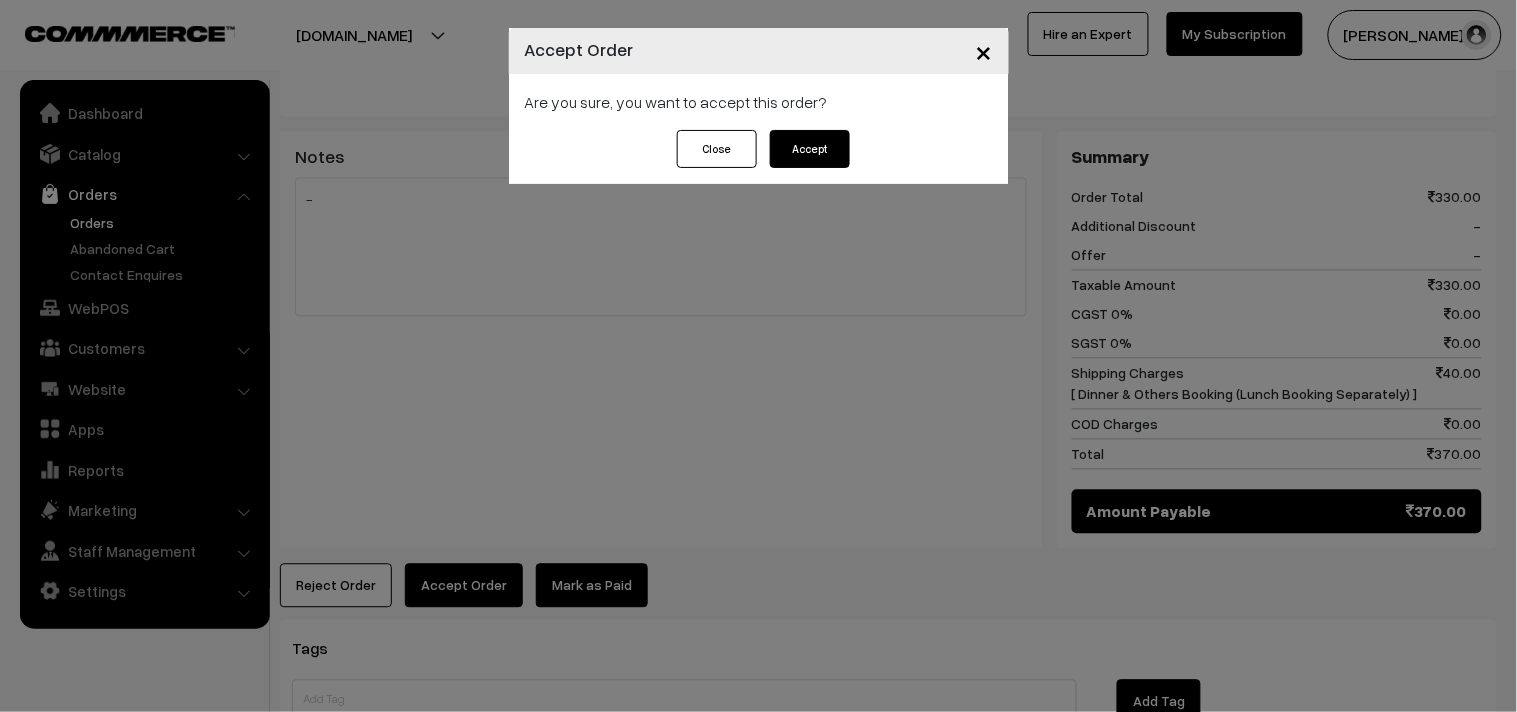 click on "Accept" at bounding box center [810, 149] 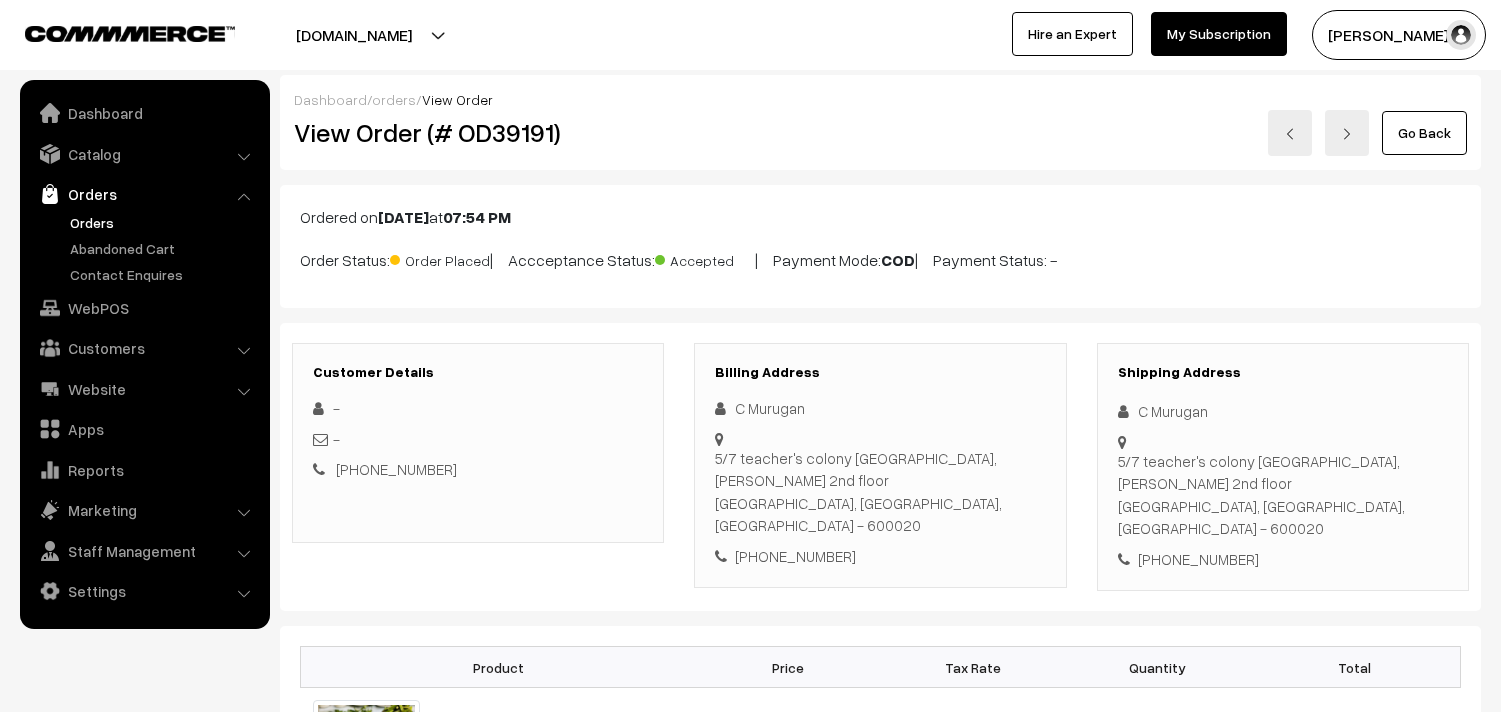 scroll, scrollTop: 0, scrollLeft: 0, axis: both 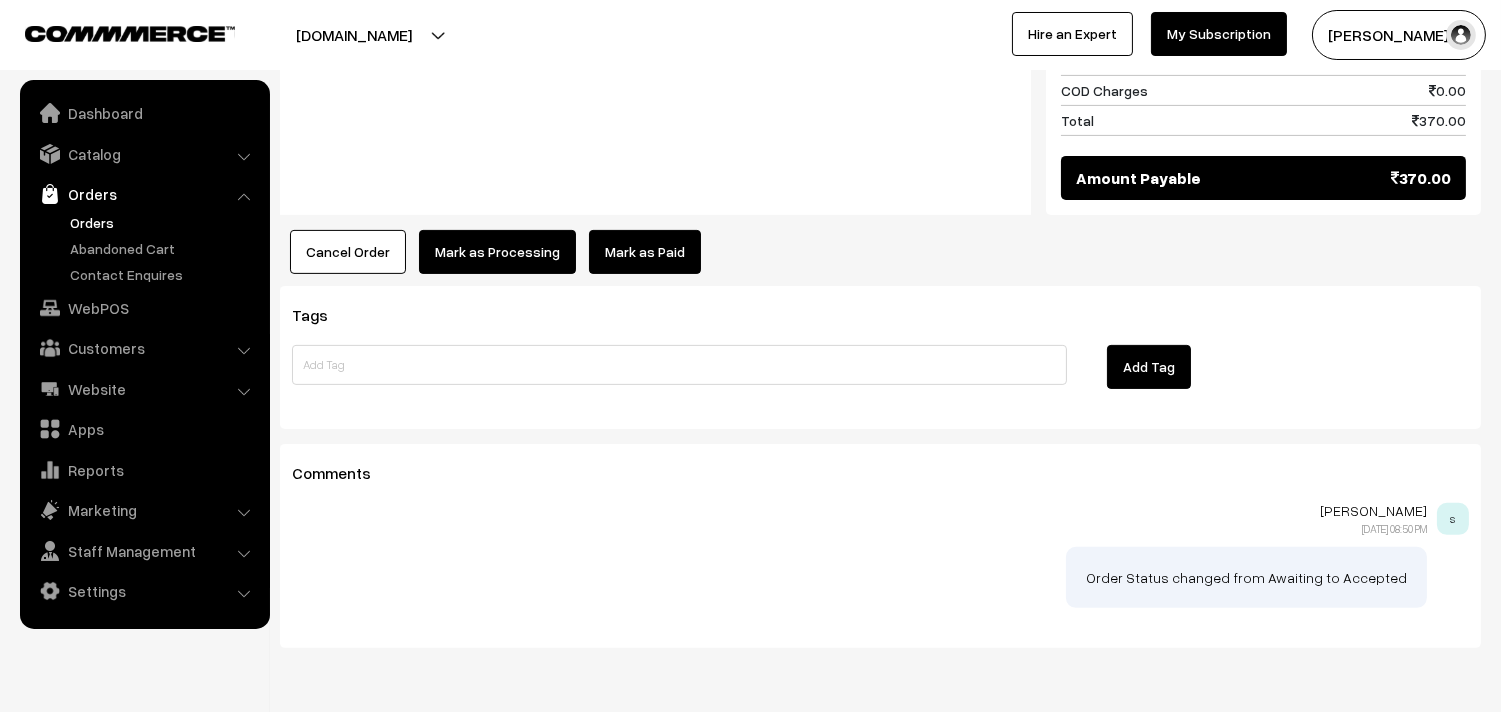 click on "Mark as Processing" at bounding box center (497, 252) 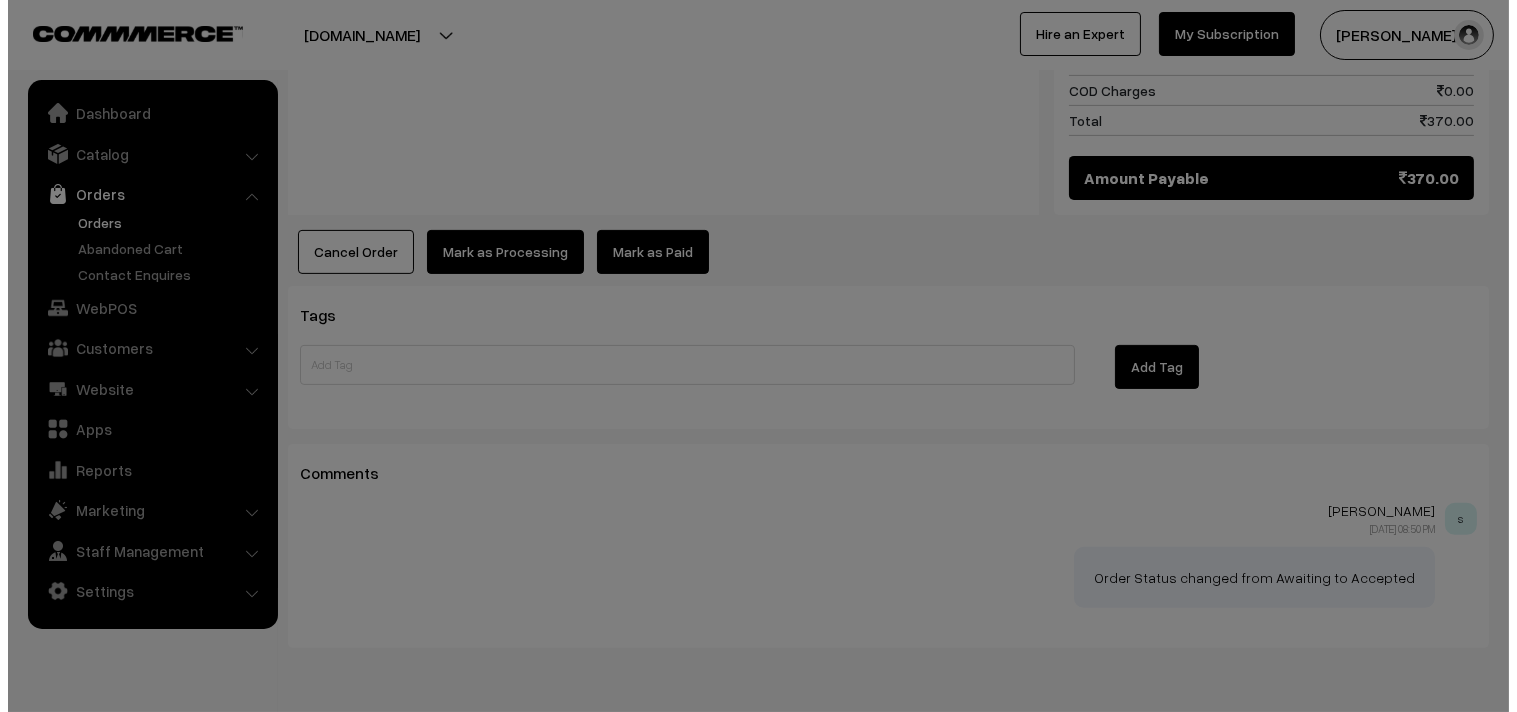scroll, scrollTop: 1225, scrollLeft: 0, axis: vertical 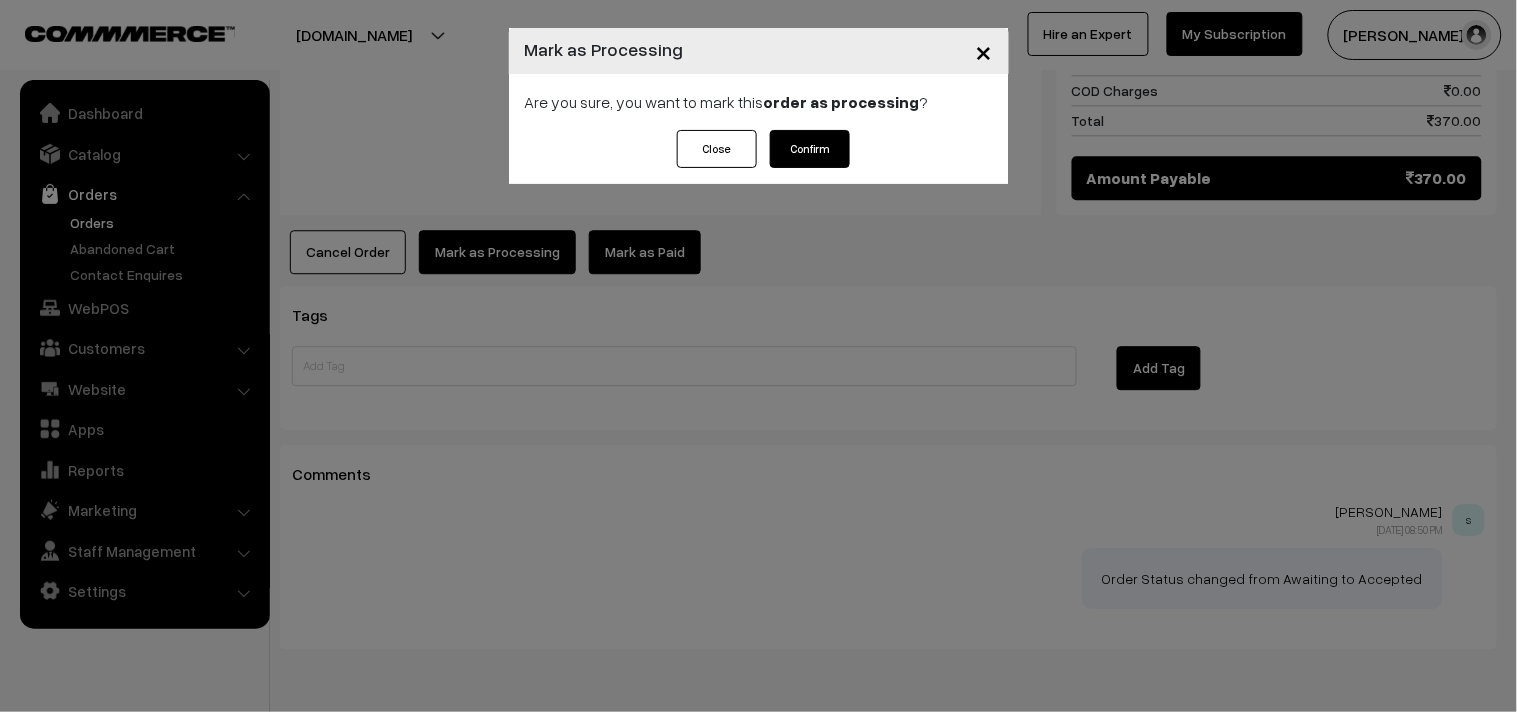 click on "Confirm" at bounding box center (810, 149) 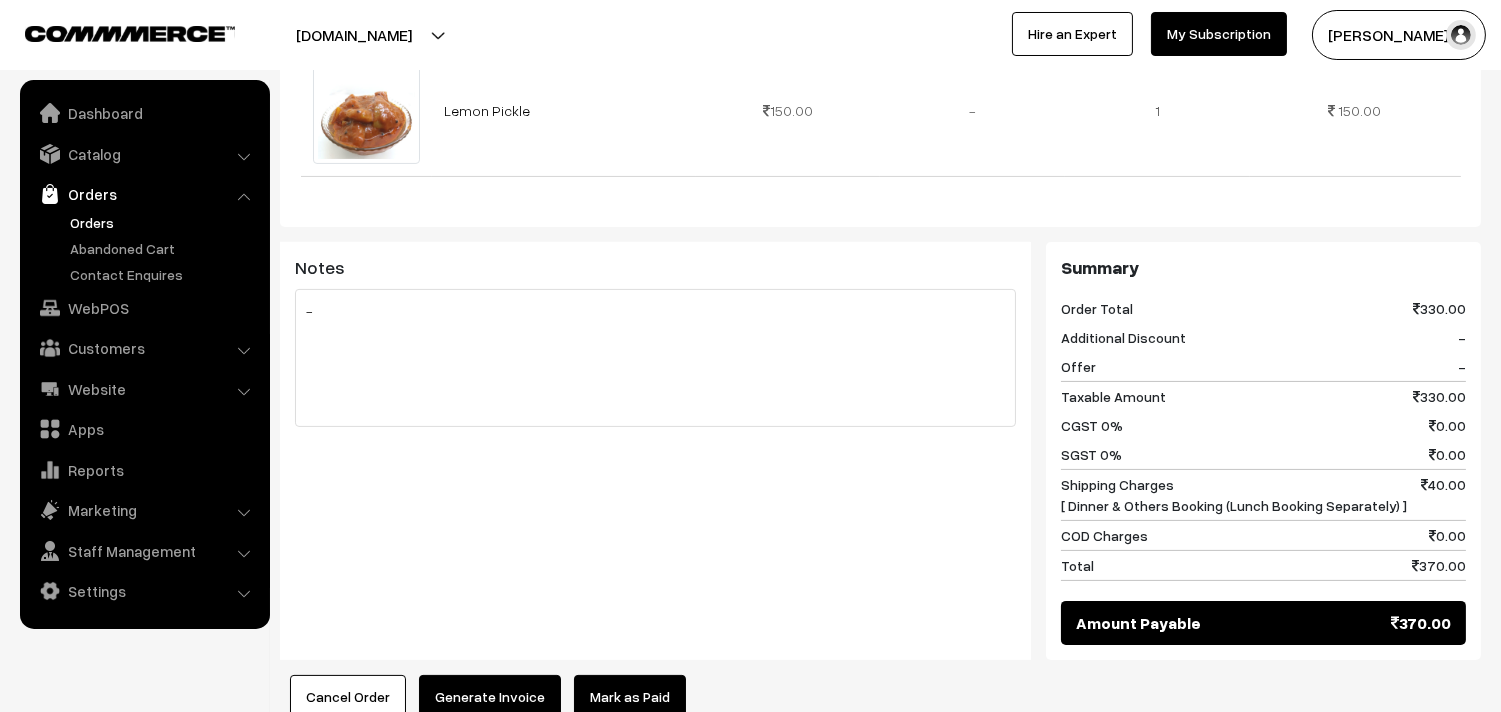 click on "Generate Invoice" at bounding box center [490, 697] 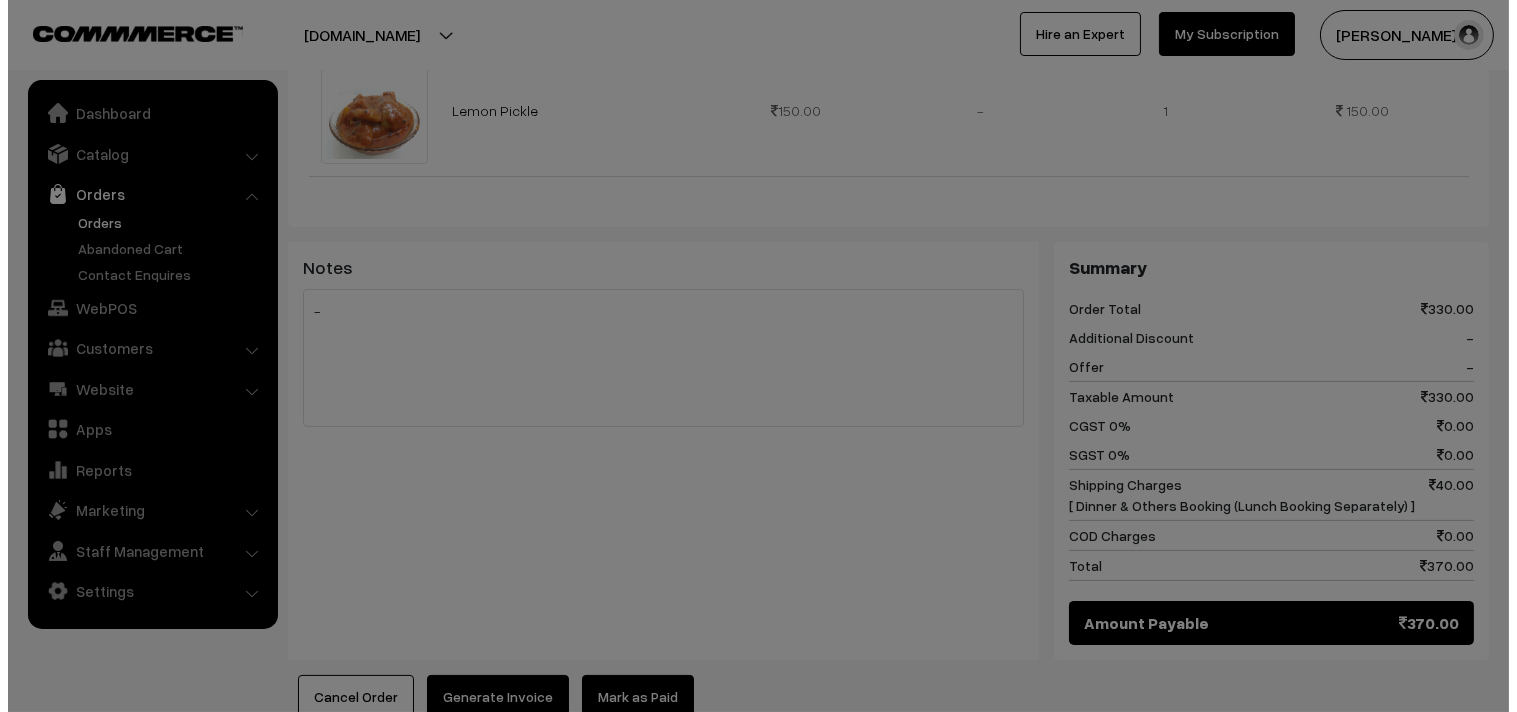 scroll, scrollTop: 780, scrollLeft: 0, axis: vertical 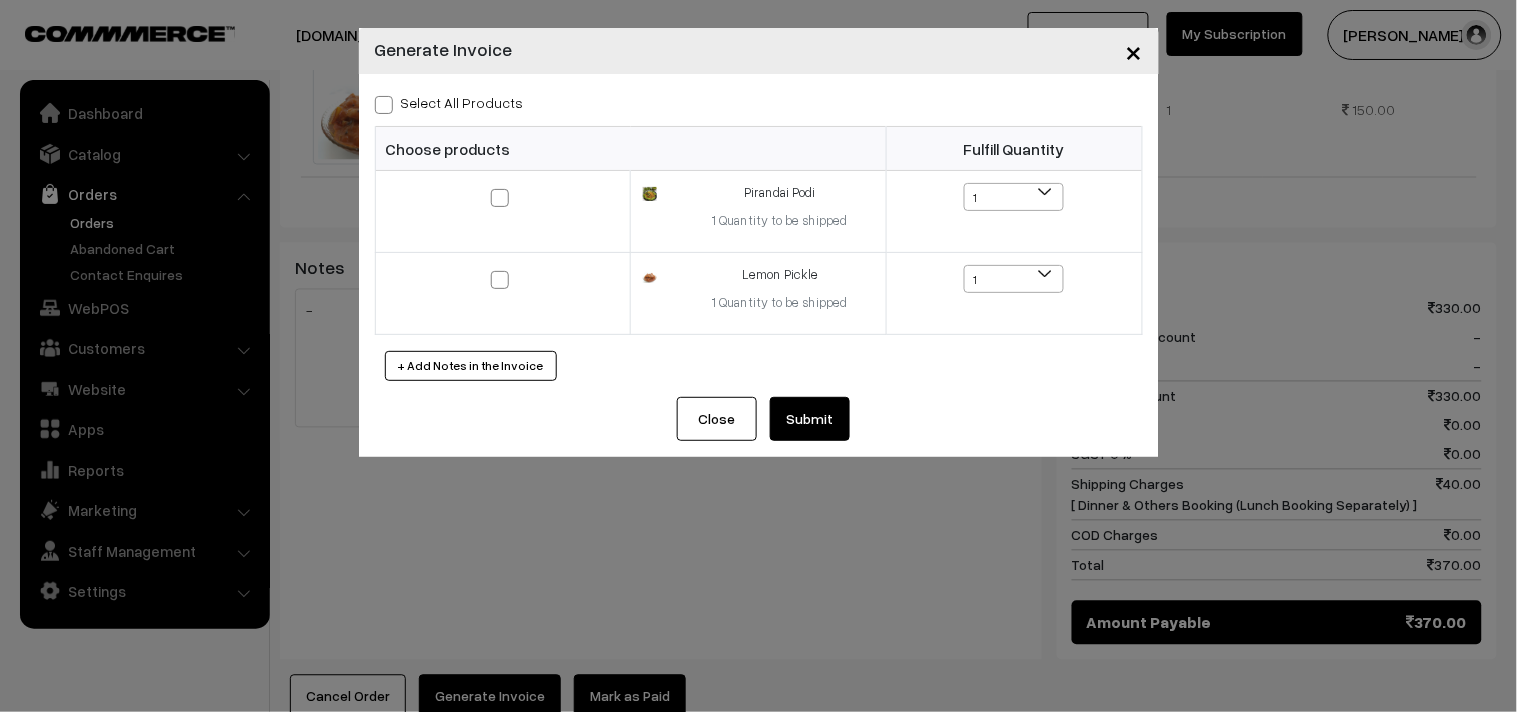 click on "Select All Products" at bounding box center [449, 102] 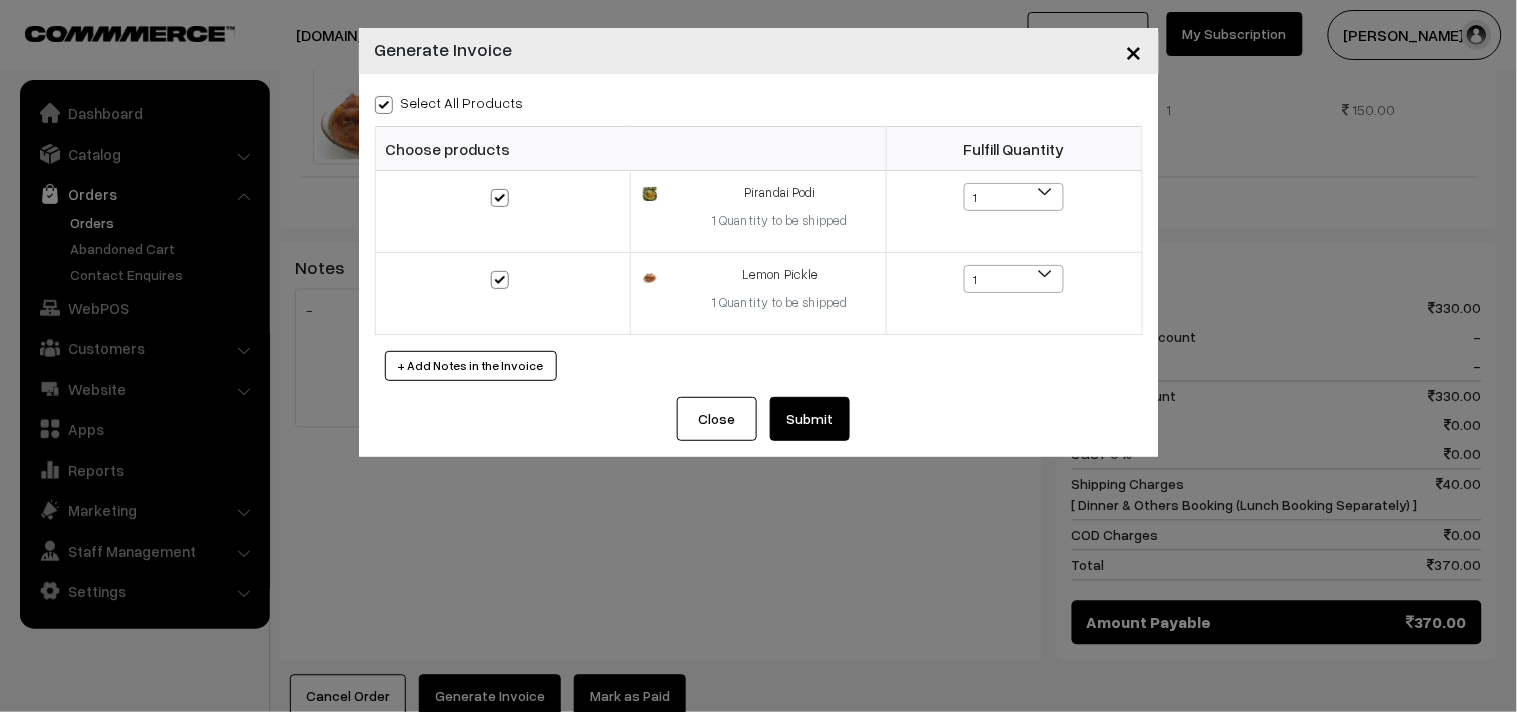 checkbox on "true" 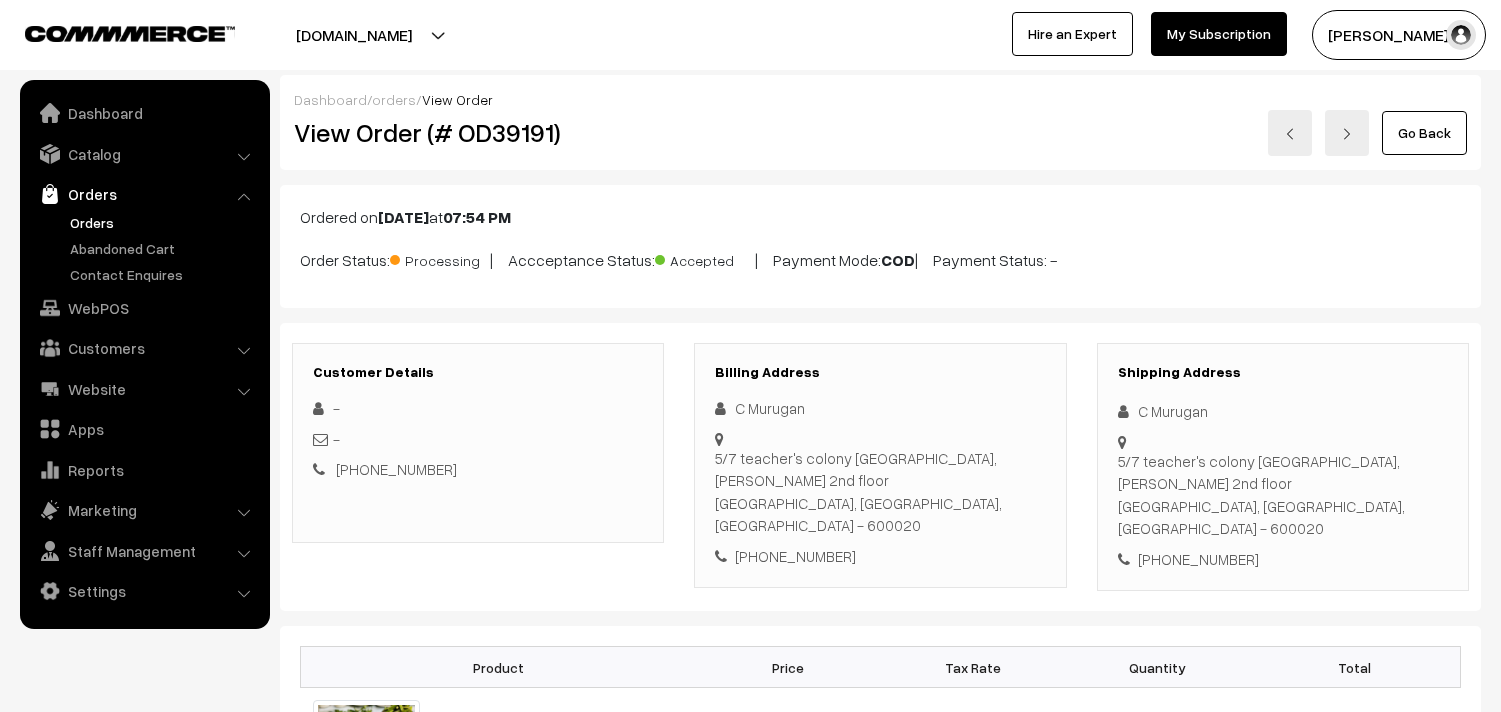 scroll, scrollTop: 1111, scrollLeft: 0, axis: vertical 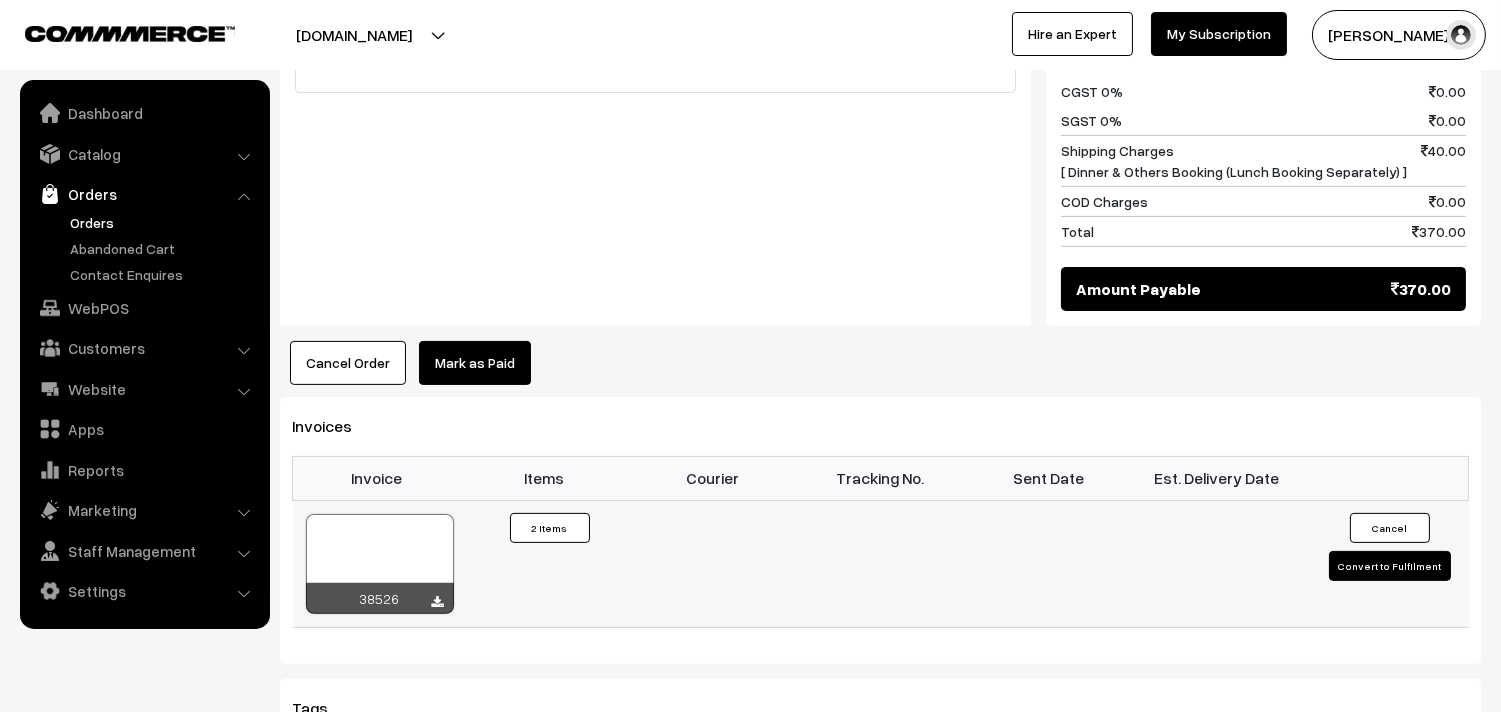 click at bounding box center [380, 564] 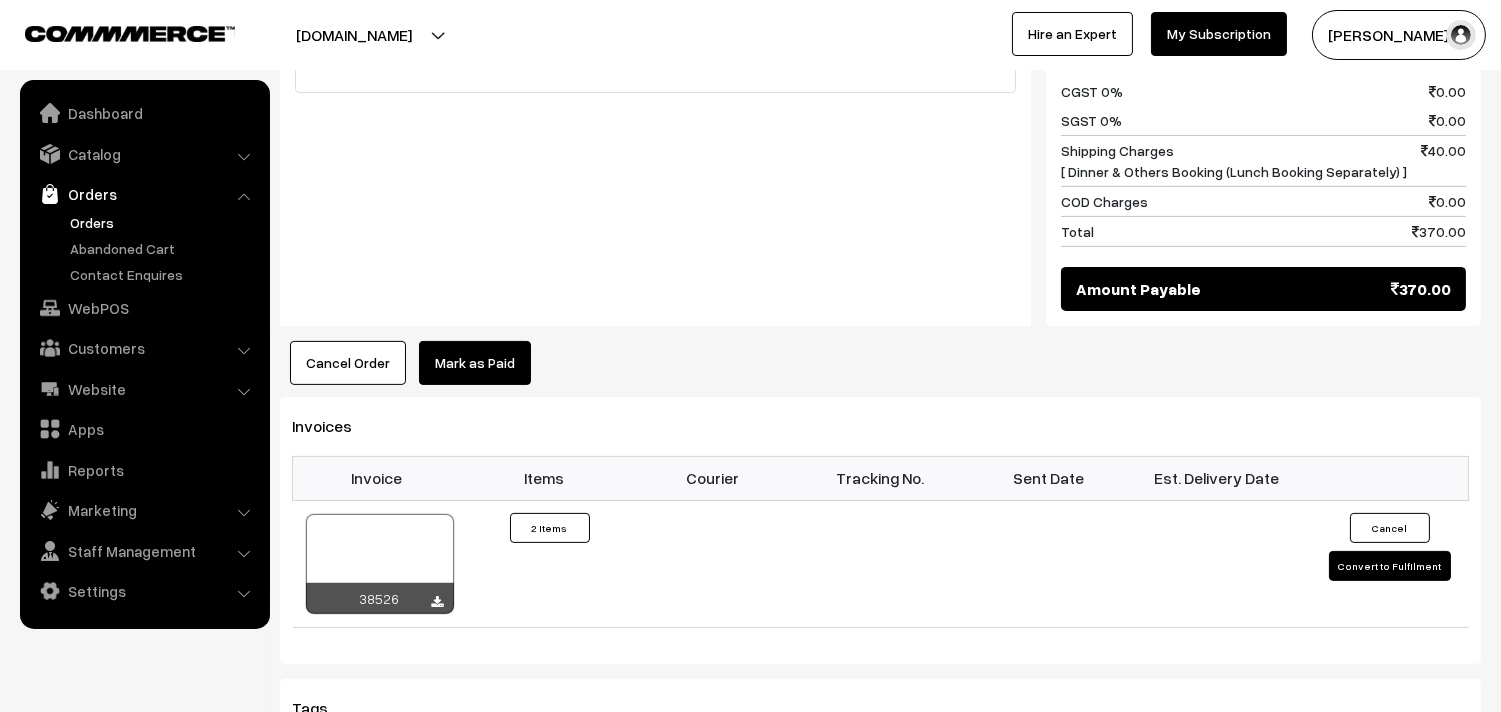click on "Orders" at bounding box center (164, 222) 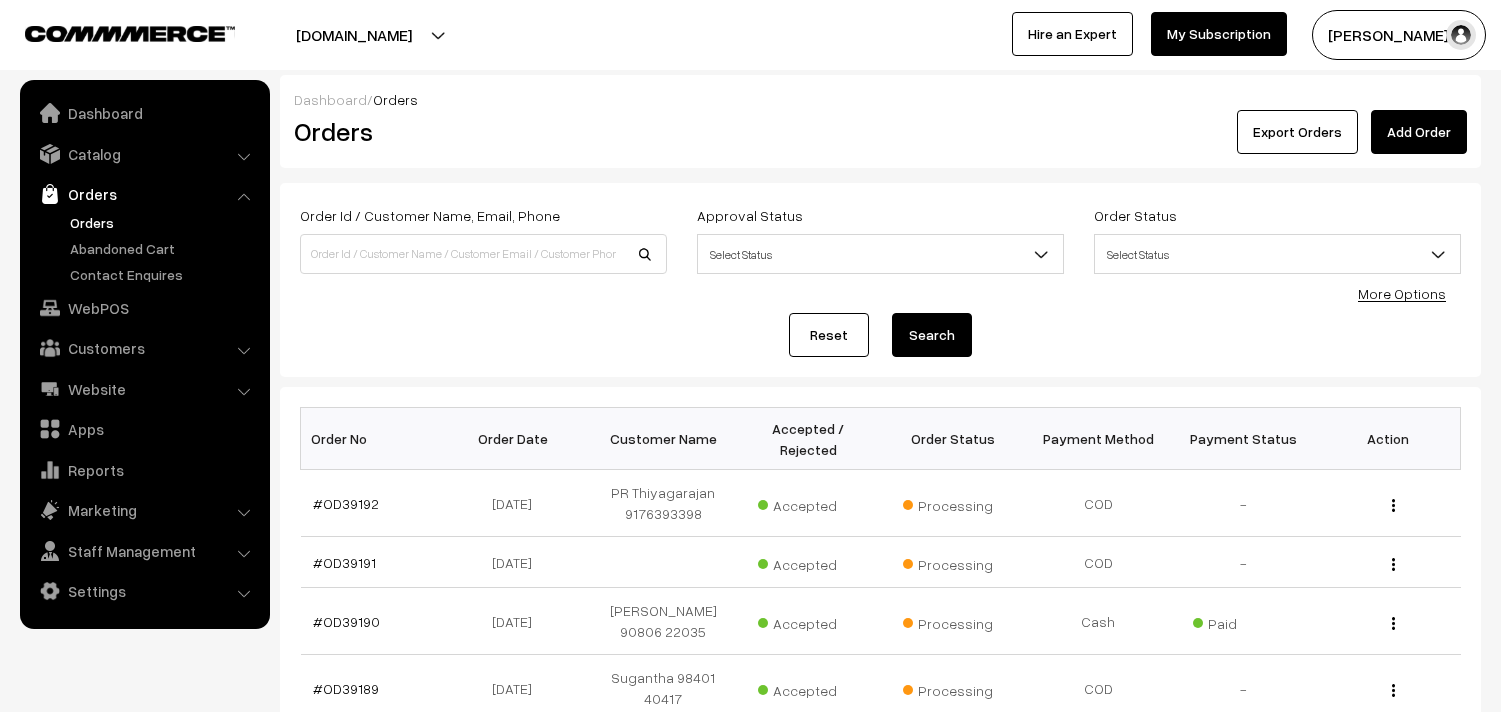 scroll, scrollTop: 0, scrollLeft: 0, axis: both 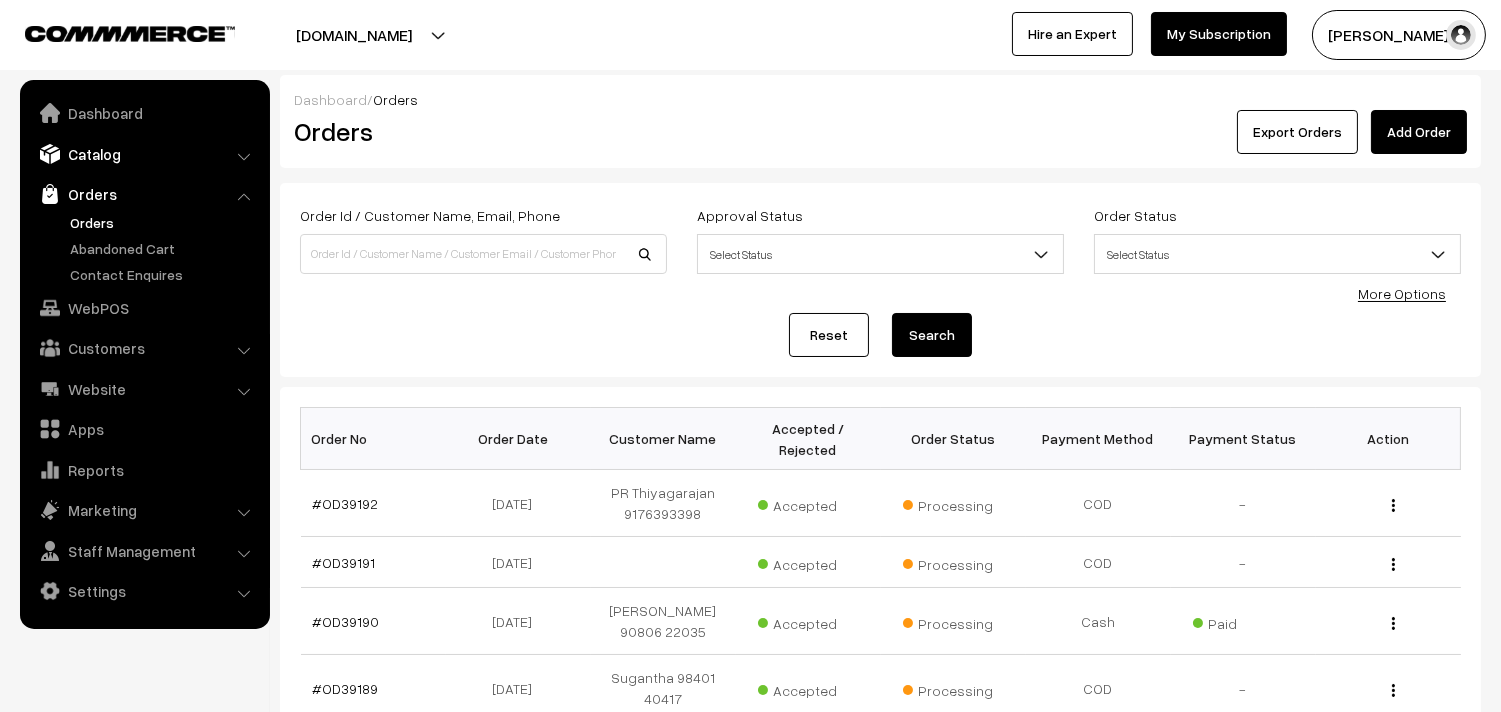 click on "Catalog" at bounding box center (144, 154) 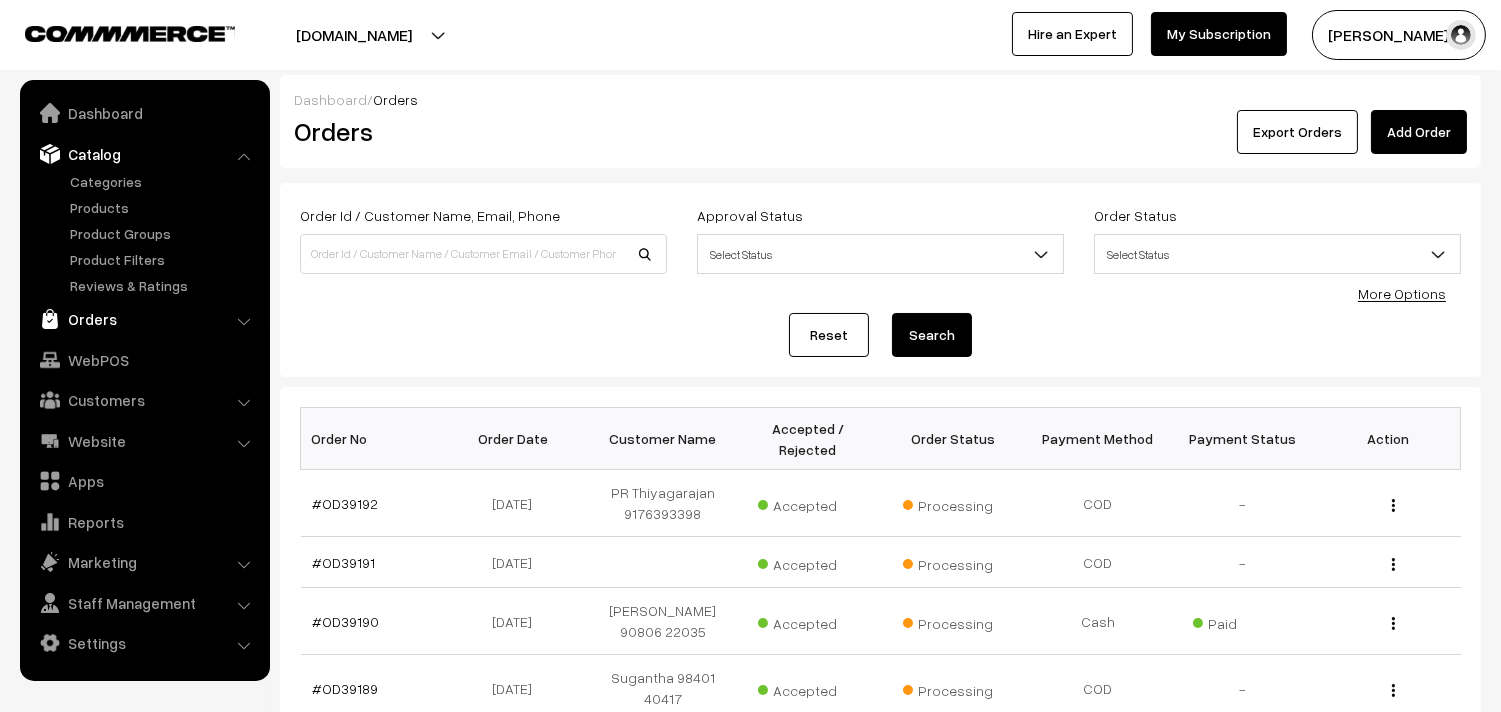 click on "Orders" at bounding box center [144, 319] 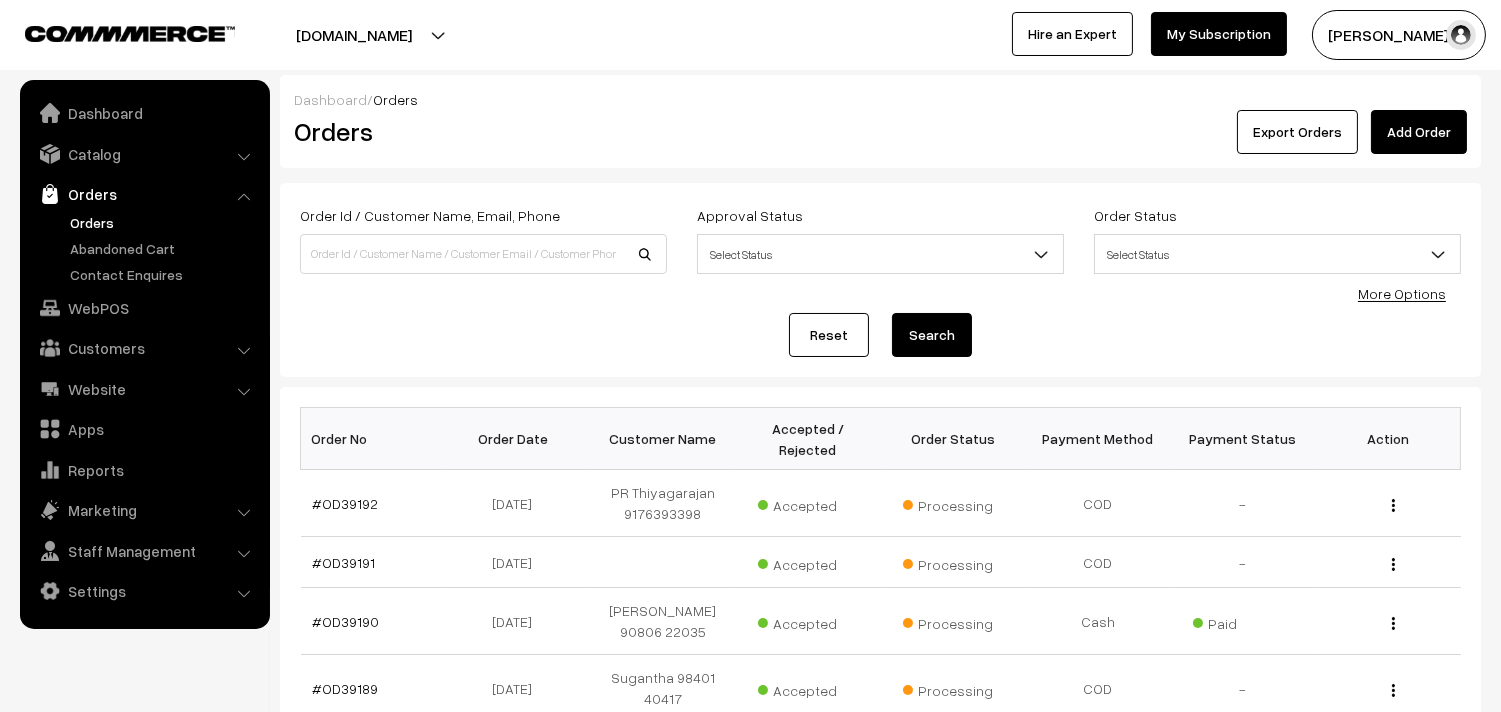 click on "Orders" at bounding box center (164, 222) 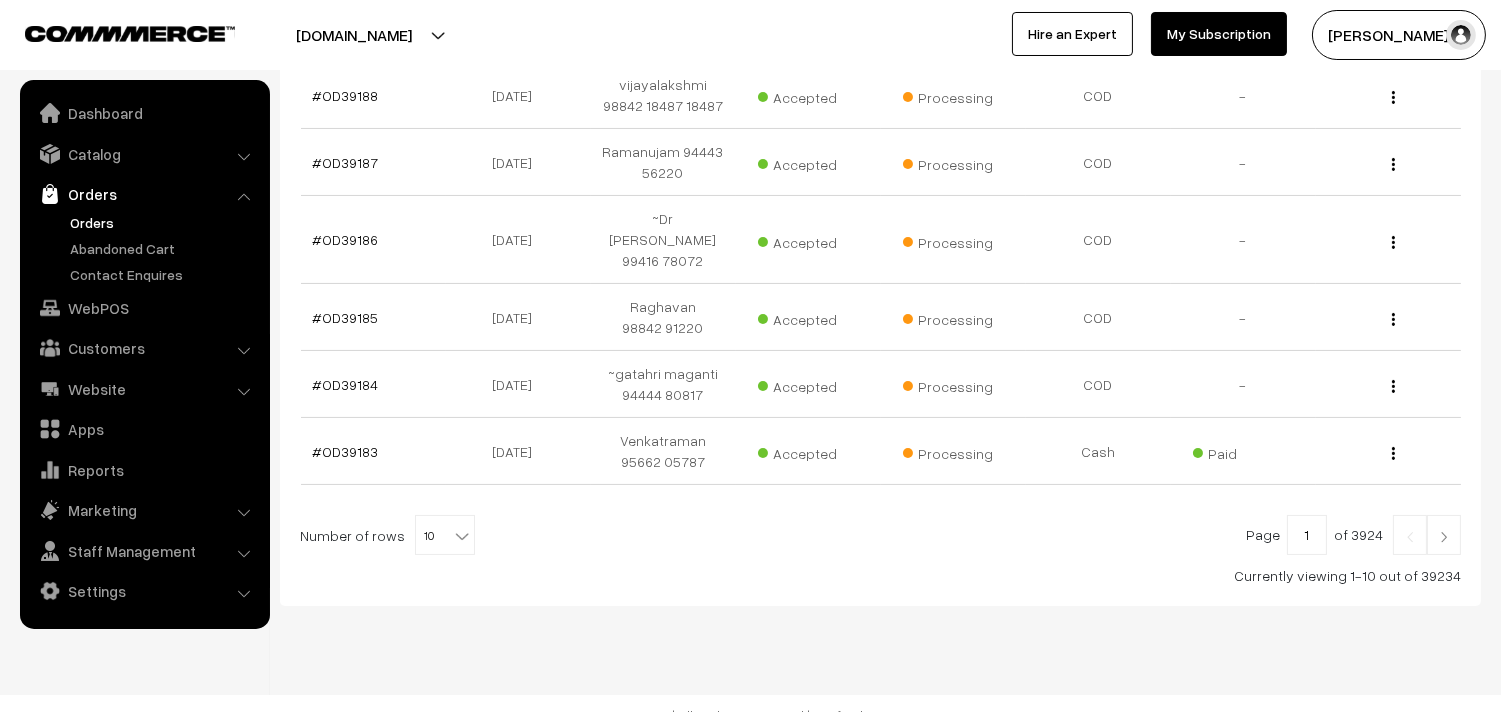 scroll, scrollTop: 666, scrollLeft: 0, axis: vertical 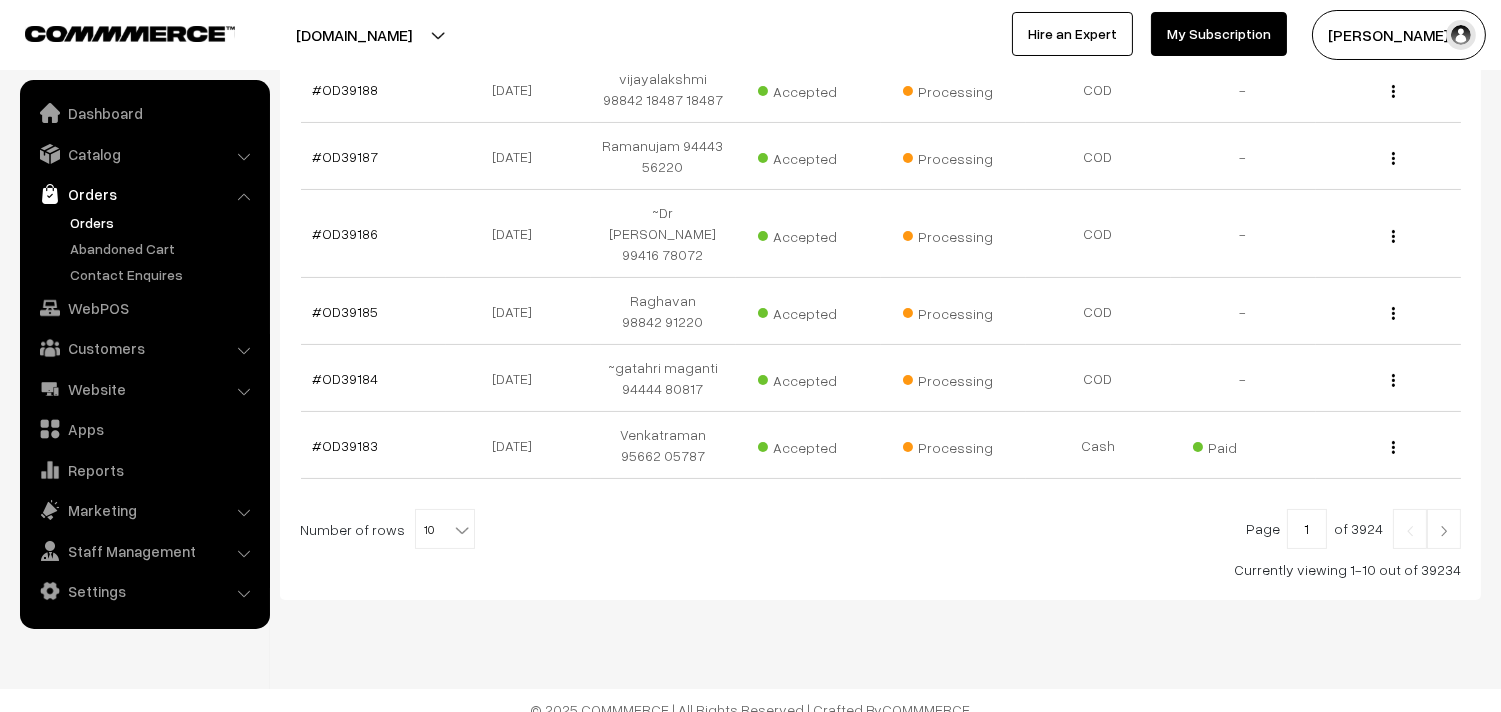 click on "Orders" at bounding box center [164, 222] 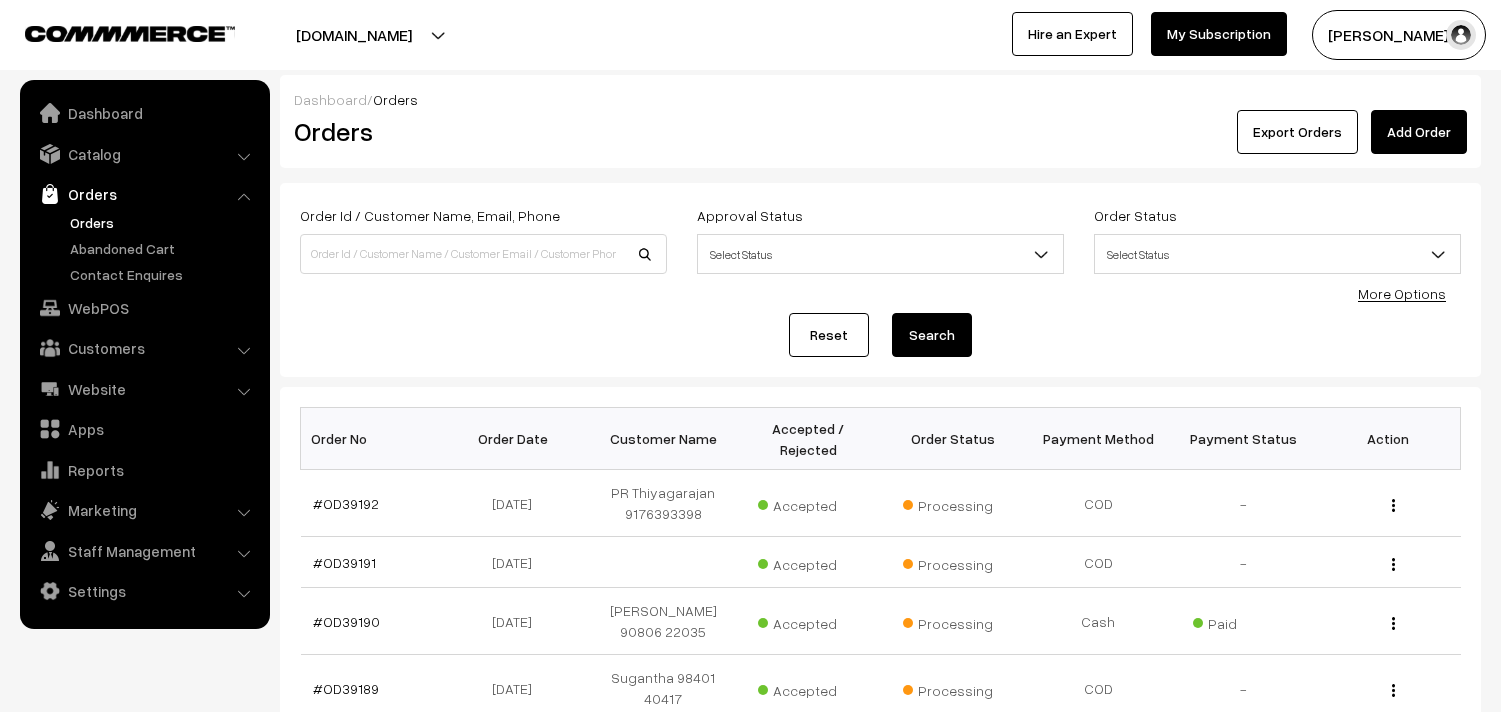scroll, scrollTop: 0, scrollLeft: 0, axis: both 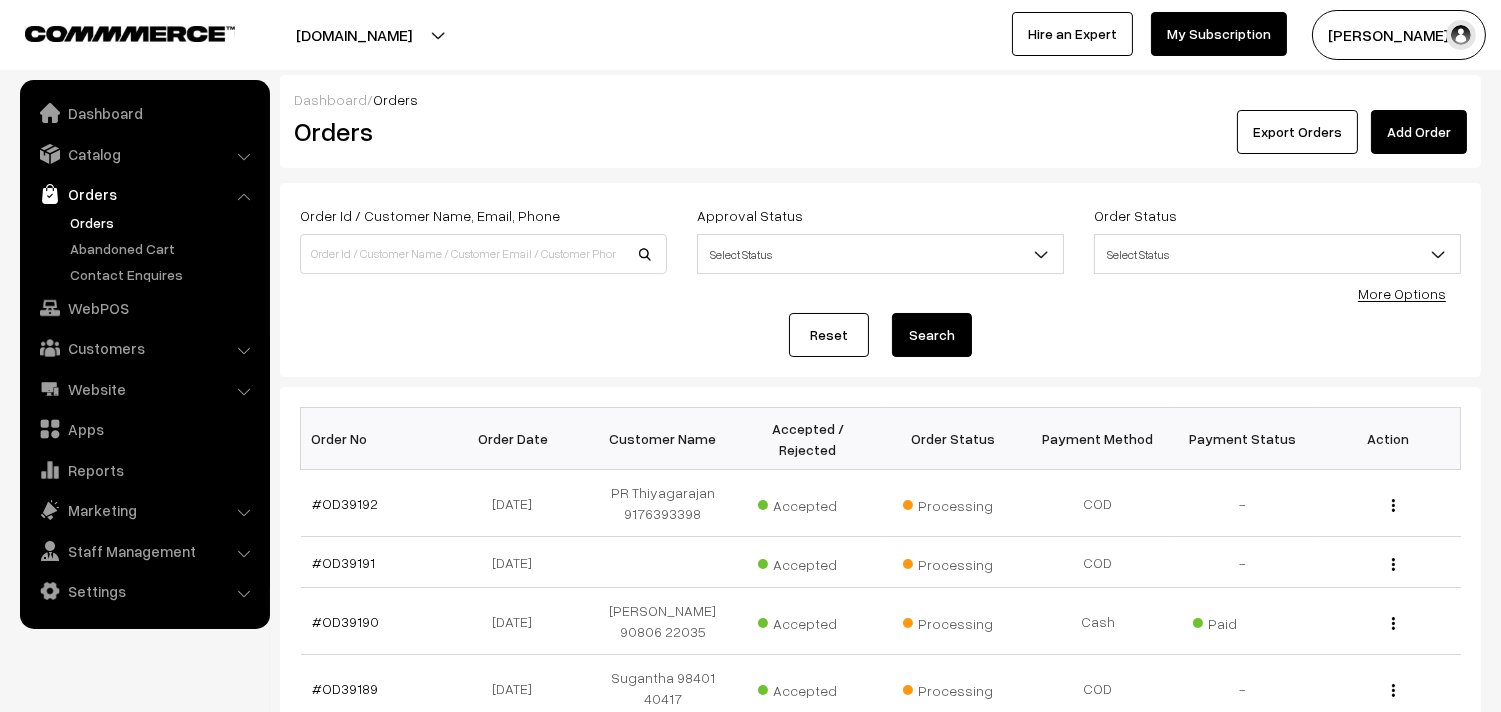 click on "Orders" at bounding box center [164, 222] 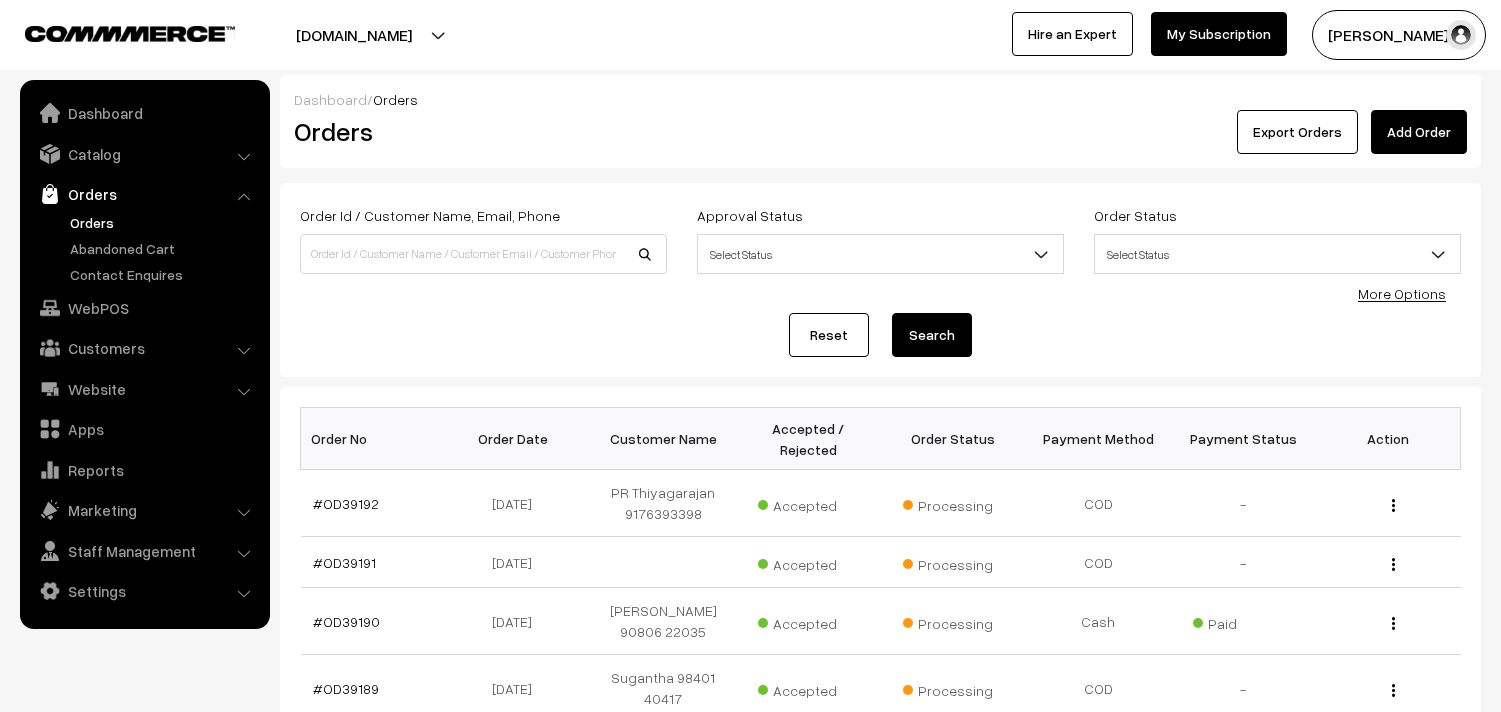 scroll, scrollTop: 0, scrollLeft: 0, axis: both 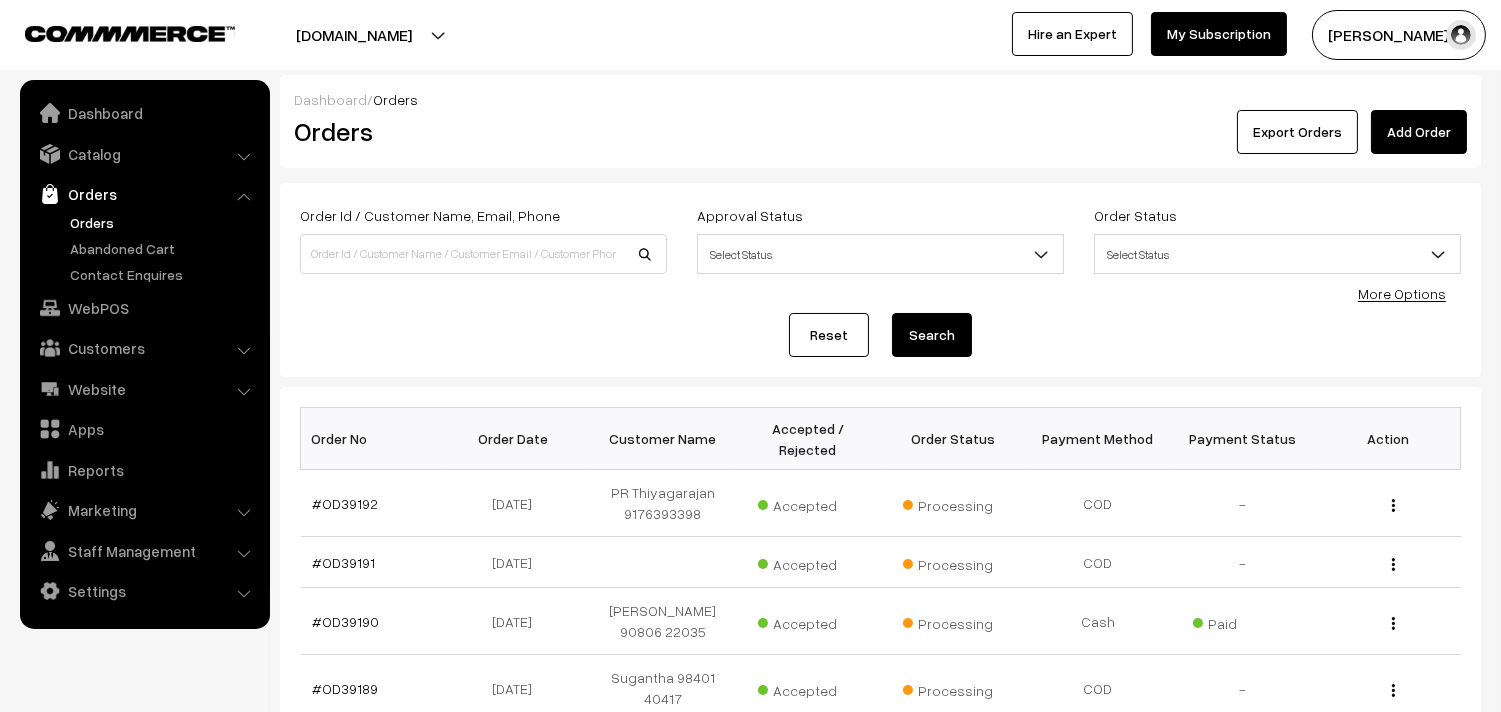 click on "Orders" at bounding box center [164, 222] 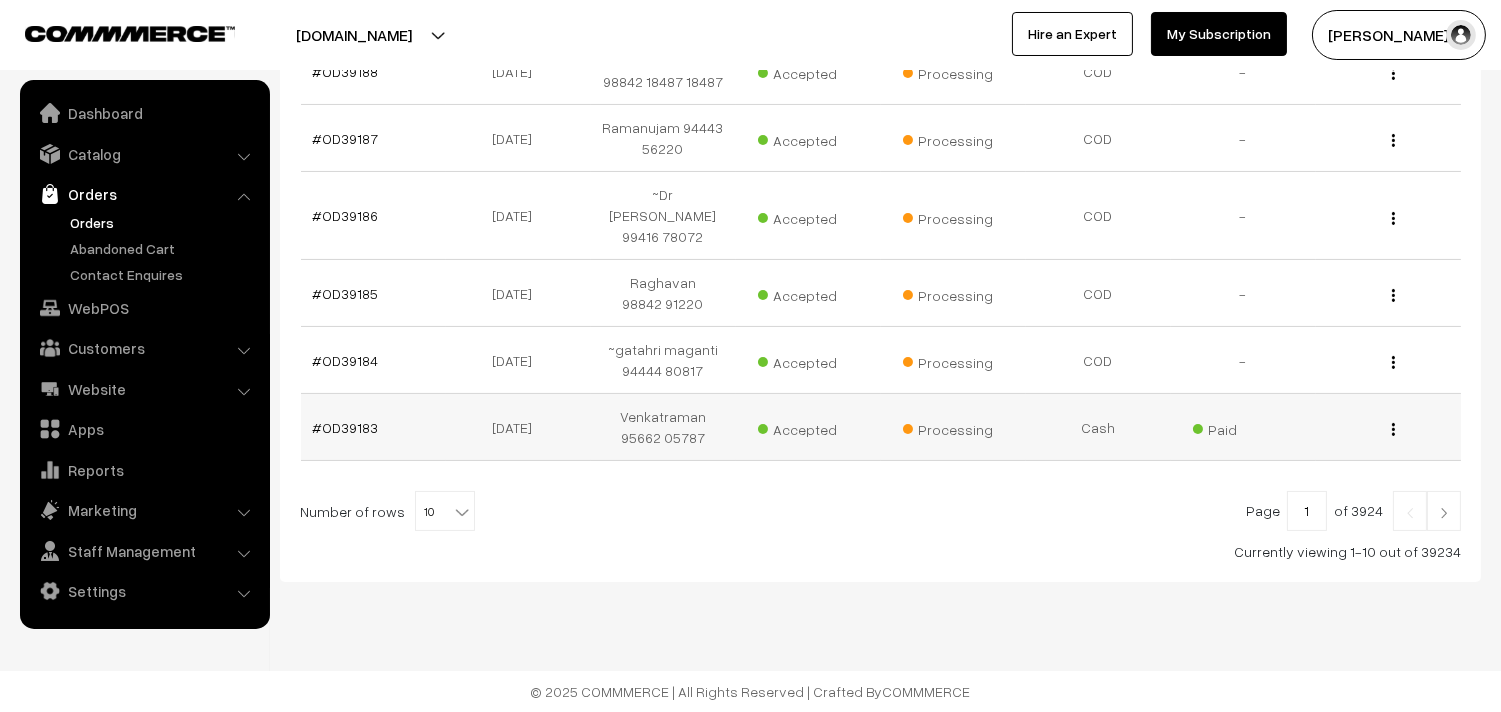 scroll, scrollTop: 685, scrollLeft: 0, axis: vertical 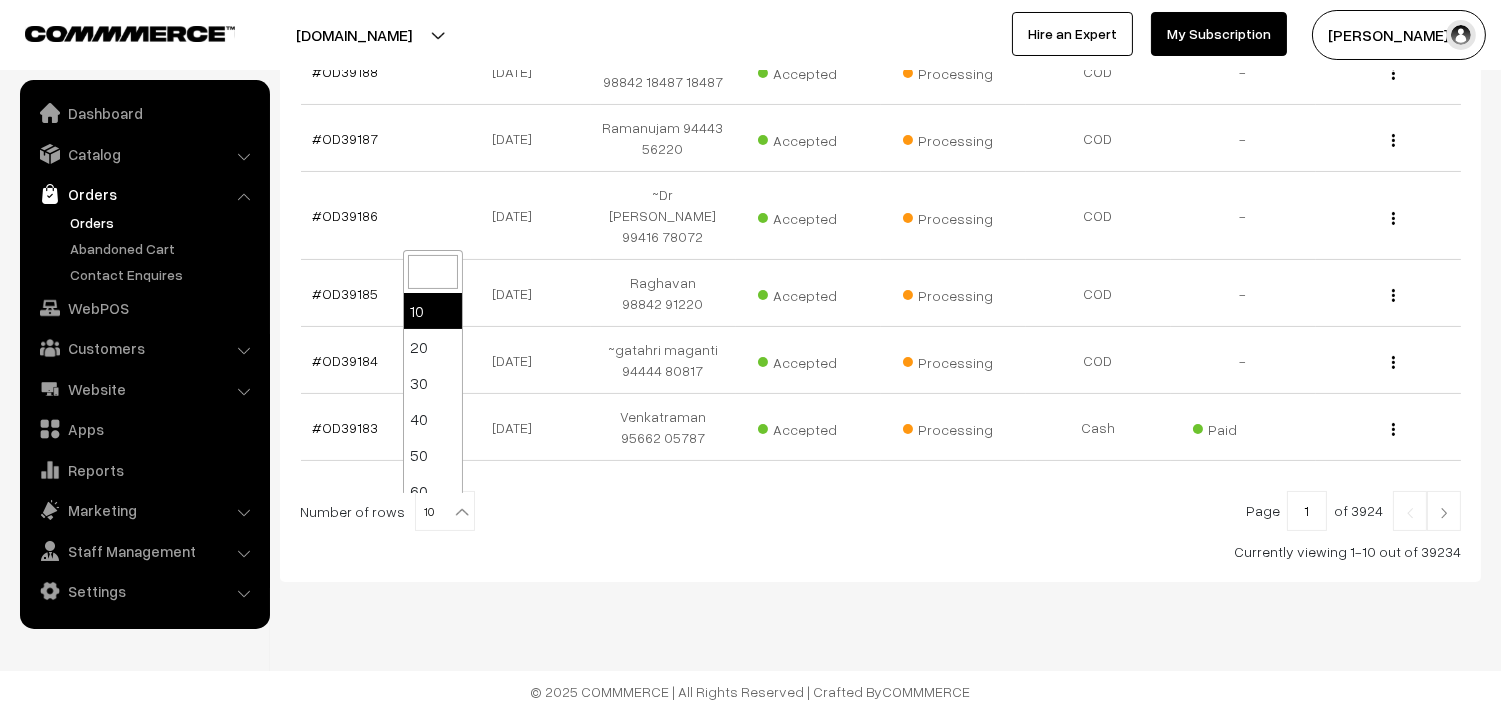 click at bounding box center [462, 512] 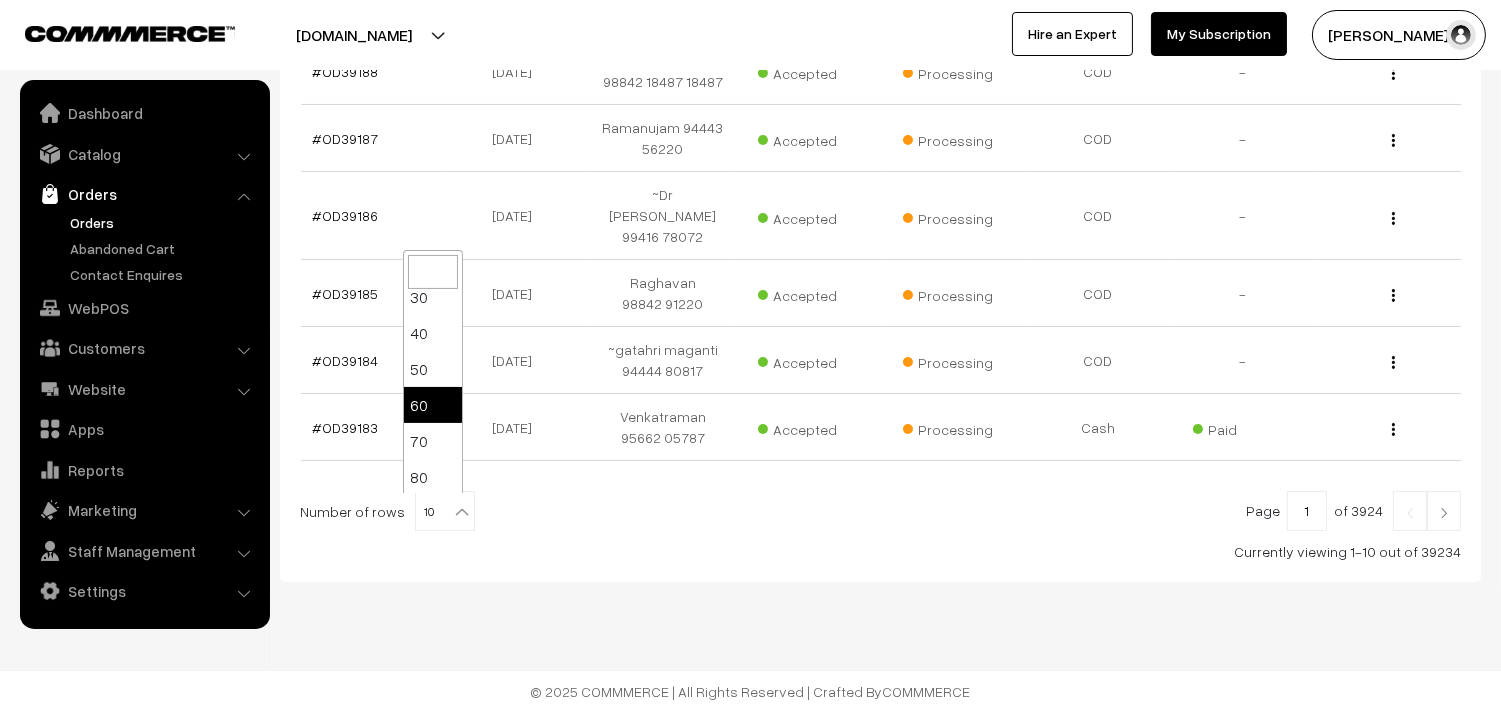 scroll, scrollTop: 160, scrollLeft: 0, axis: vertical 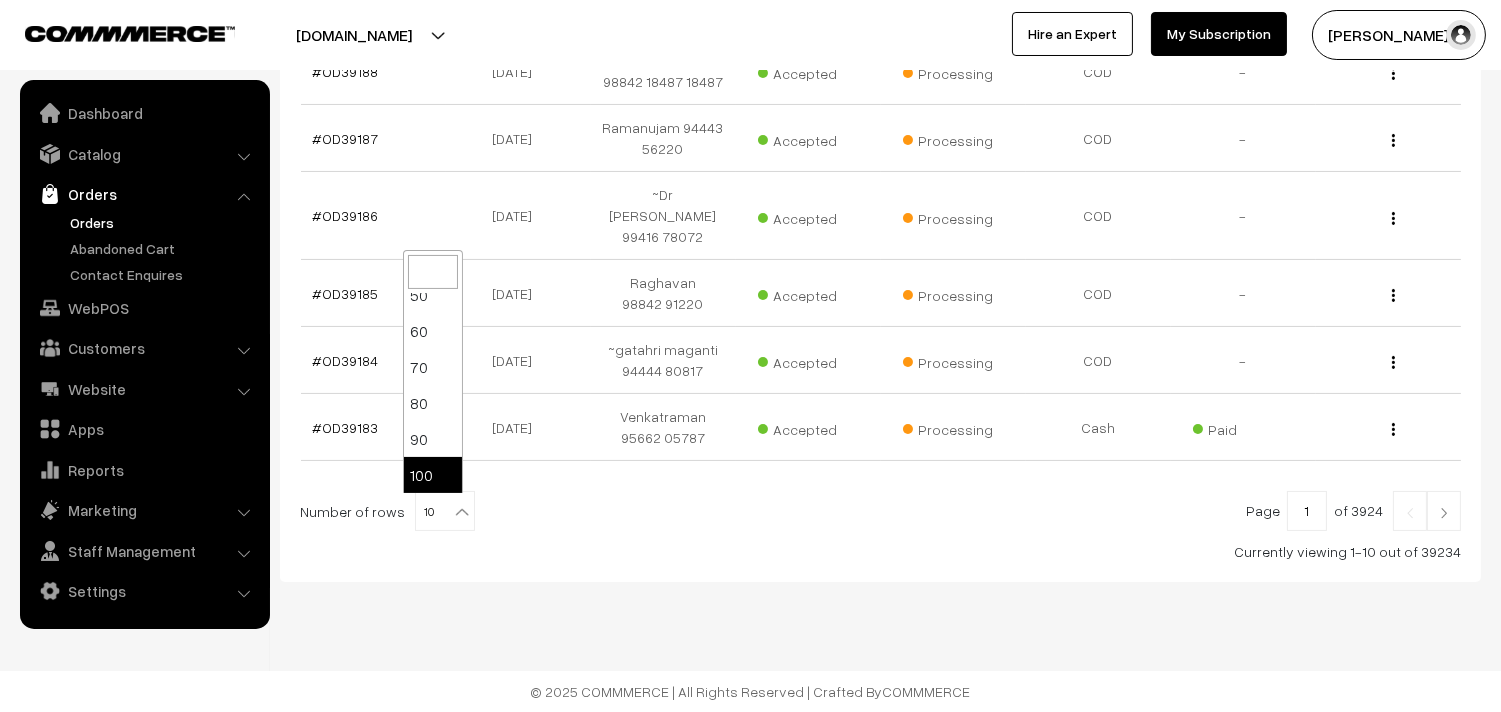 select on "100" 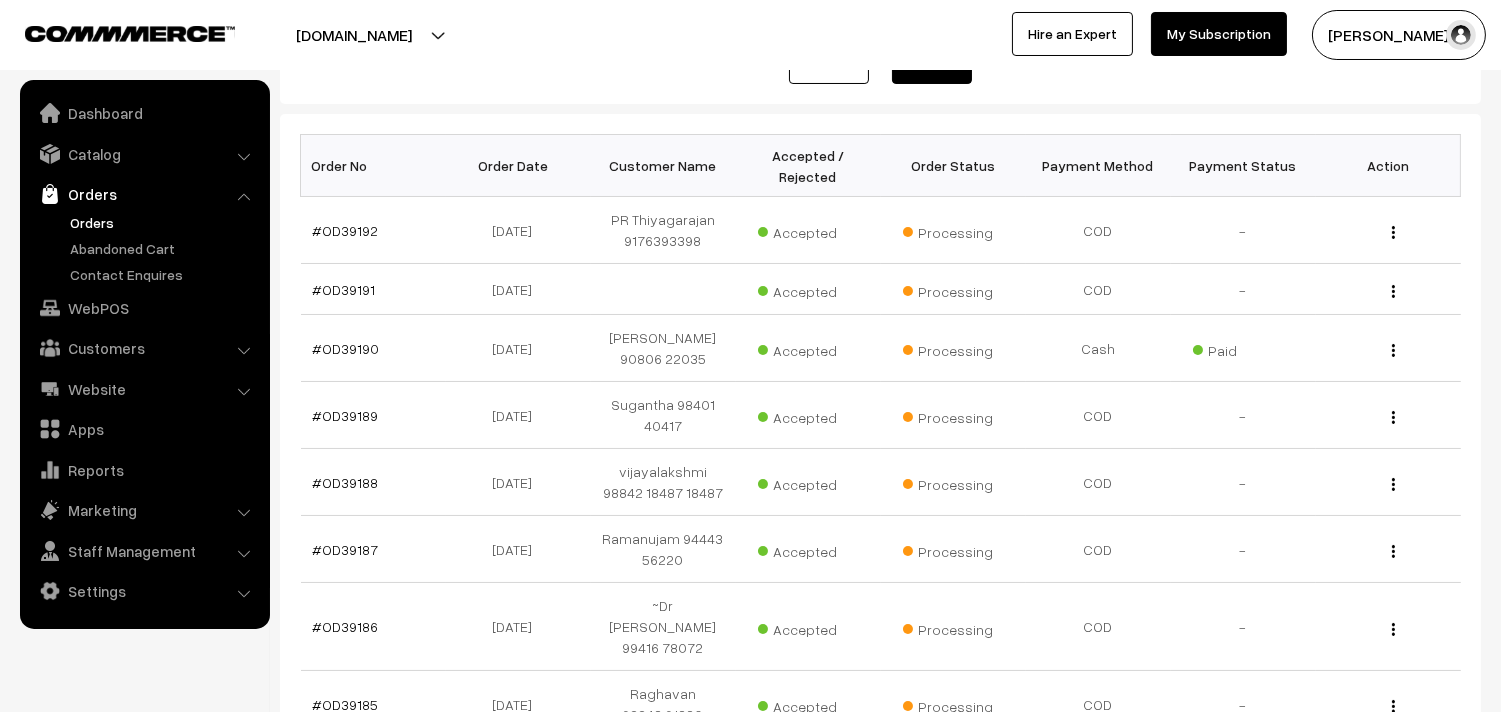 scroll, scrollTop: 0, scrollLeft: 0, axis: both 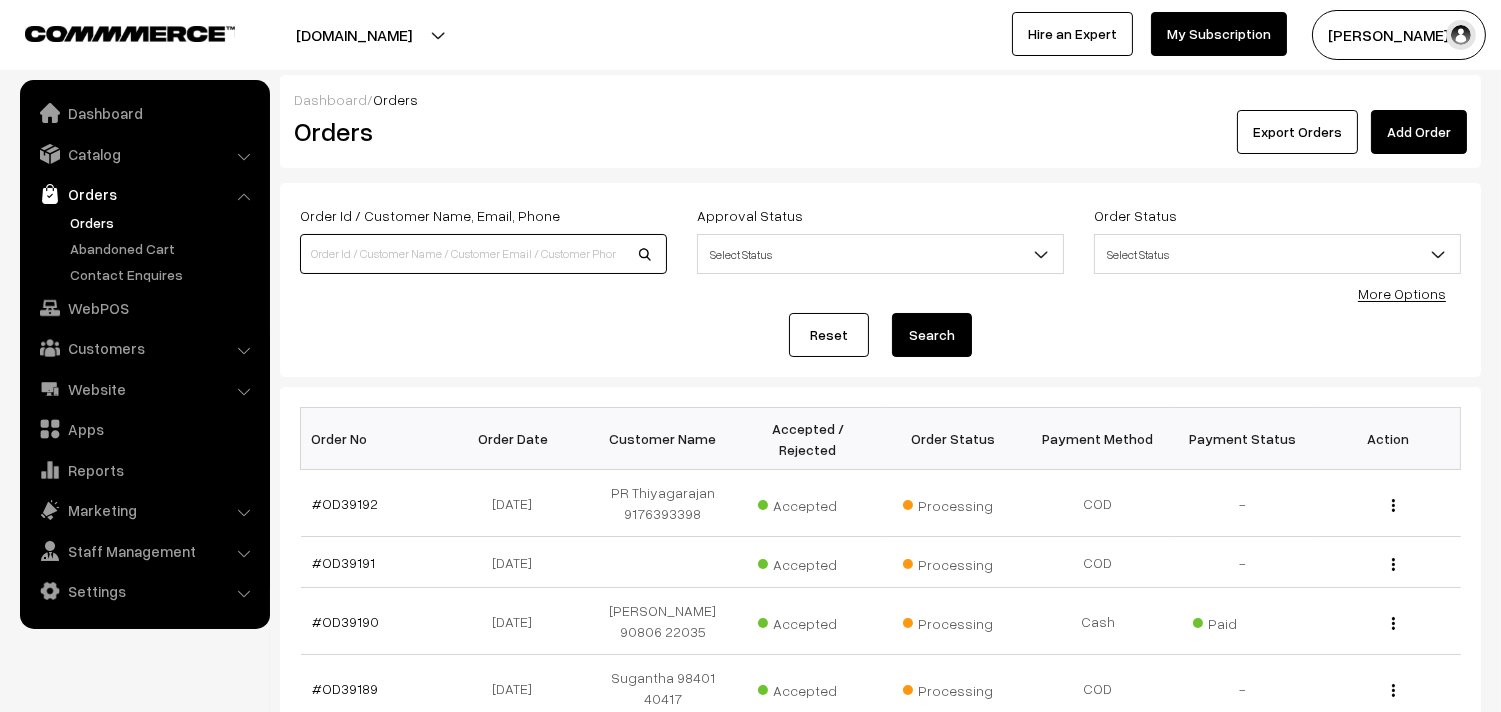 click at bounding box center (483, 254) 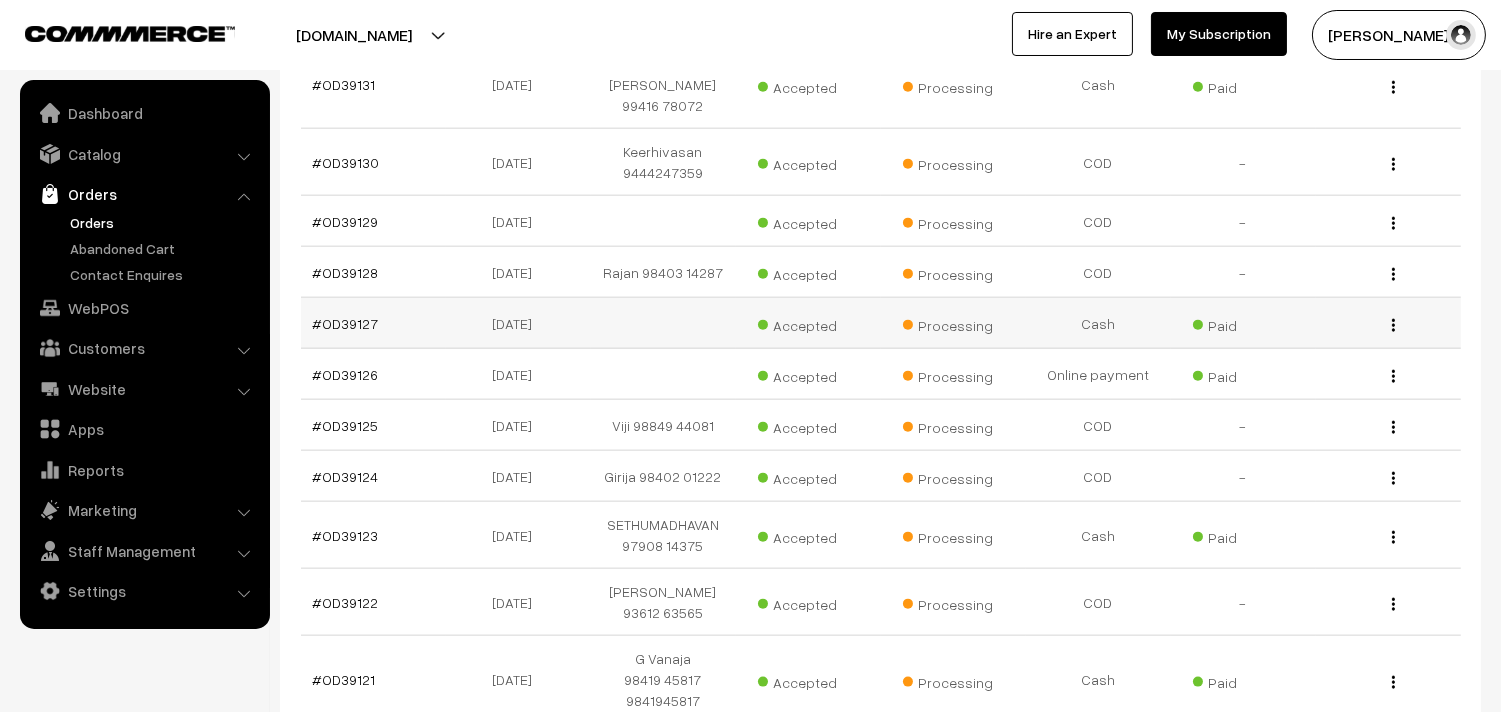 scroll, scrollTop: 4888, scrollLeft: 0, axis: vertical 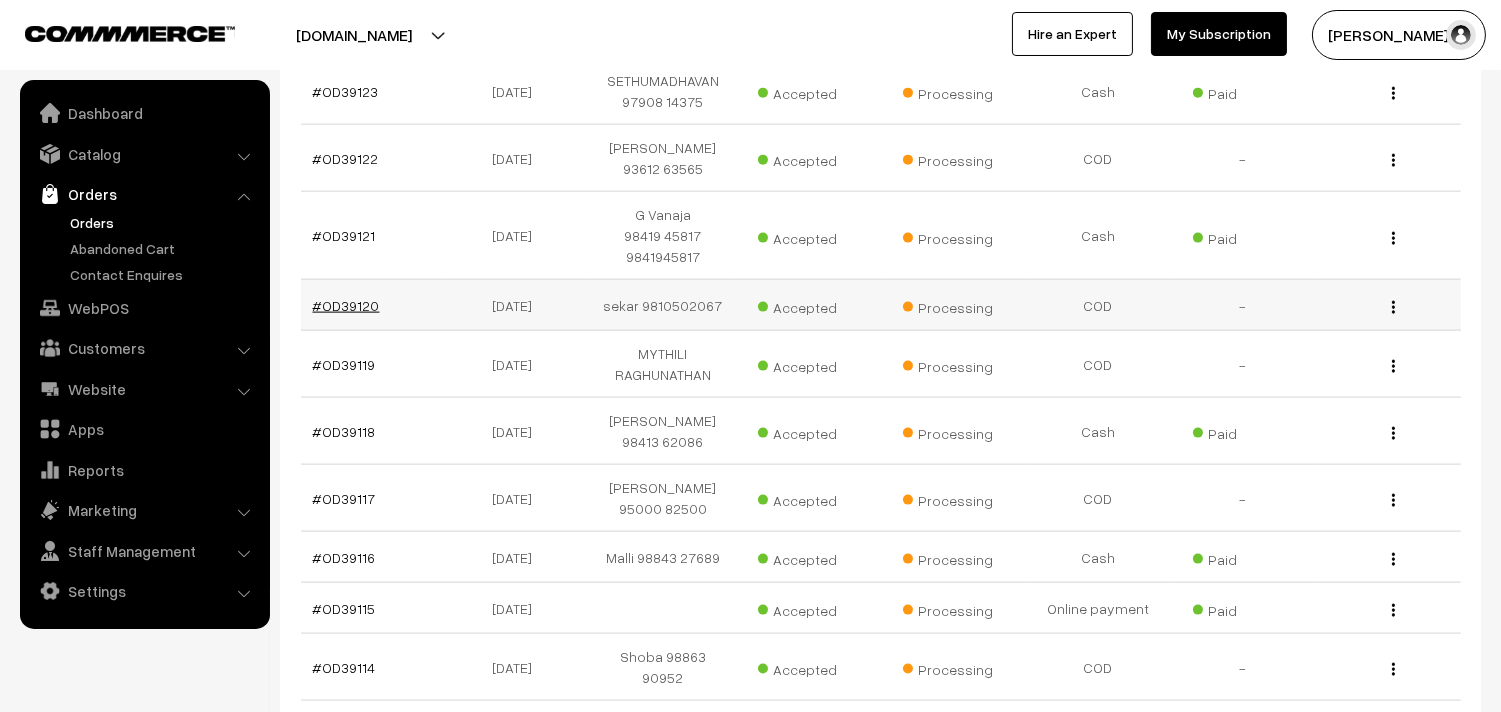 click on "#OD39120" at bounding box center (346, 305) 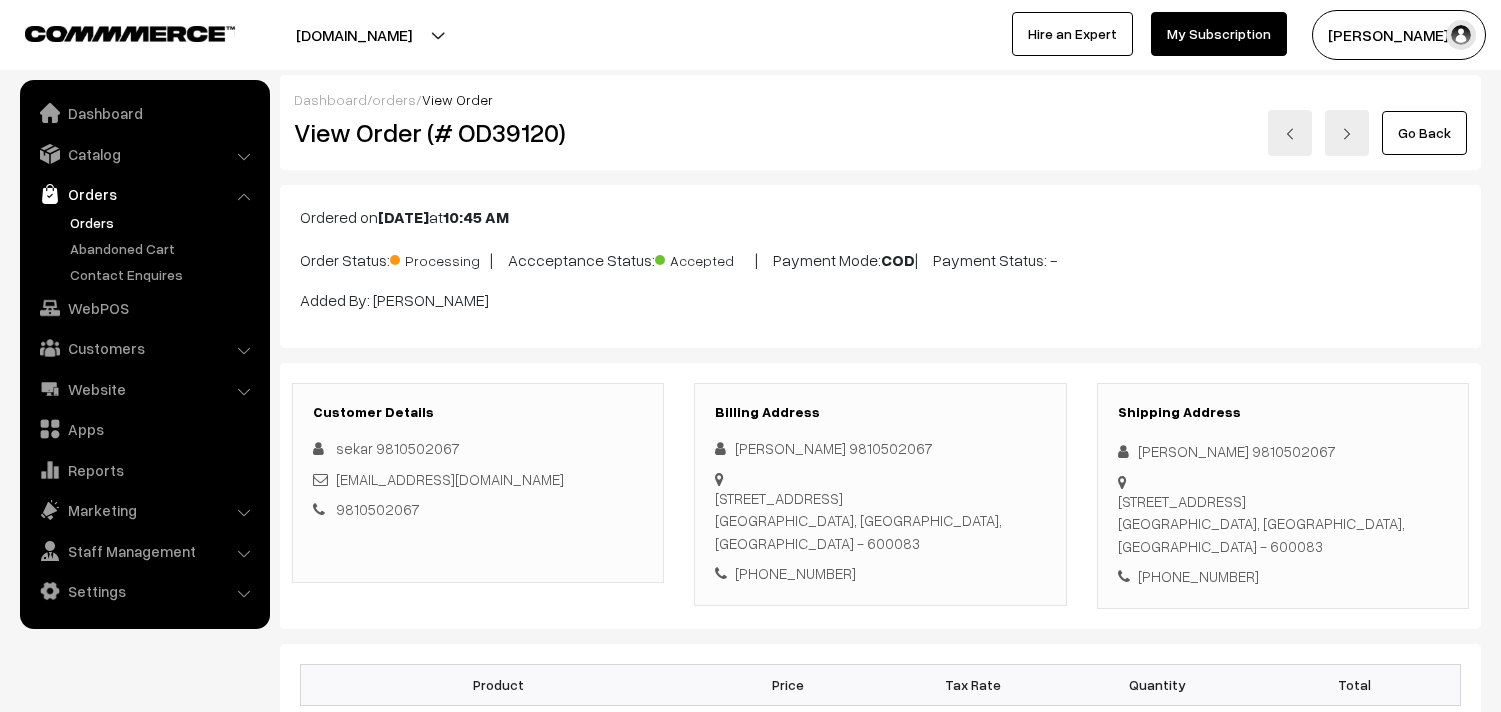 scroll, scrollTop: 333, scrollLeft: 0, axis: vertical 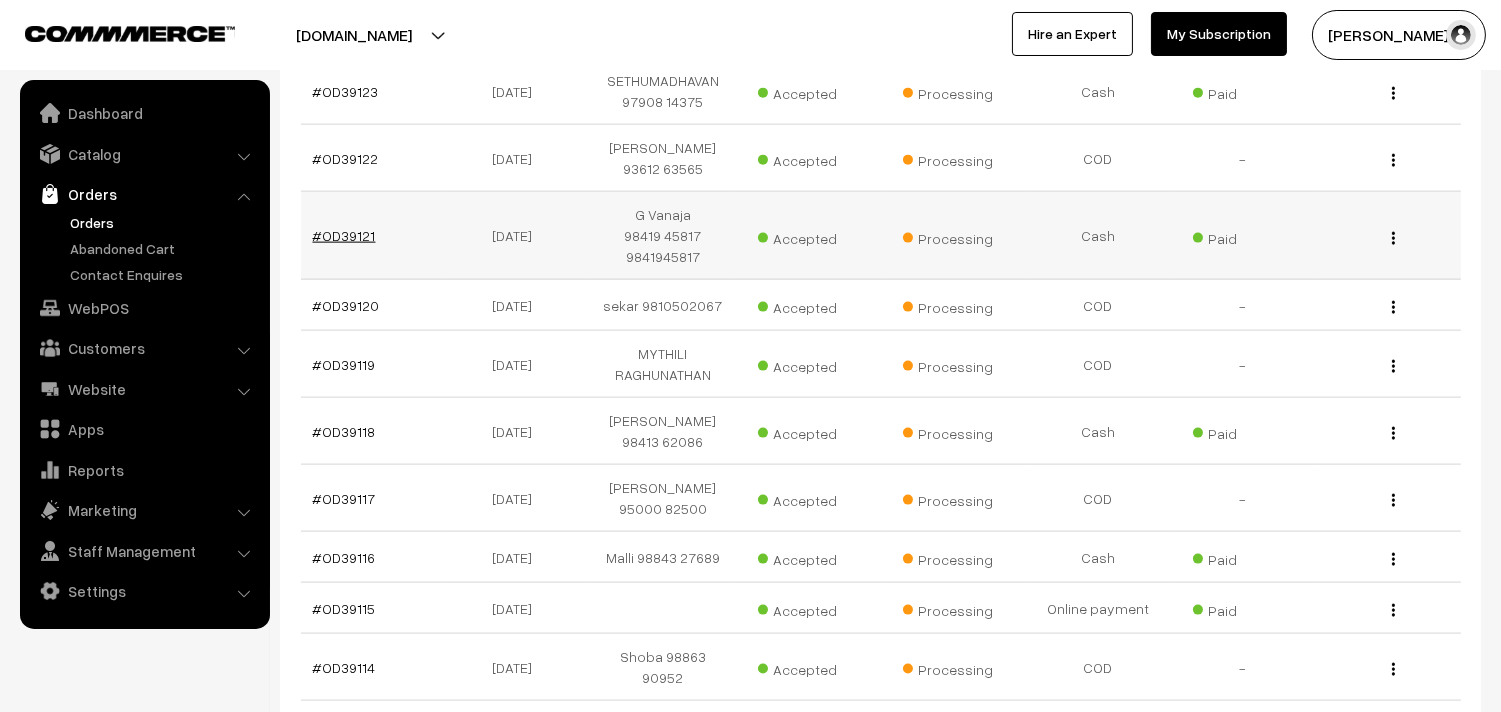 click on "#OD39121" at bounding box center [344, 235] 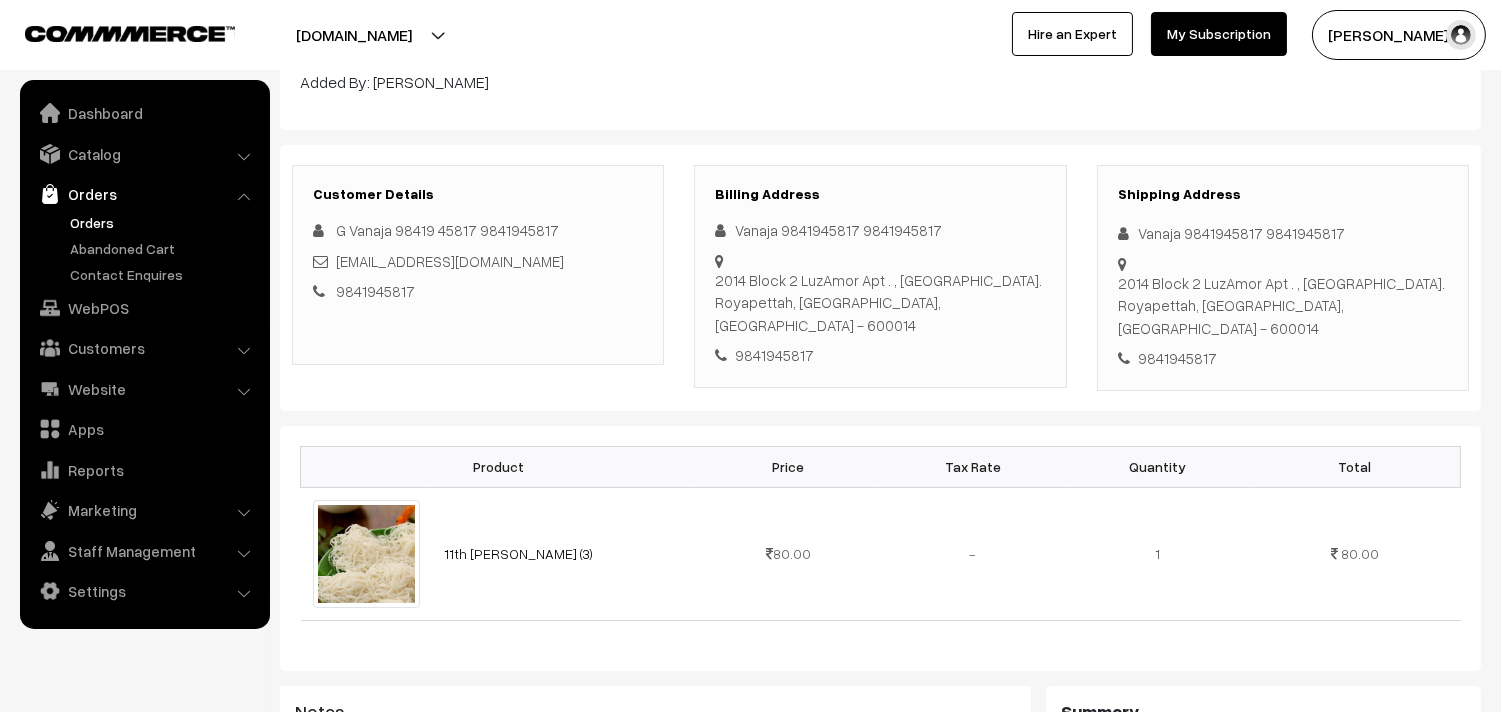 scroll, scrollTop: 111, scrollLeft: 0, axis: vertical 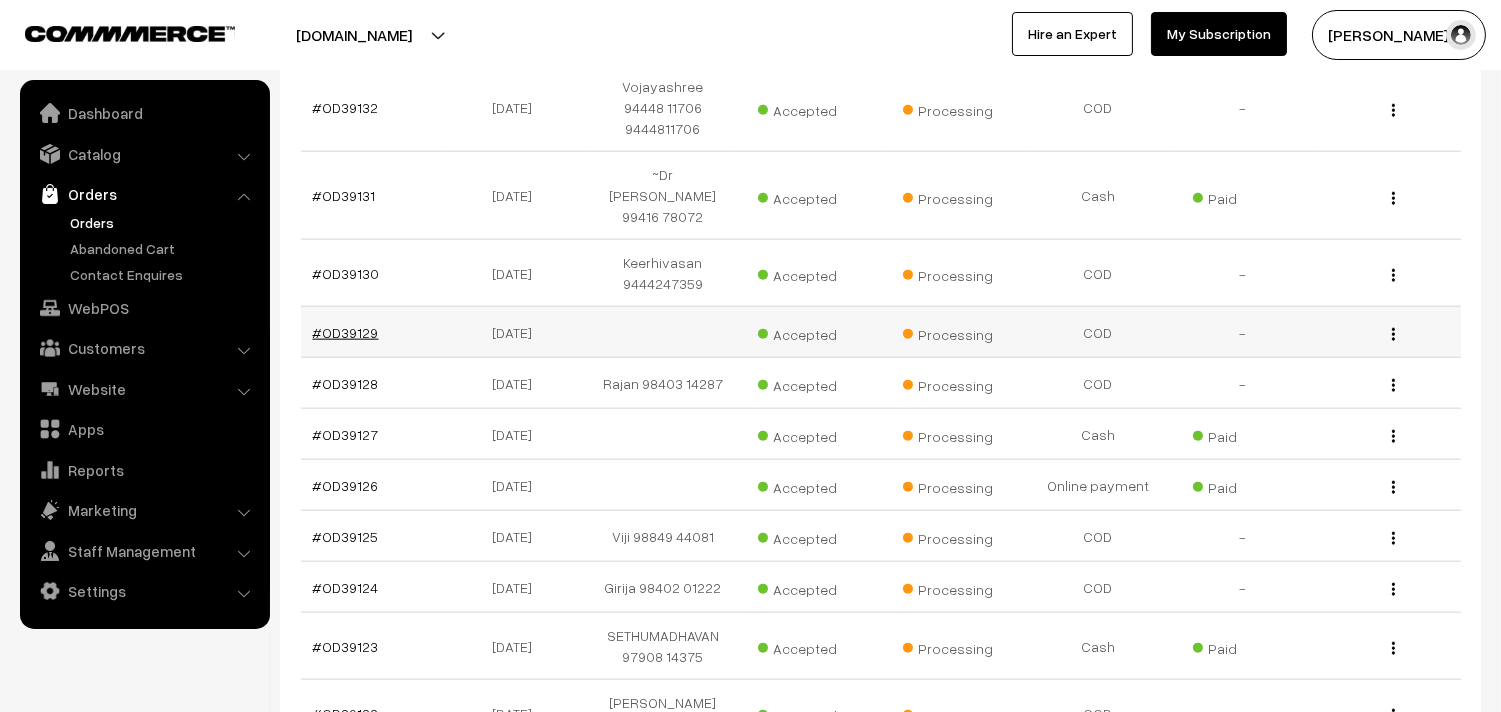 click on "#OD39129" at bounding box center [346, 332] 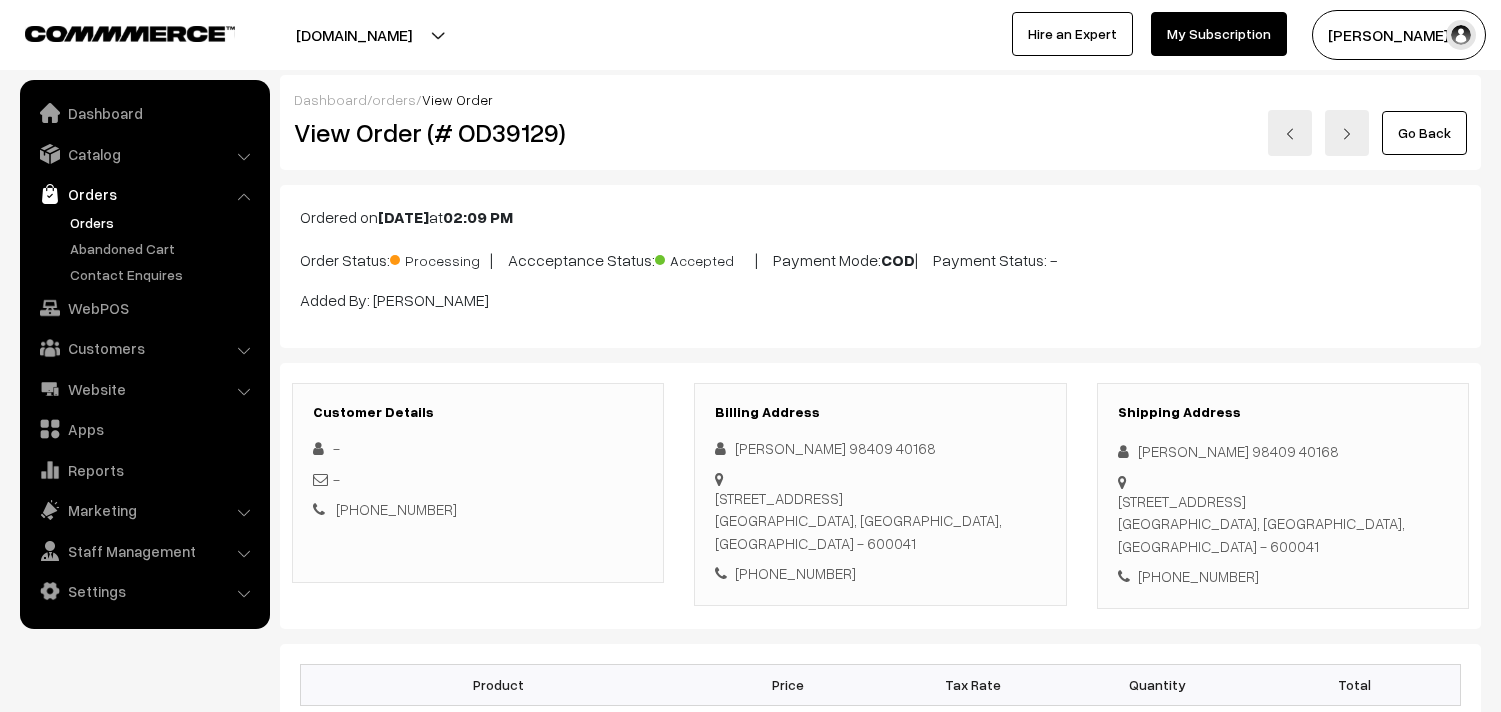 scroll, scrollTop: 555, scrollLeft: 0, axis: vertical 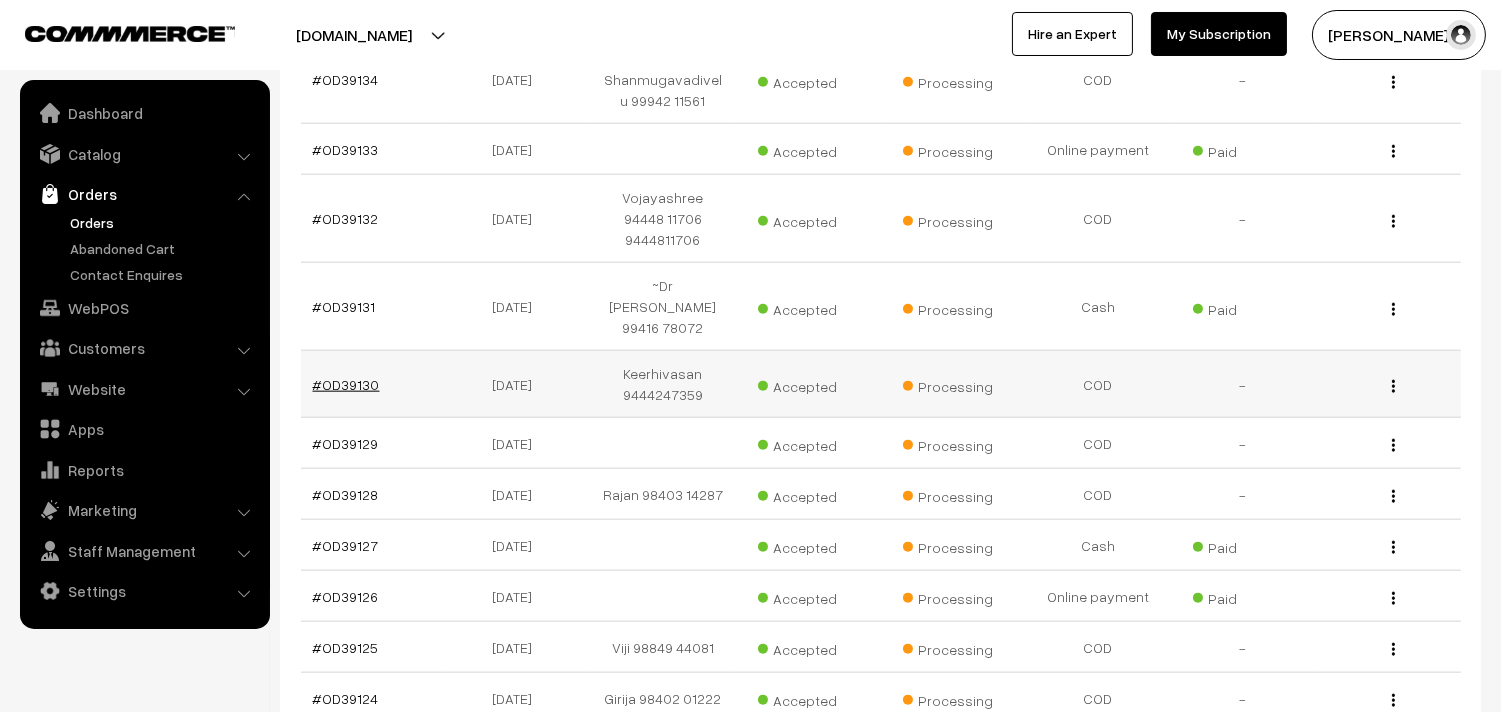 click on "#OD39130" at bounding box center (346, 384) 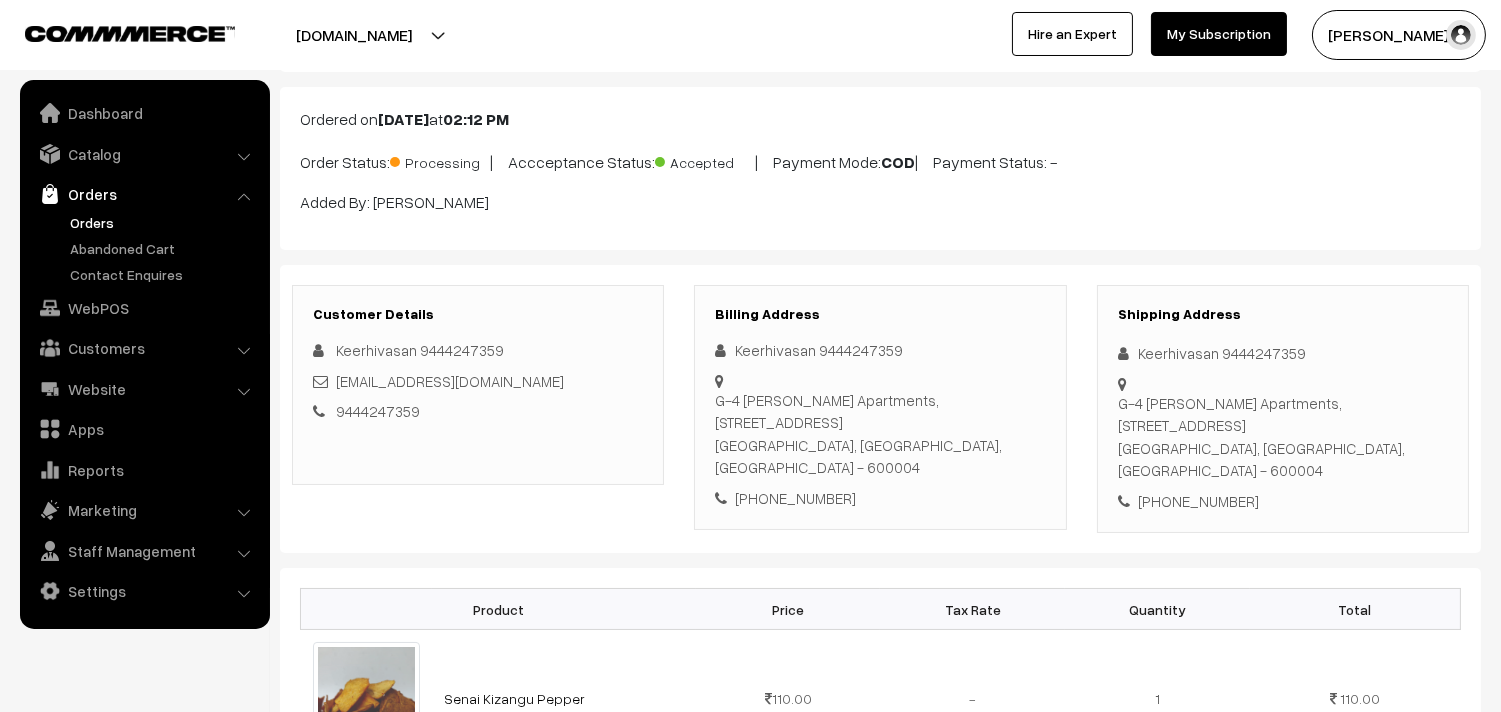 scroll, scrollTop: 222, scrollLeft: 0, axis: vertical 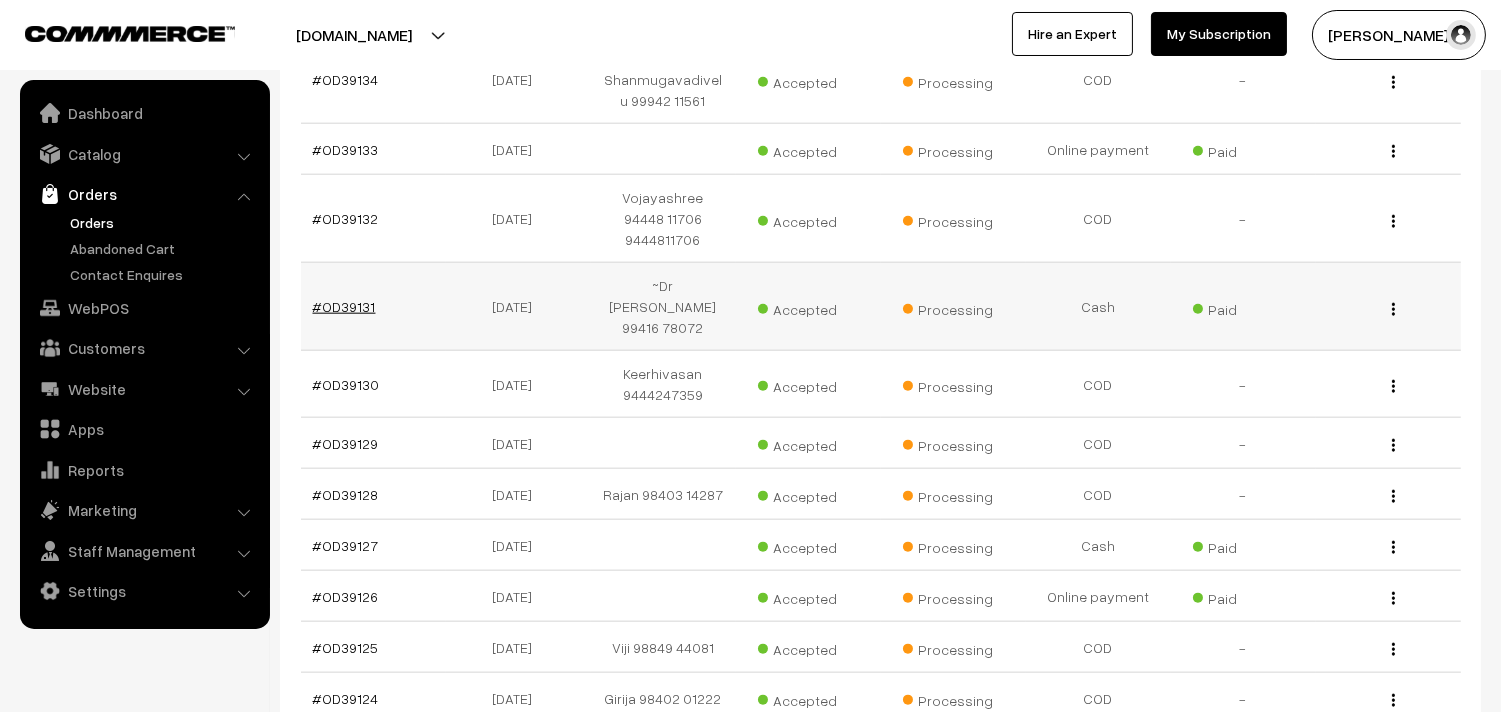 click on "#OD39131" at bounding box center [344, 306] 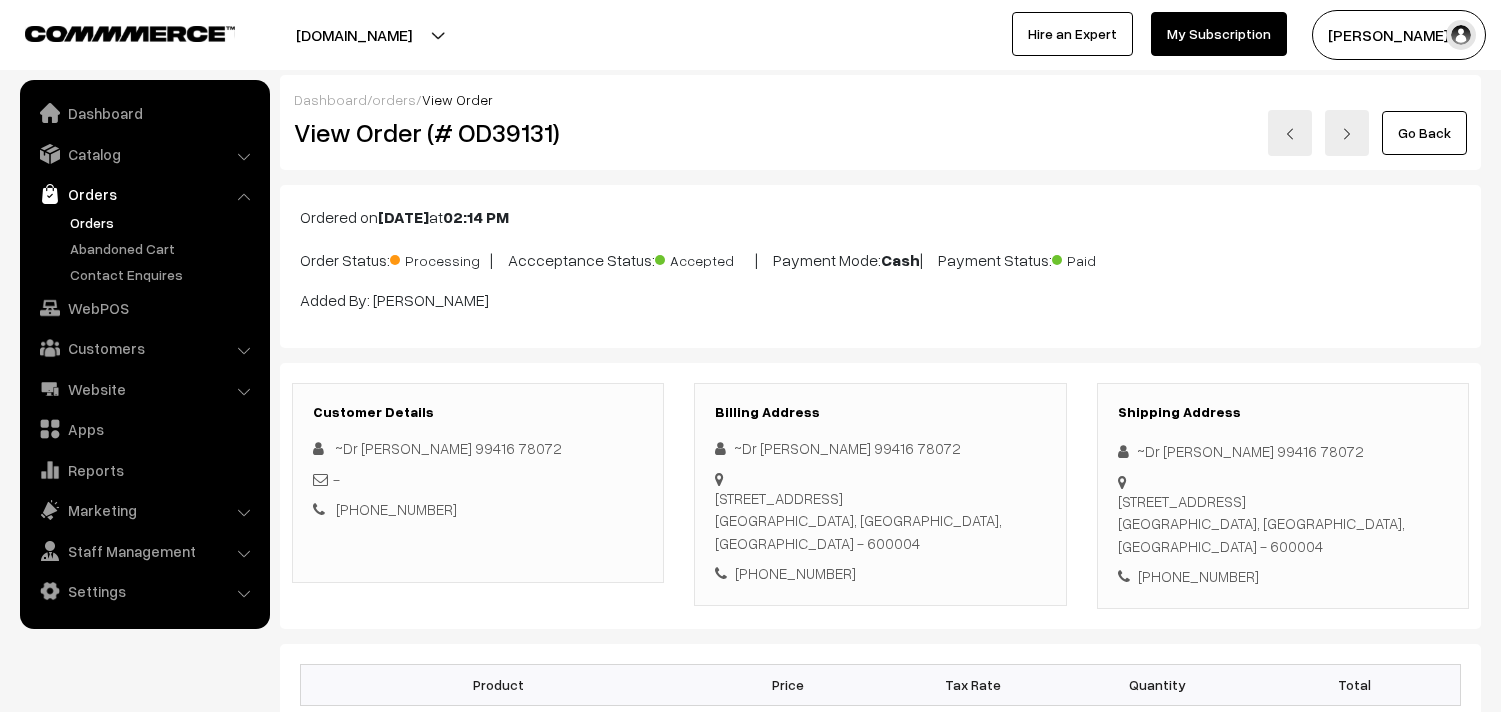 scroll, scrollTop: 555, scrollLeft: 0, axis: vertical 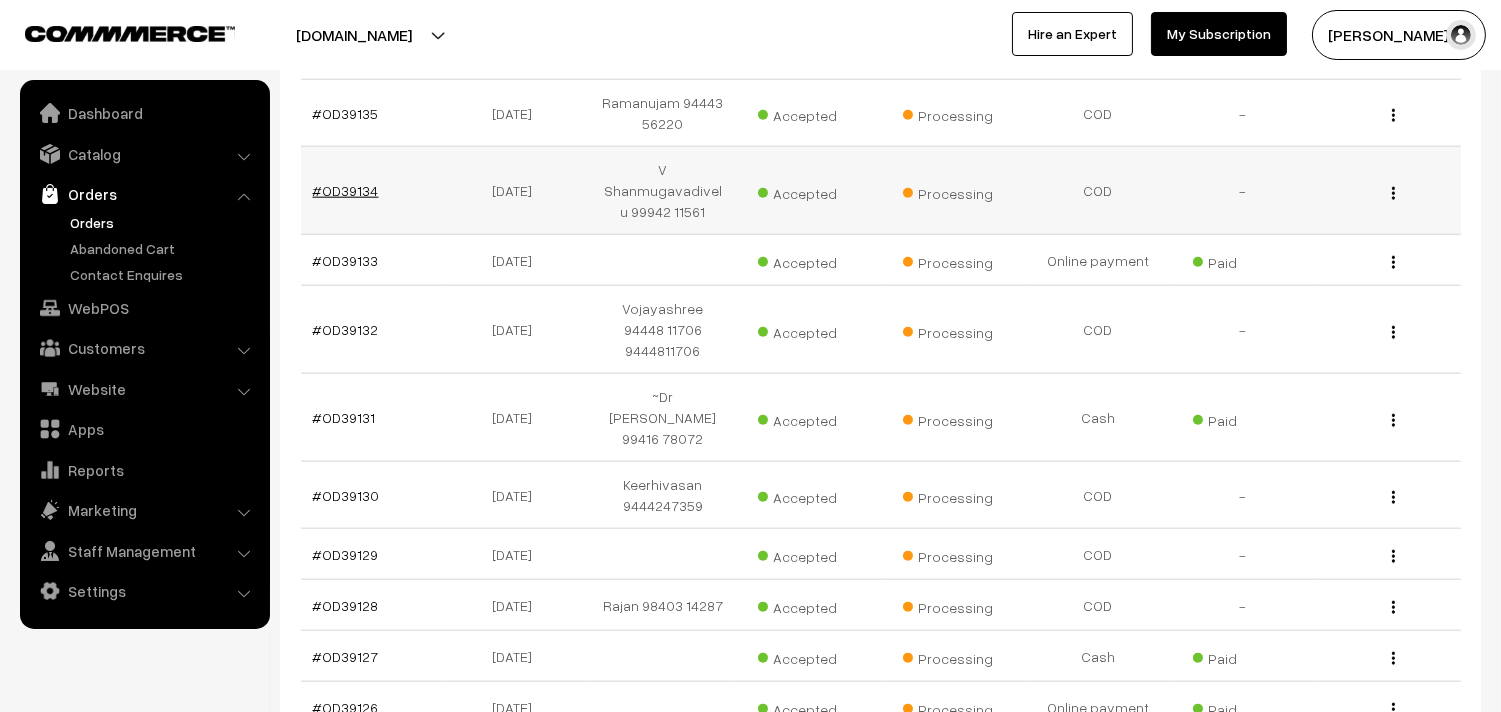 click on "#OD39134" at bounding box center [346, 190] 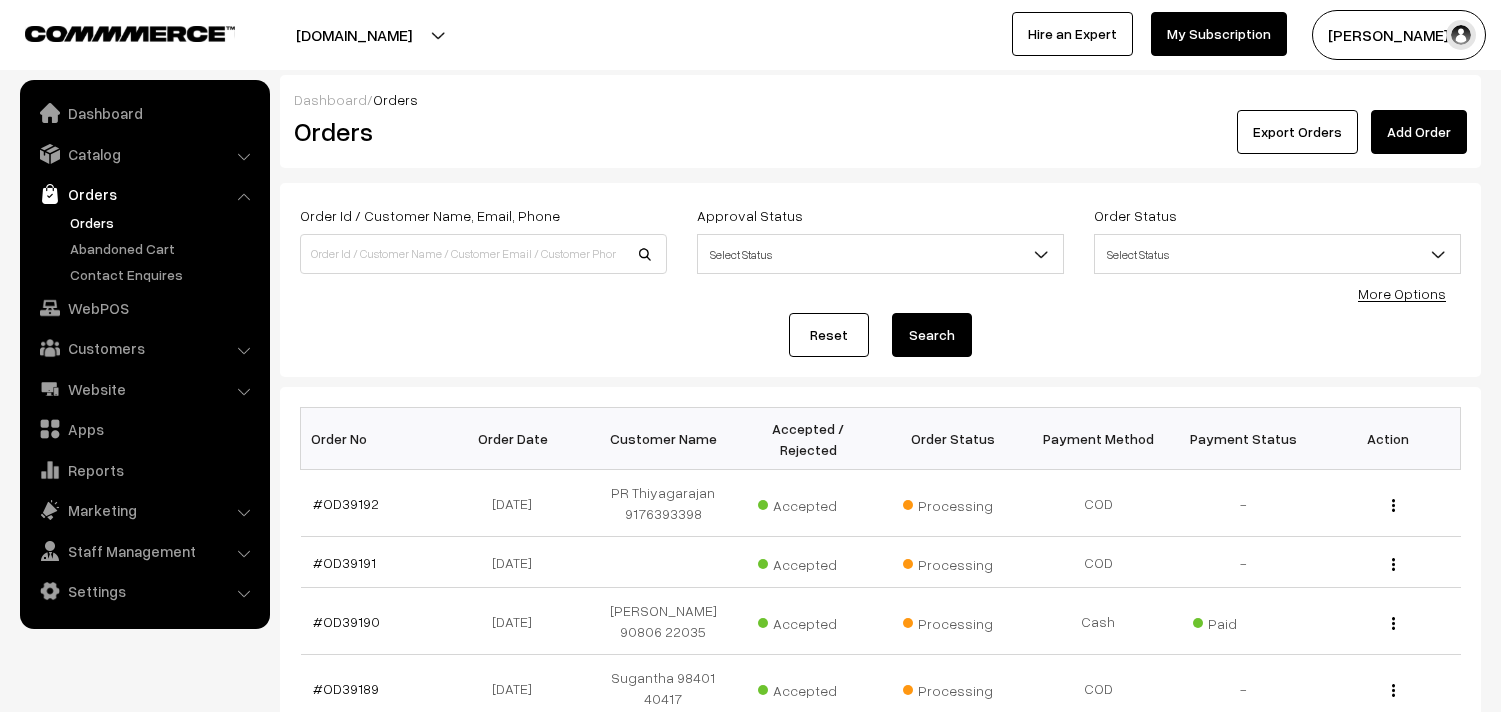 scroll, scrollTop: 4111, scrollLeft: 0, axis: vertical 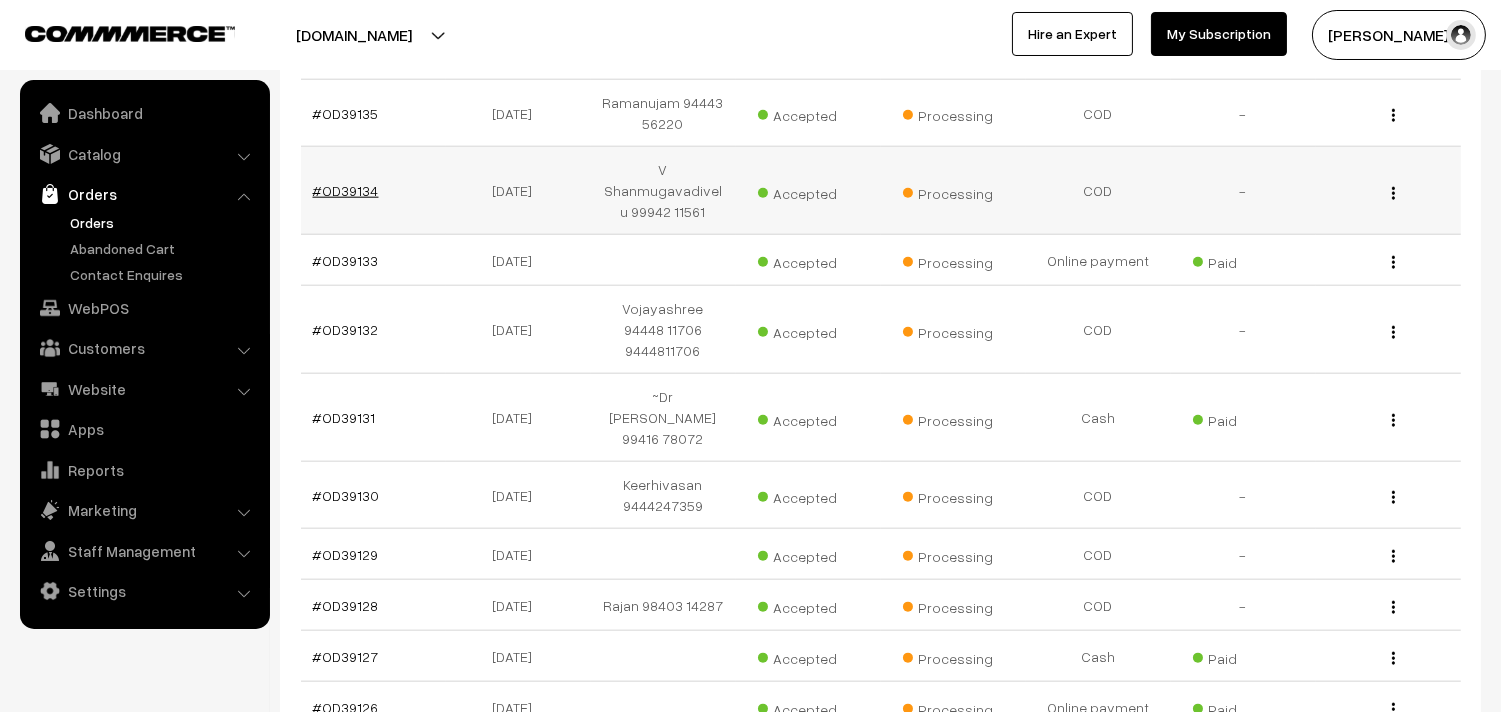 click on "#OD39134" at bounding box center [346, 190] 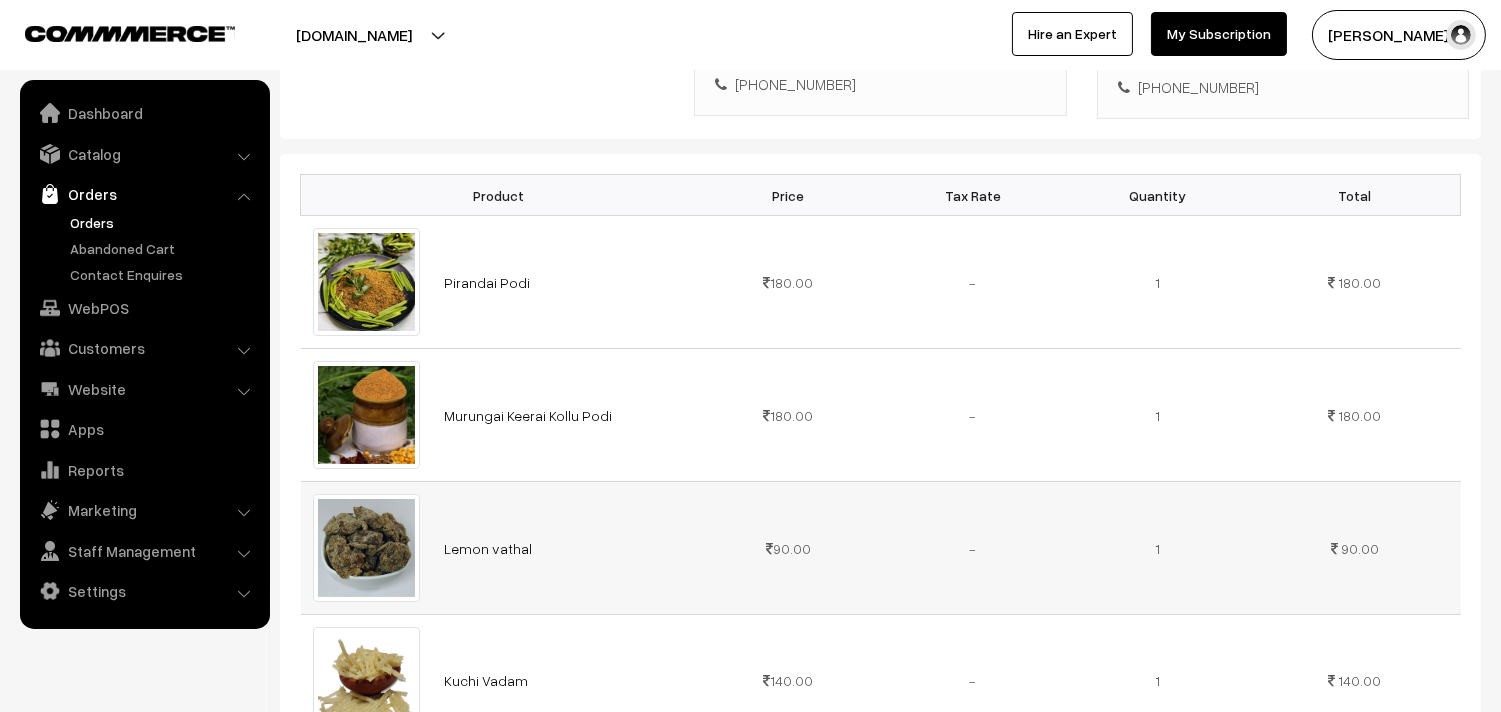 scroll, scrollTop: 666, scrollLeft: 0, axis: vertical 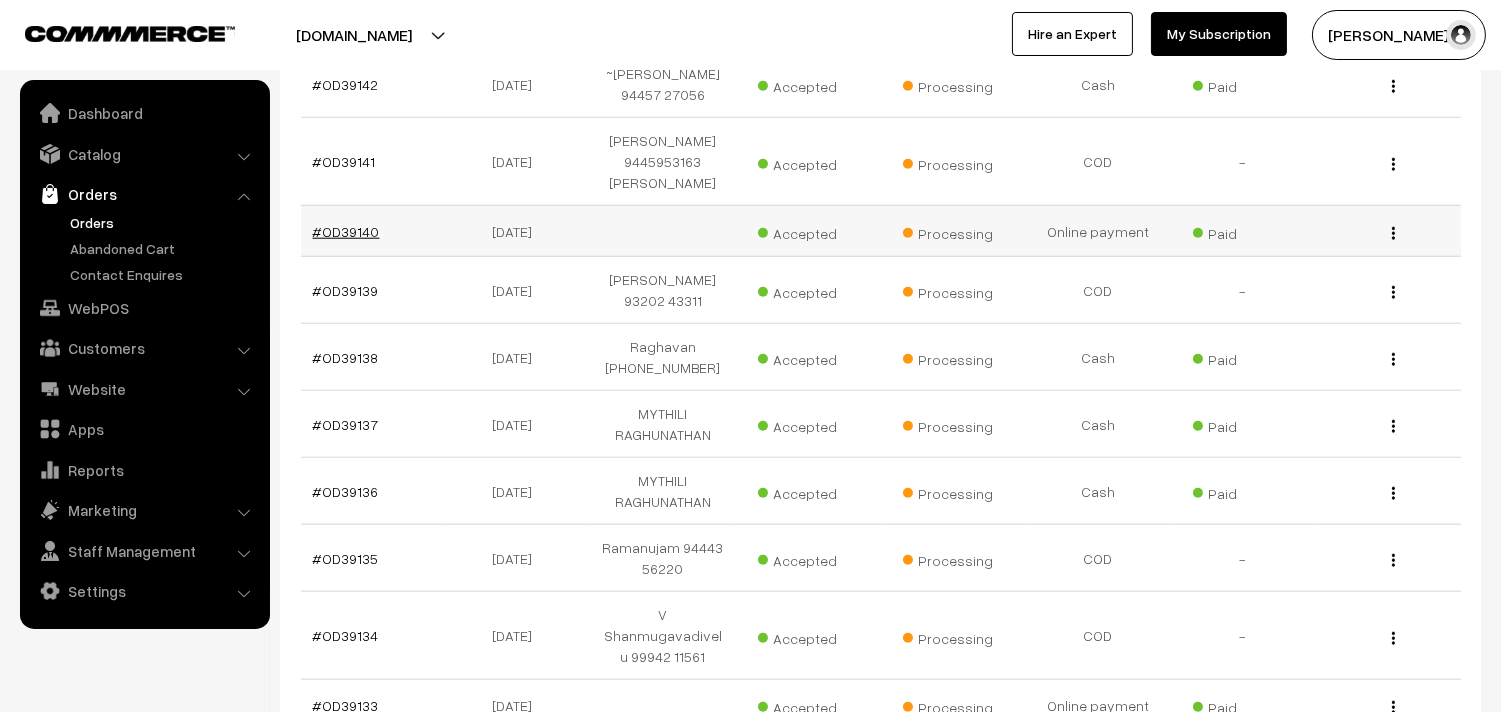 click on "#OD39140" at bounding box center [346, 231] 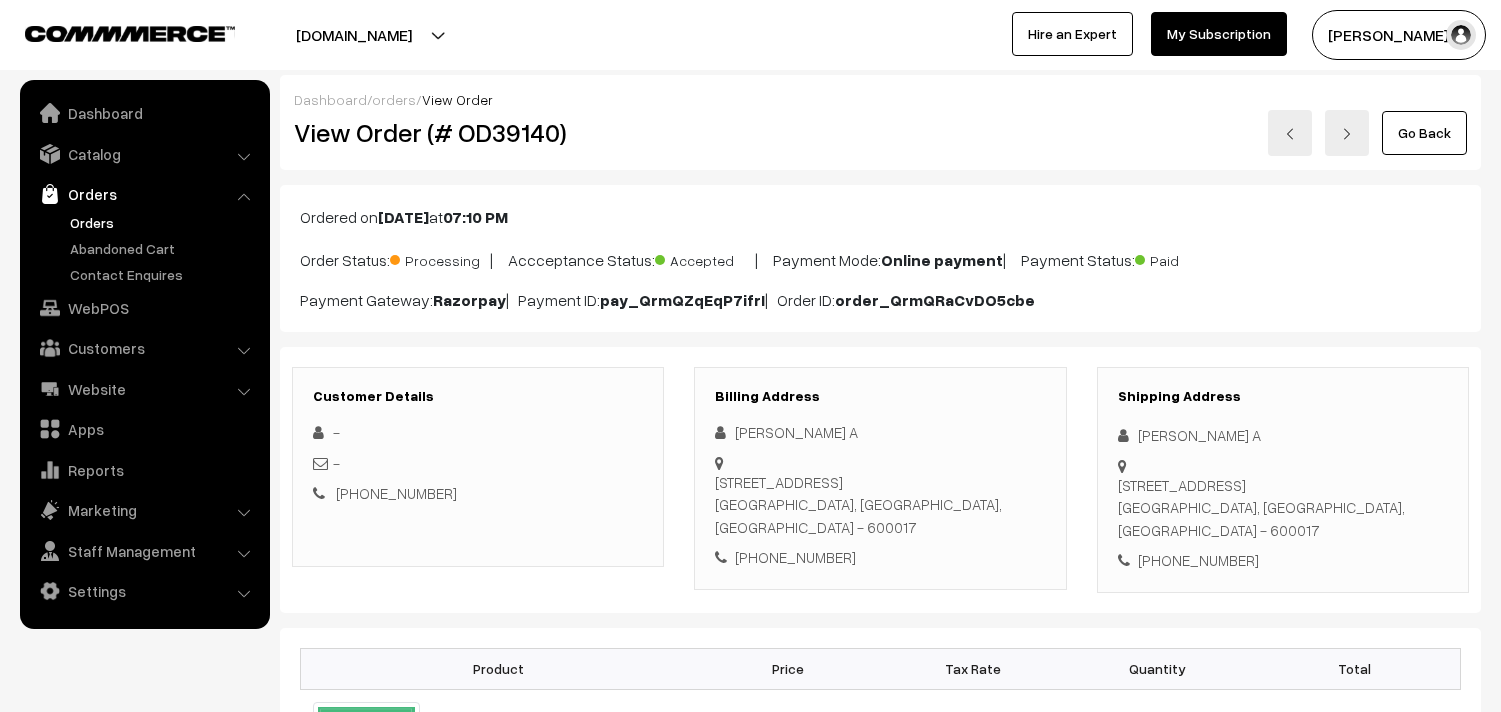 scroll, scrollTop: 555, scrollLeft: 0, axis: vertical 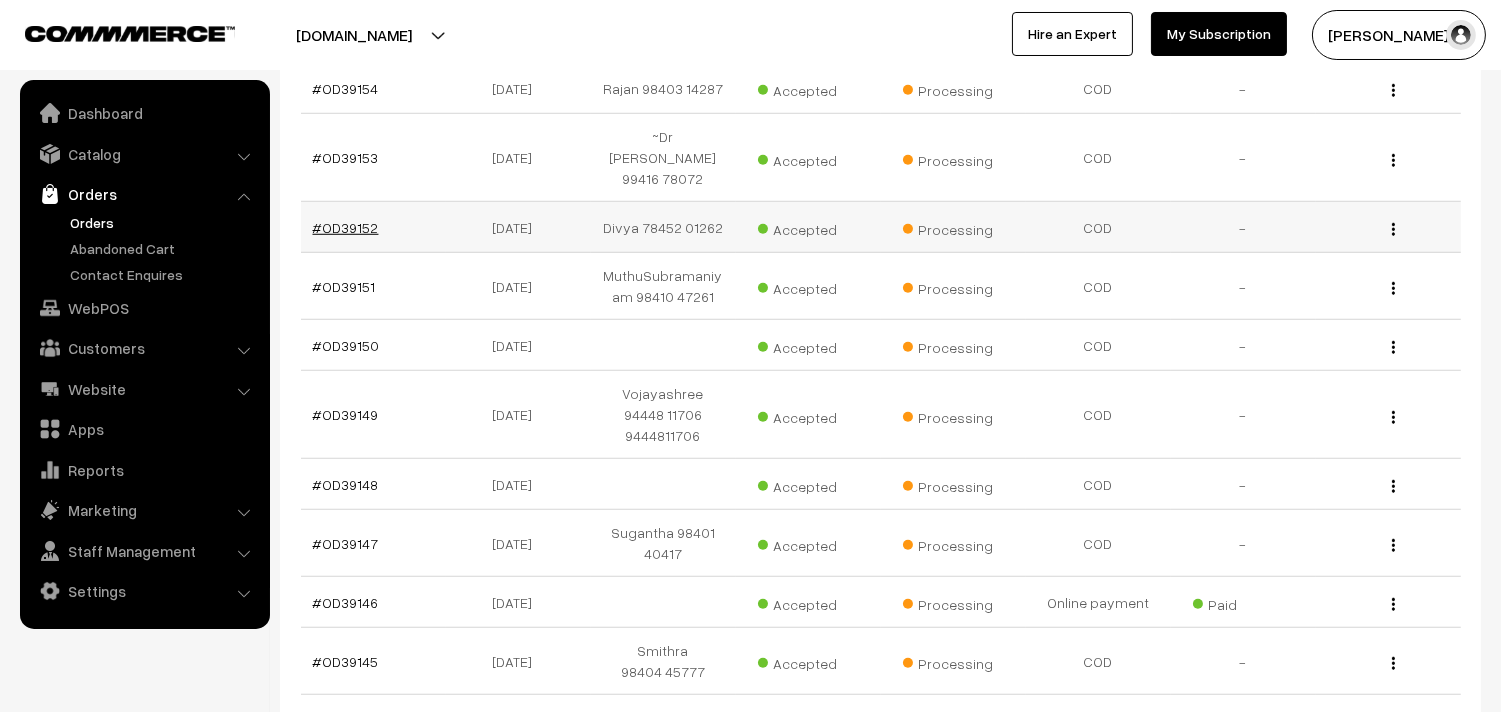 click on "#OD39152" at bounding box center (346, 227) 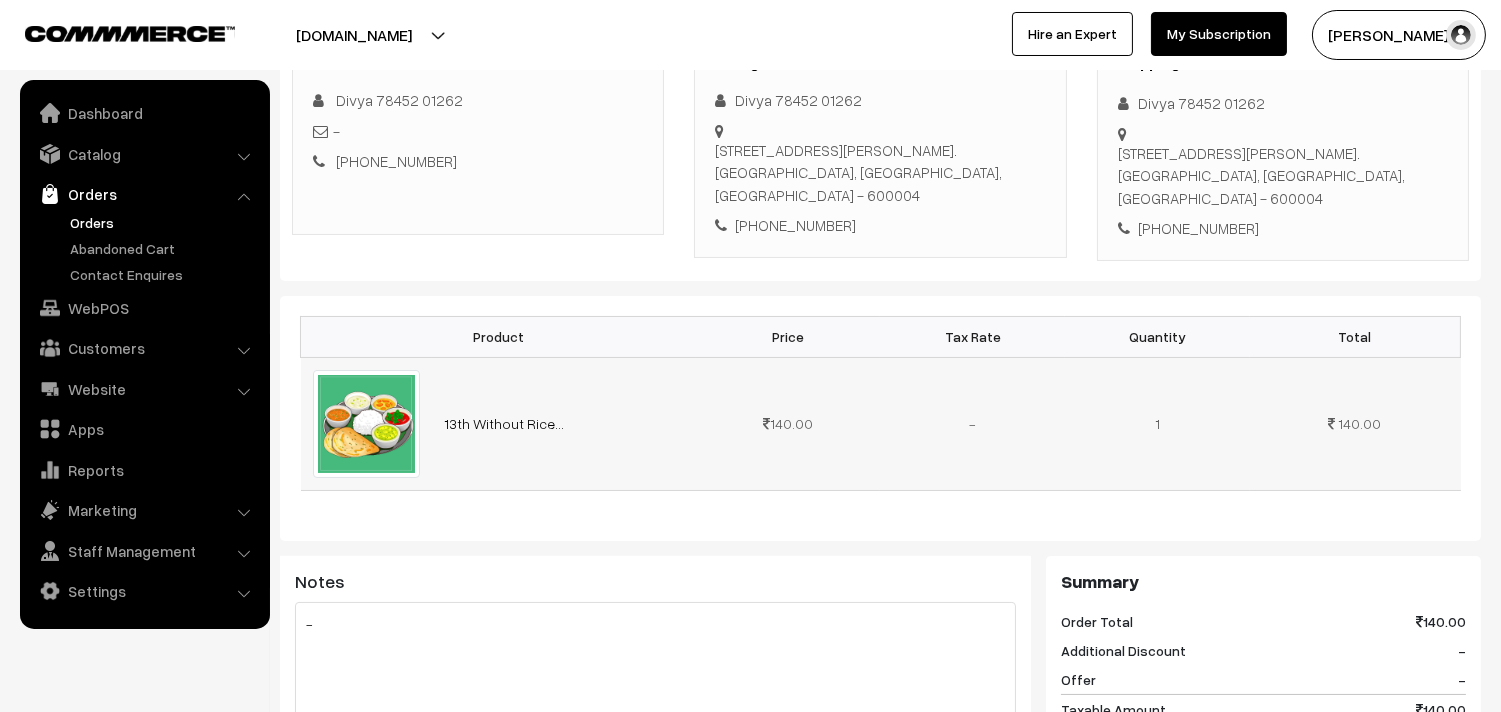scroll, scrollTop: 444, scrollLeft: 0, axis: vertical 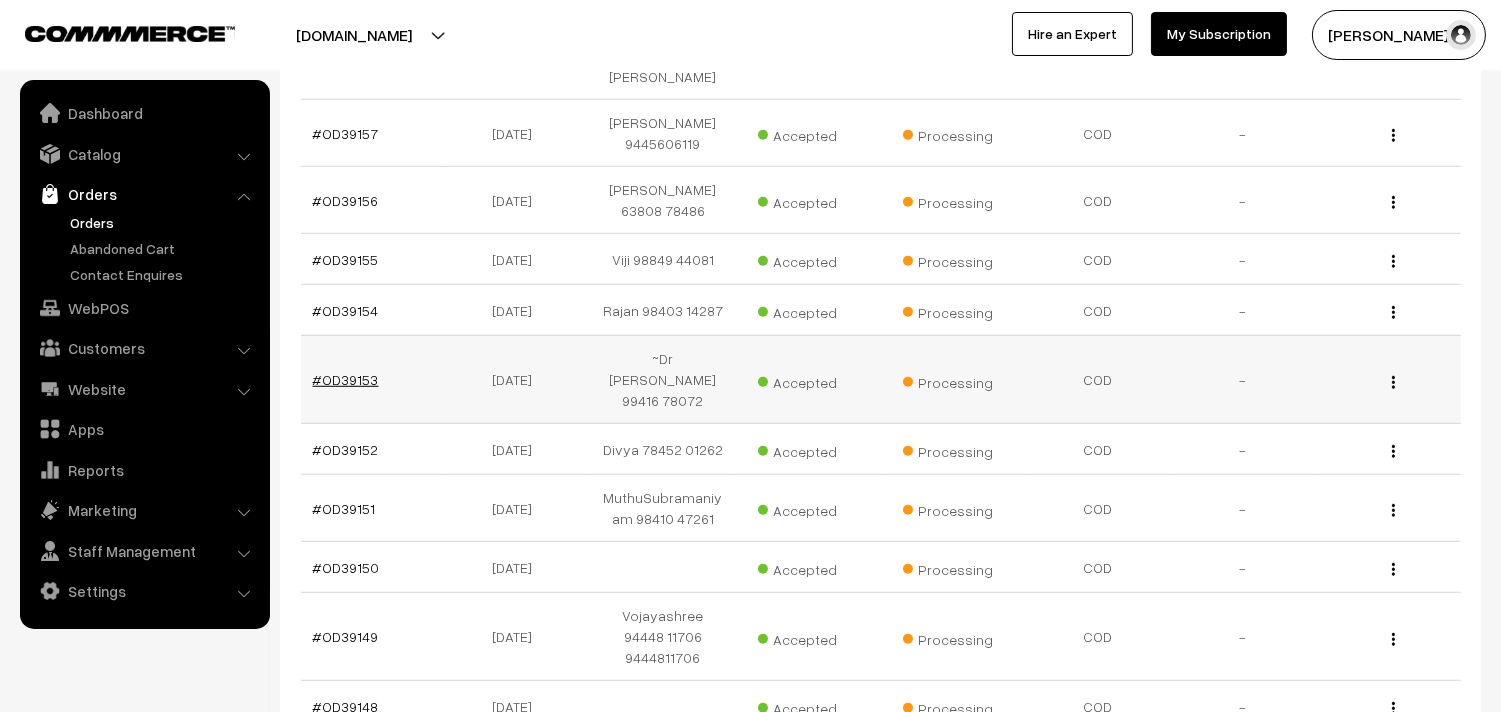 click on "#OD39153" at bounding box center [346, 379] 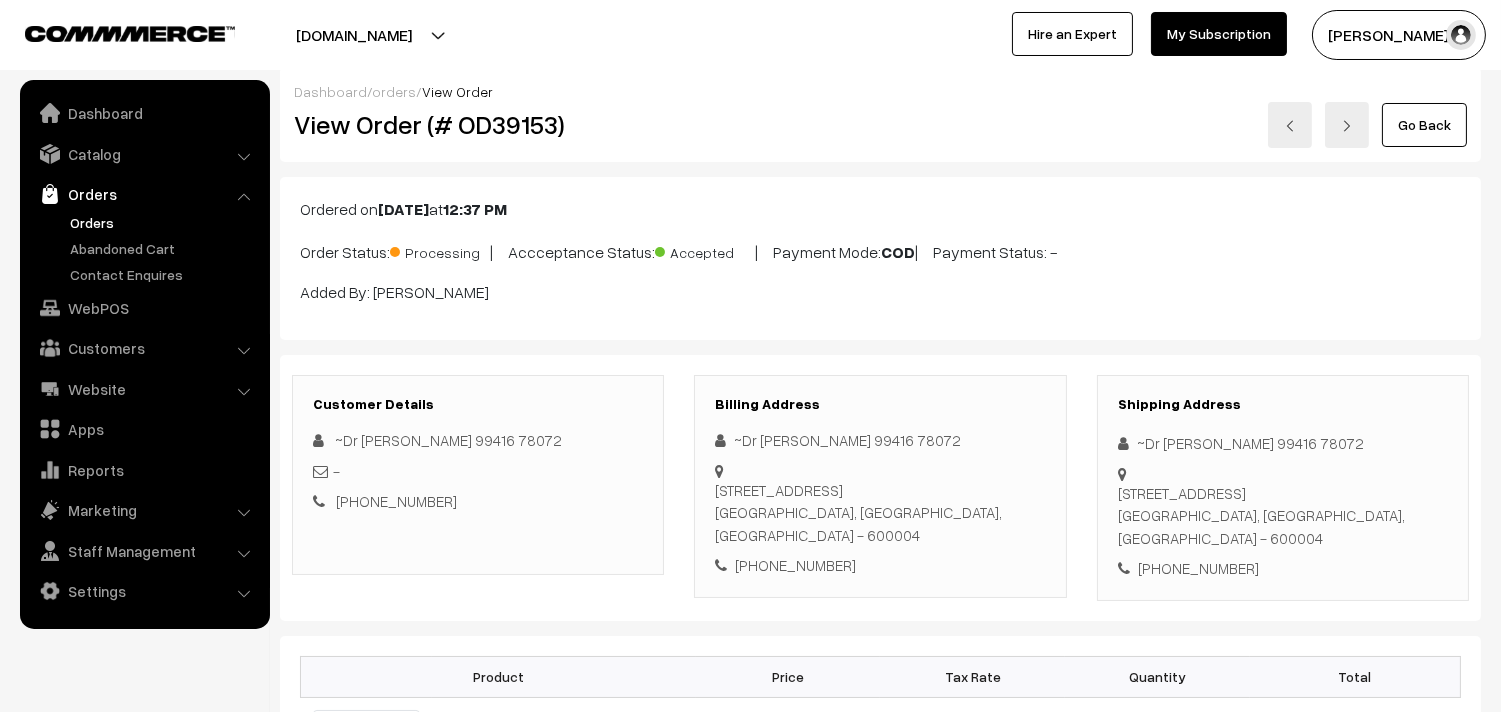 scroll, scrollTop: 0, scrollLeft: 0, axis: both 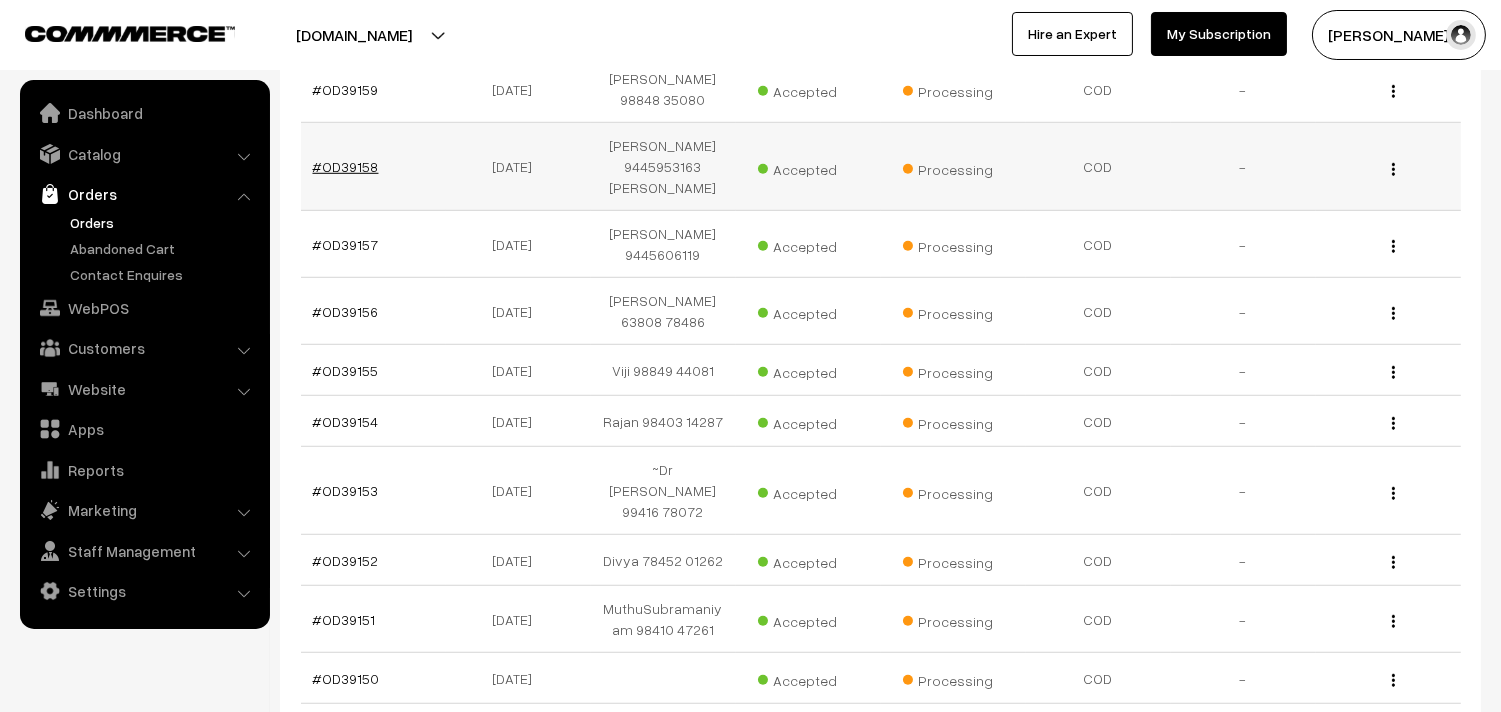 click on "#OD39158" at bounding box center (346, 166) 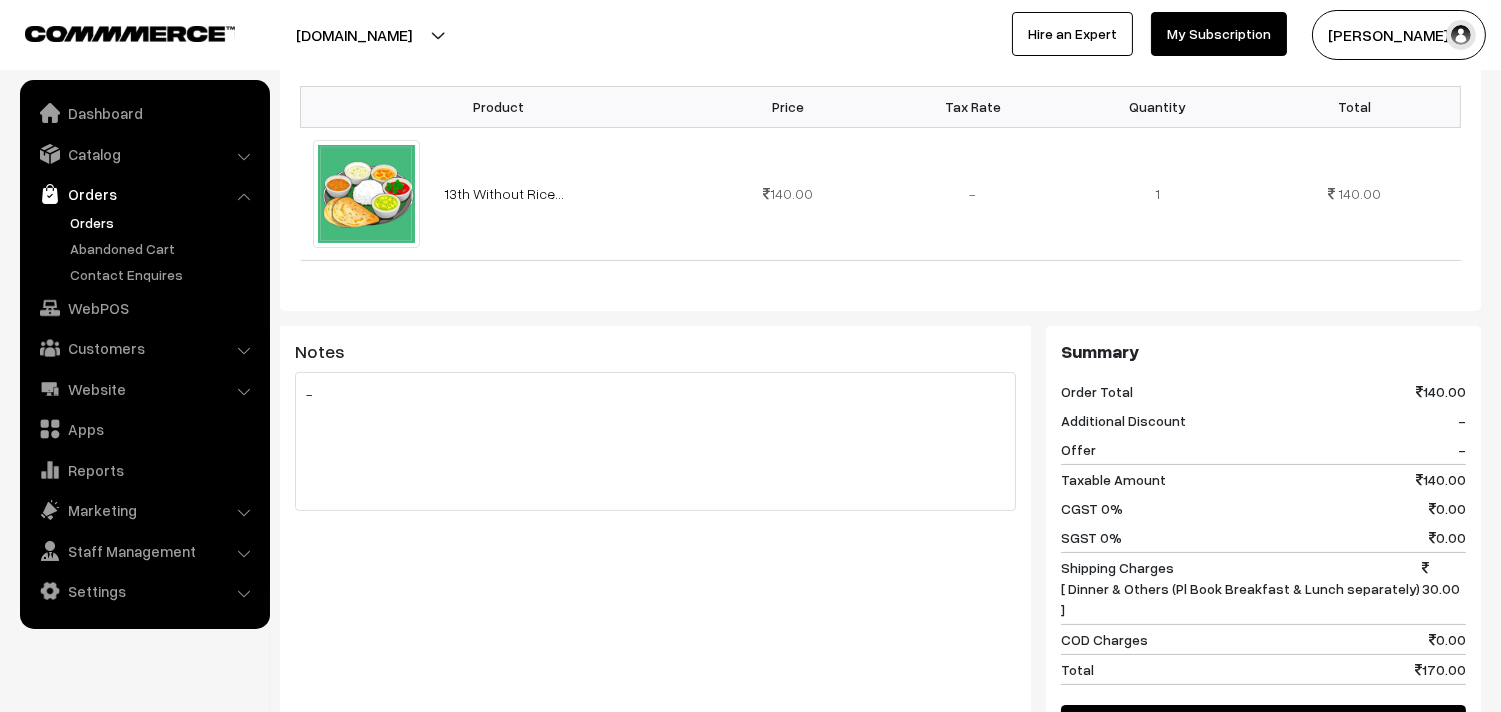 scroll, scrollTop: 666, scrollLeft: 0, axis: vertical 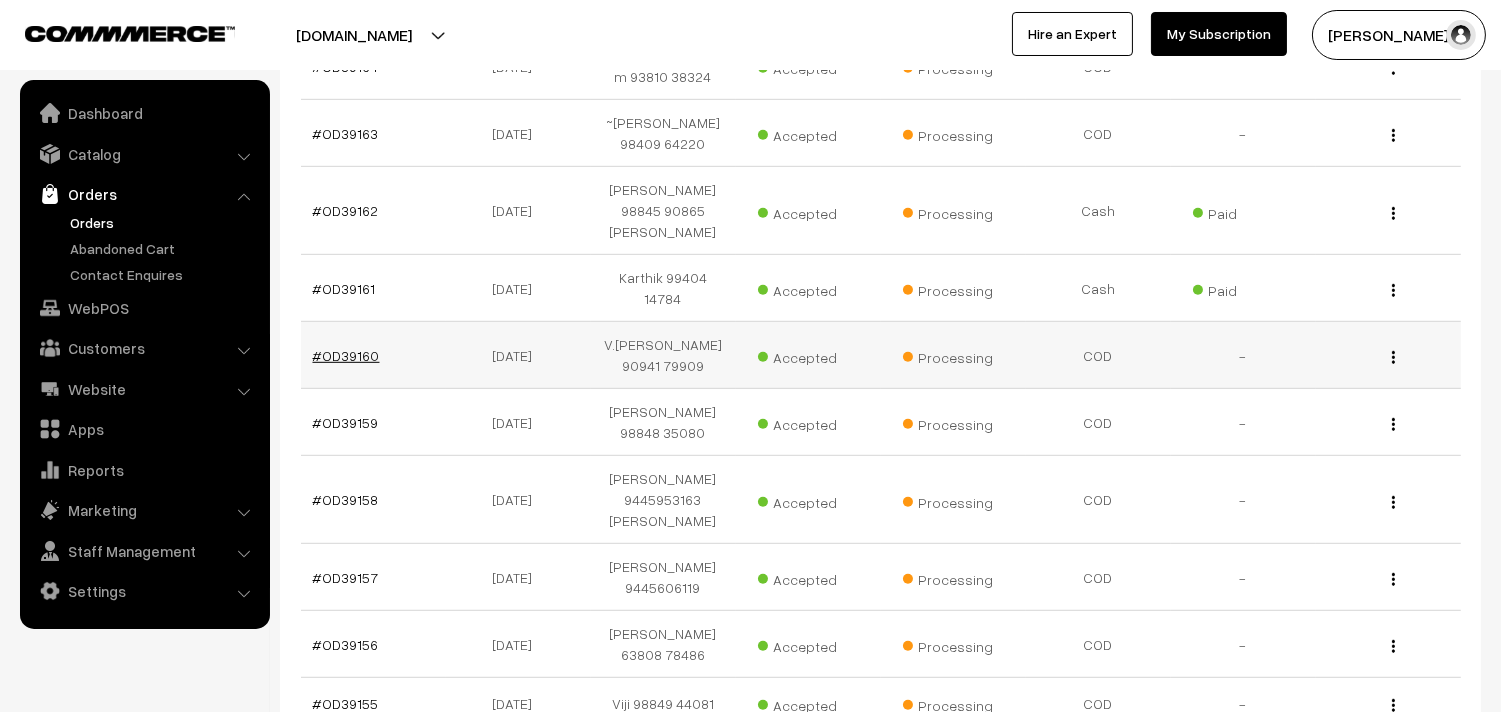click on "#OD39160" at bounding box center [346, 355] 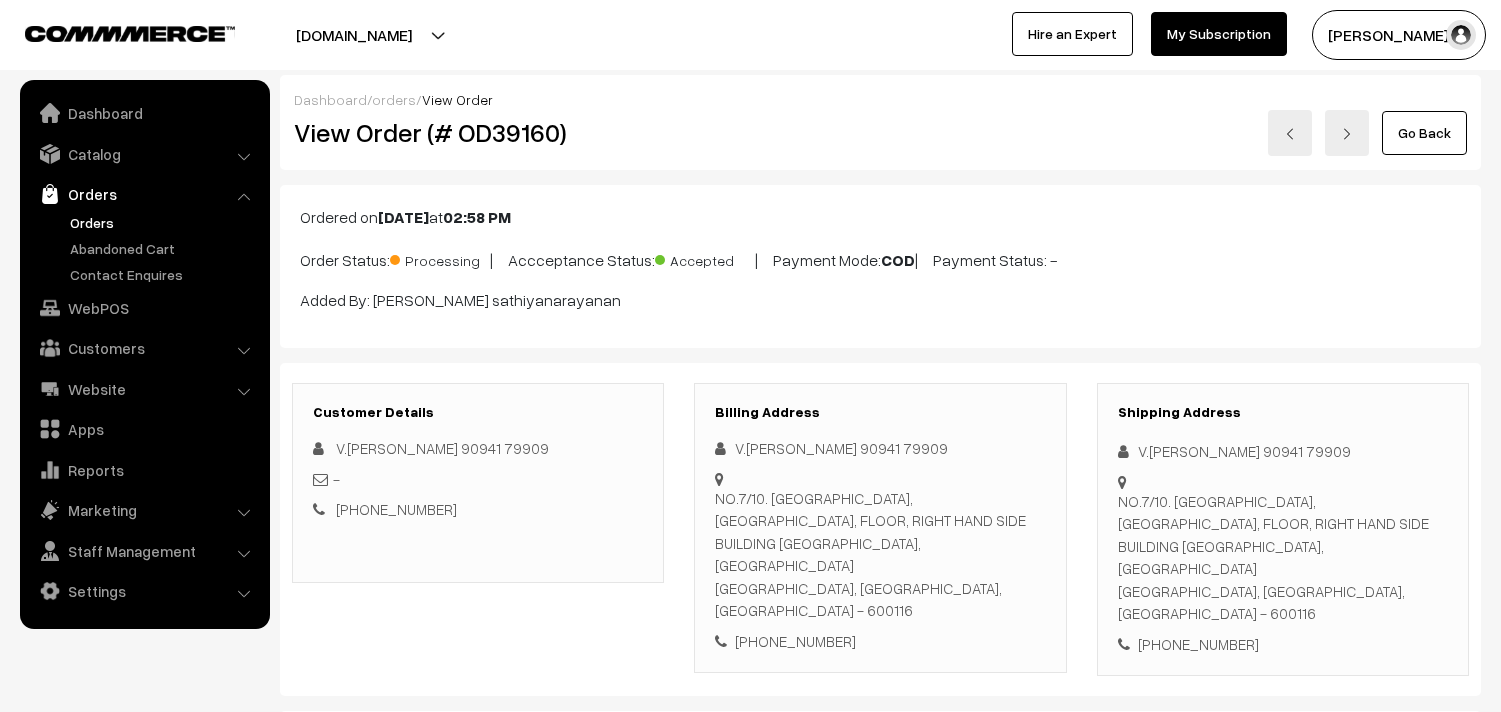 scroll, scrollTop: 0, scrollLeft: 0, axis: both 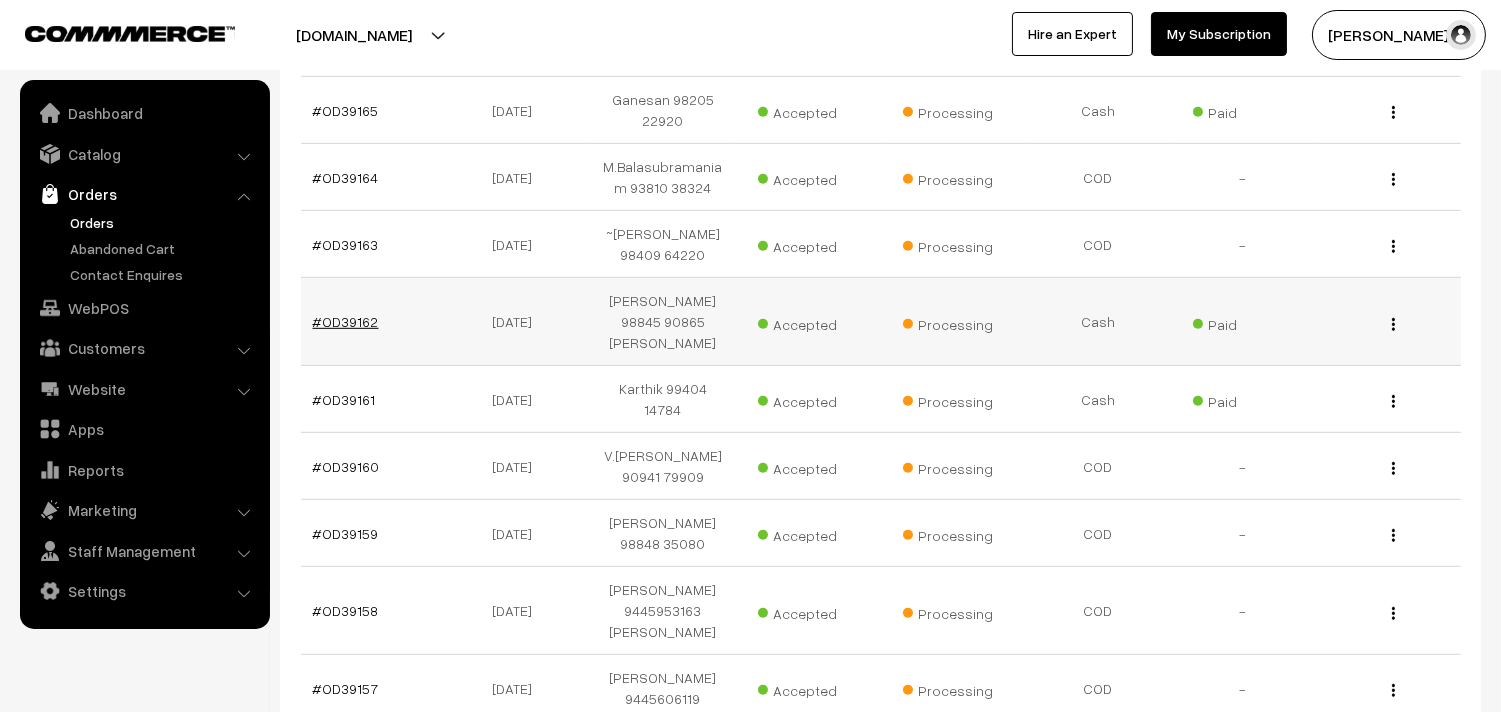 click on "#OD39162" at bounding box center [346, 321] 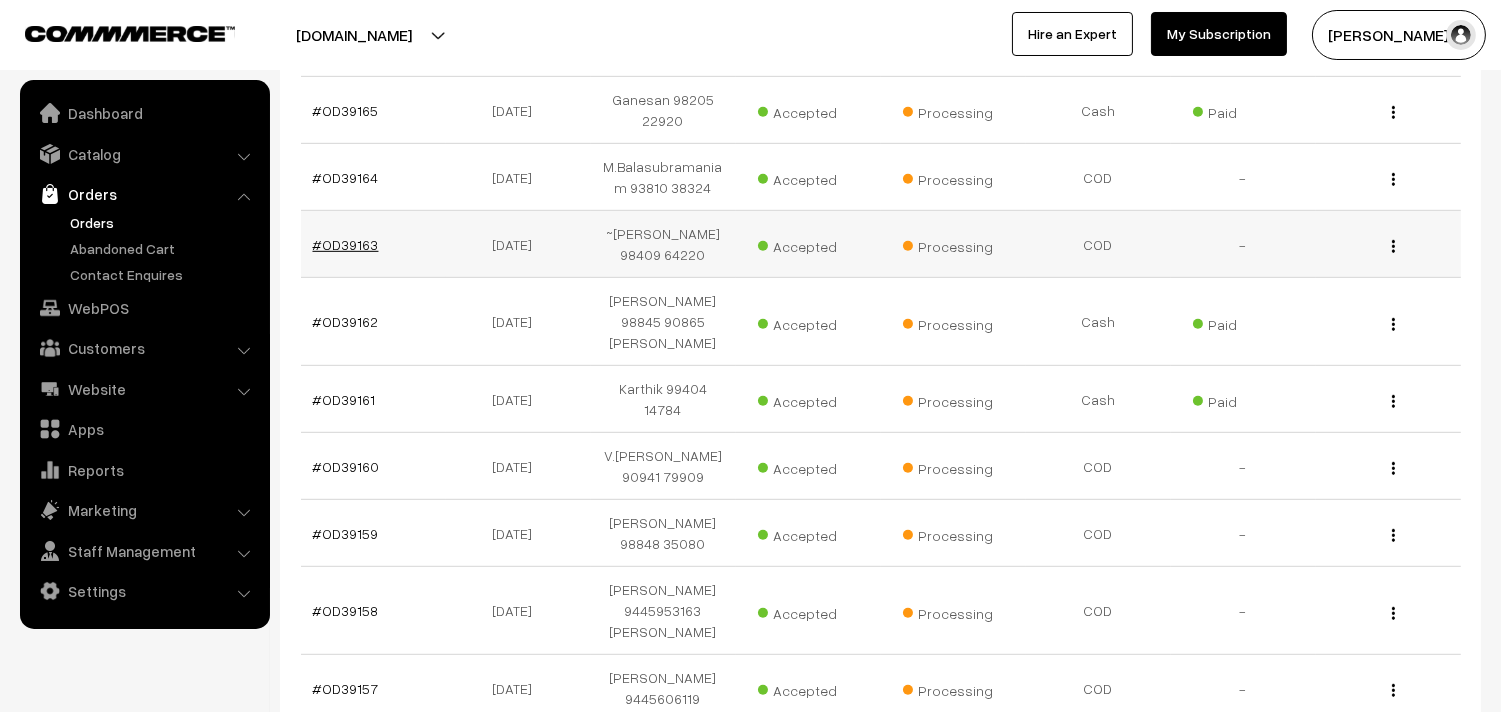 click on "#OD39163" at bounding box center [346, 244] 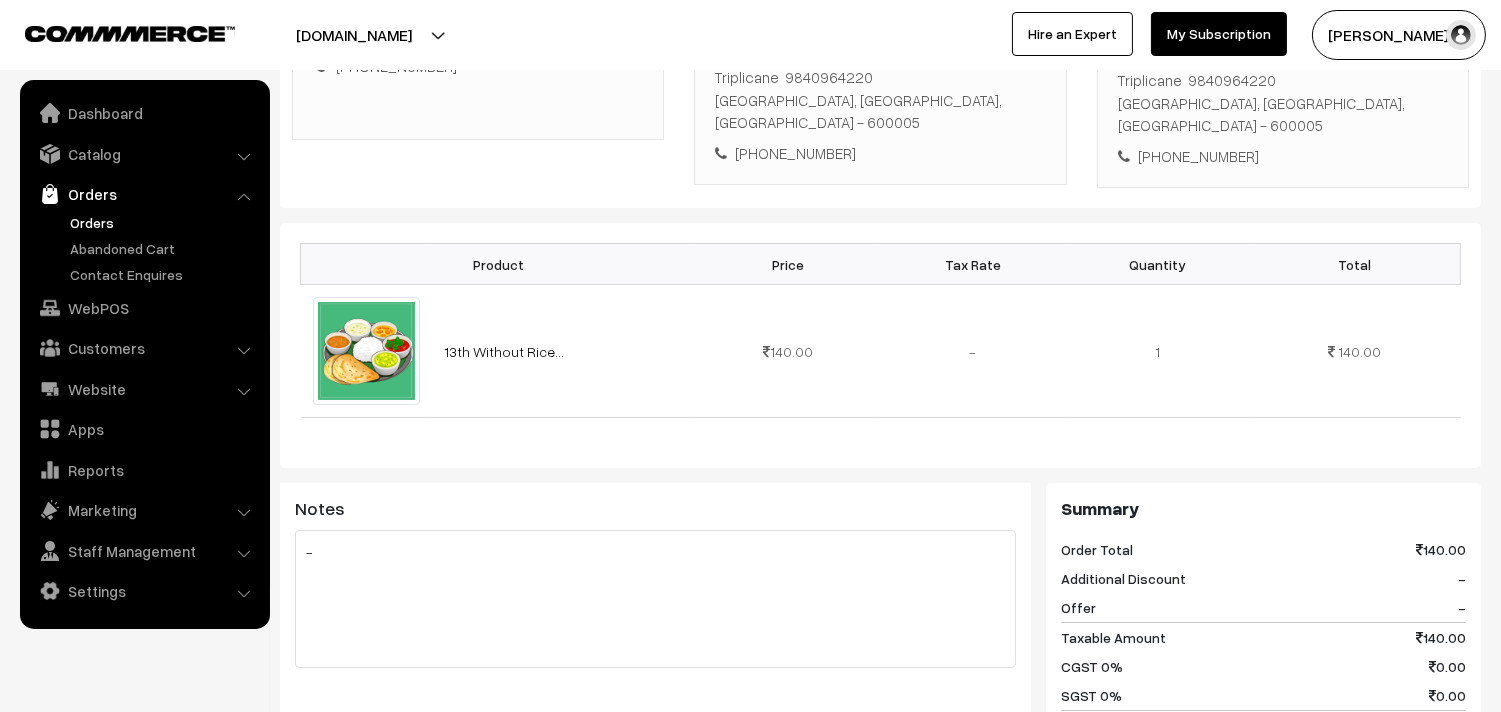 scroll, scrollTop: 444, scrollLeft: 0, axis: vertical 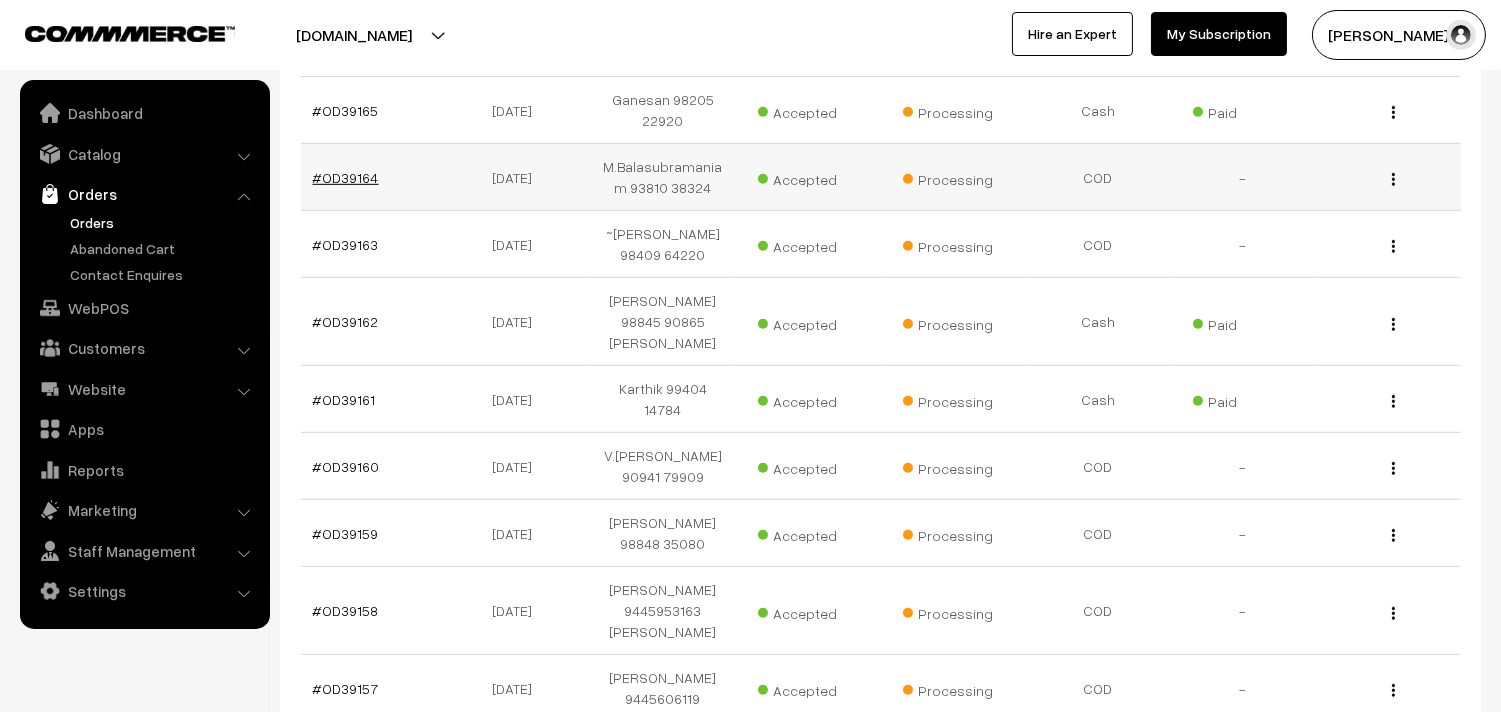 click on "#OD39164" at bounding box center [346, 177] 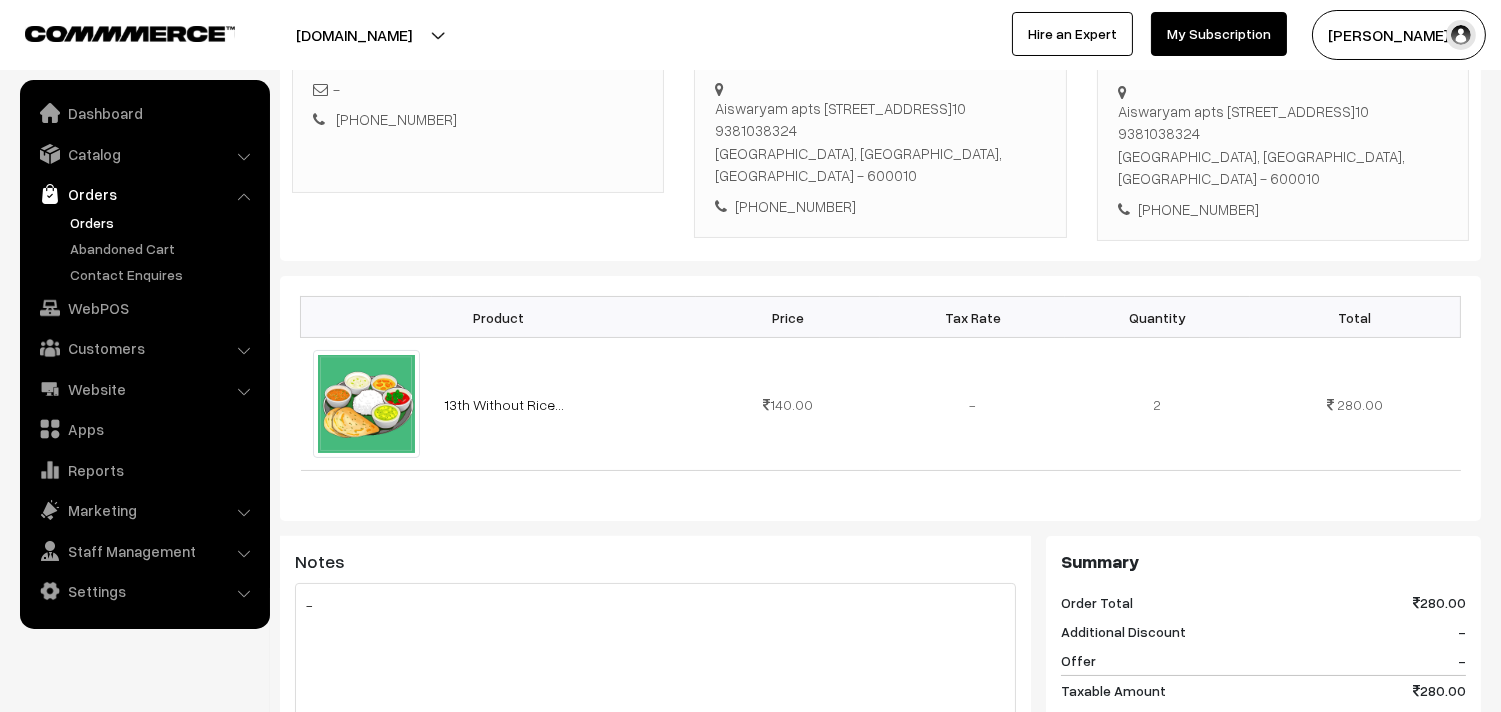 scroll, scrollTop: 444, scrollLeft: 0, axis: vertical 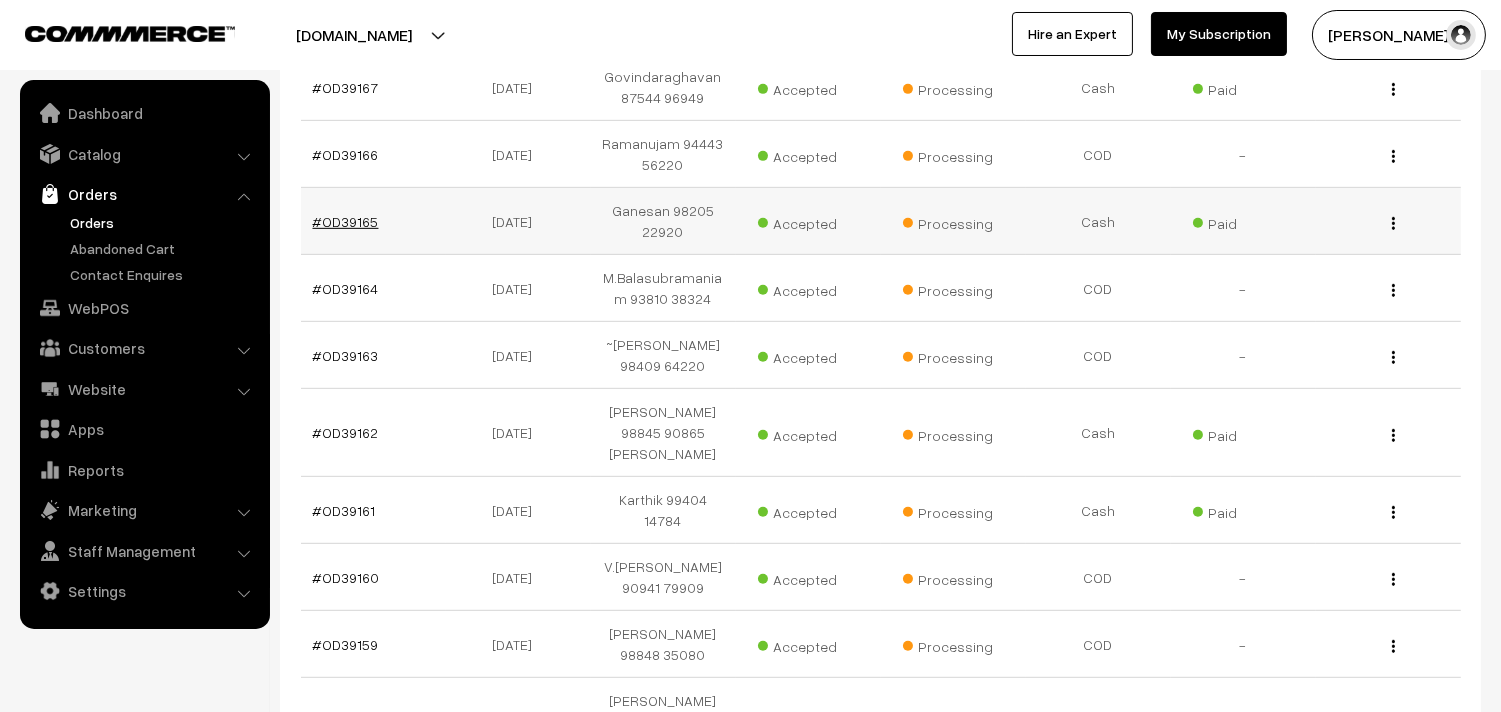 click on "#OD39165" at bounding box center (346, 221) 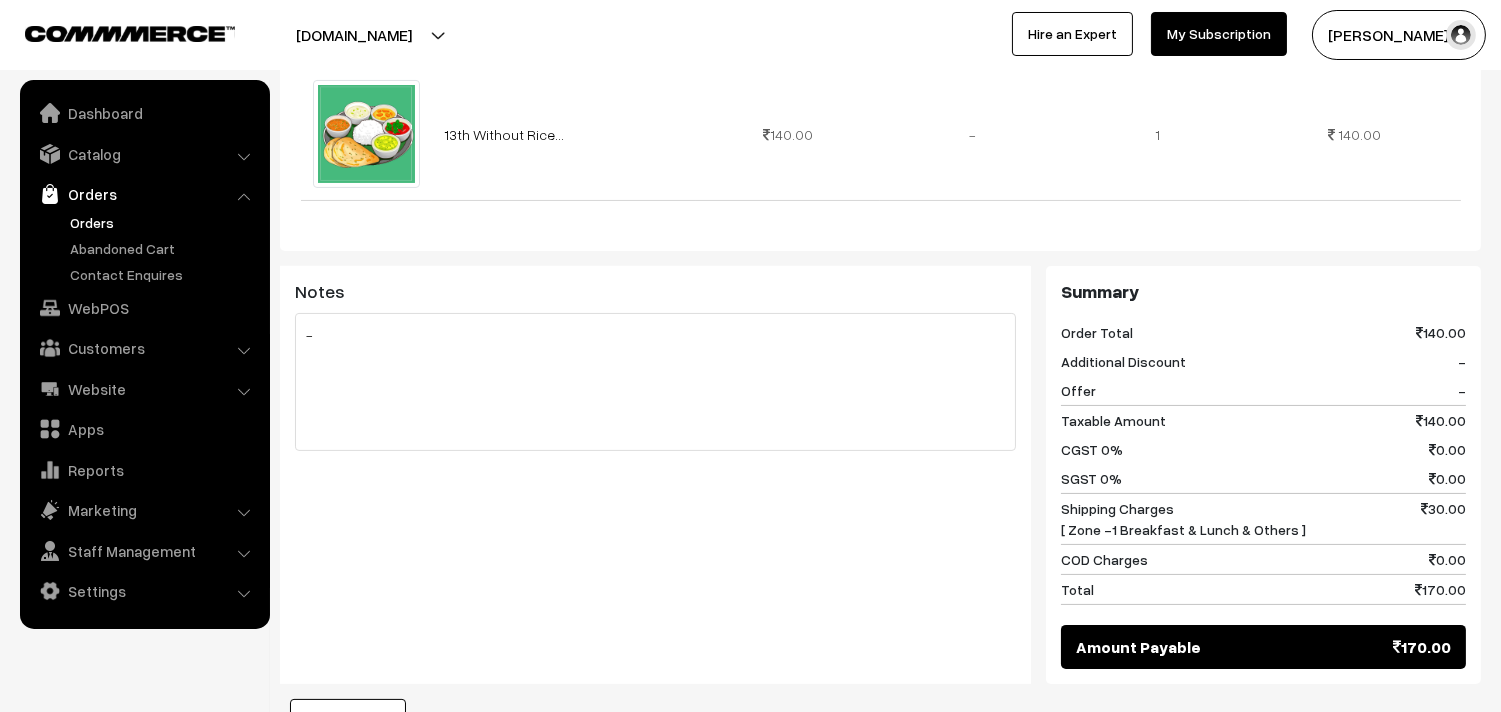 scroll, scrollTop: 333, scrollLeft: 0, axis: vertical 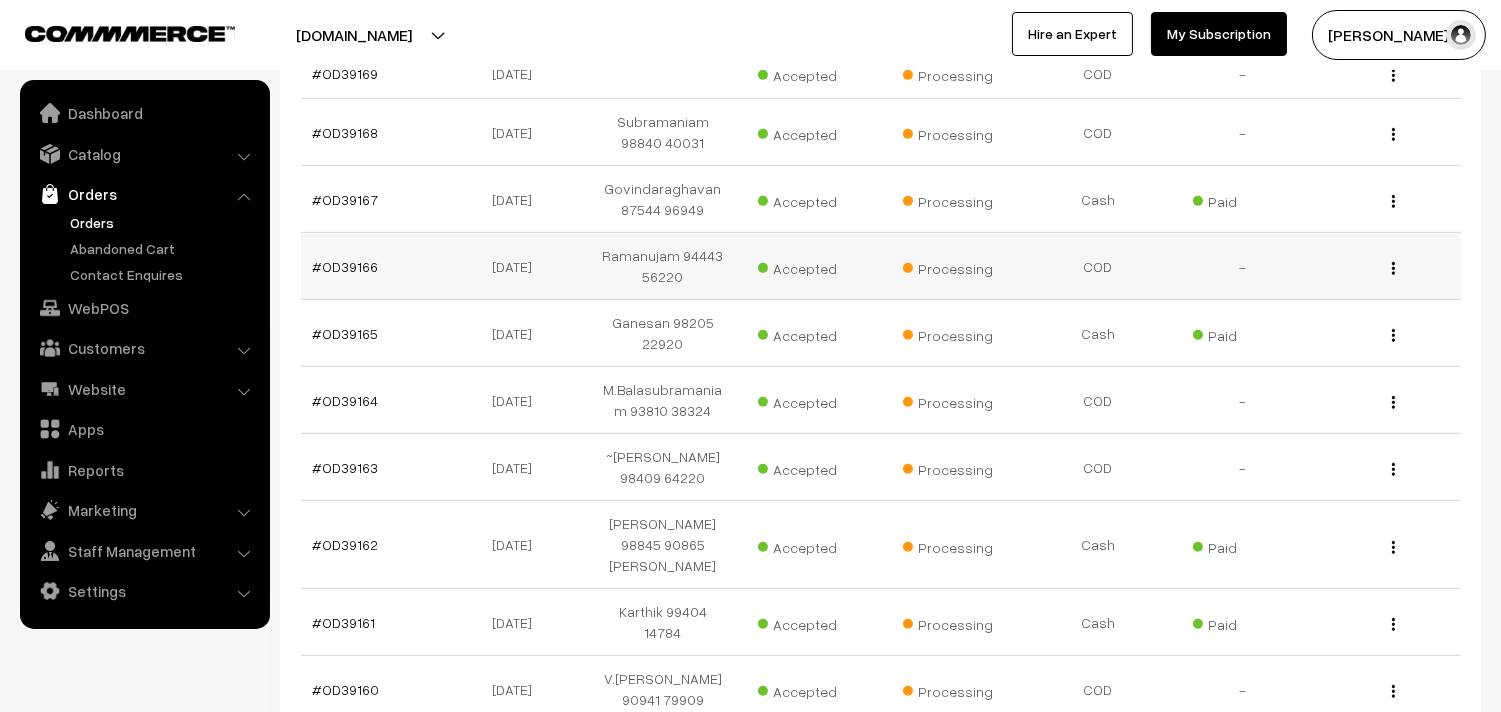 click on "#OD39166" at bounding box center [373, 266] 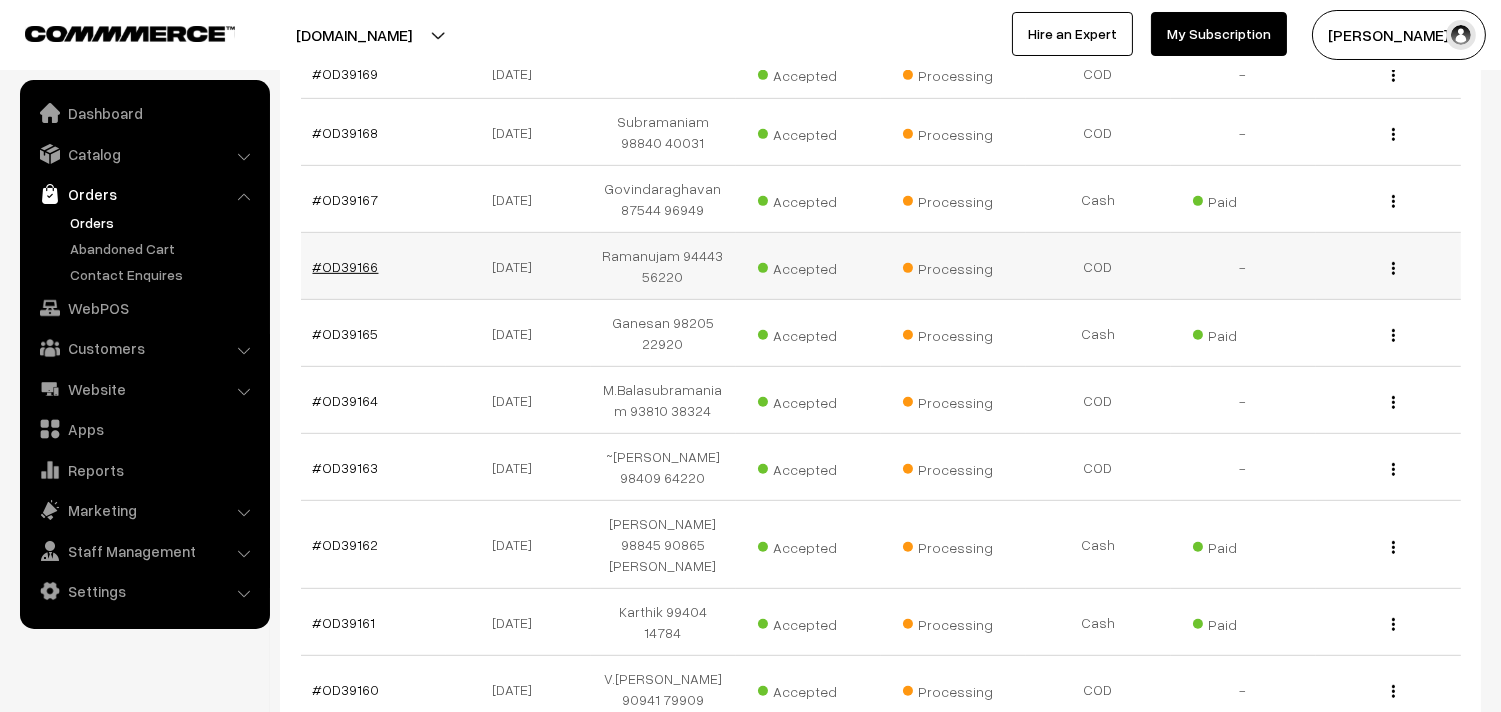 click on "#OD39166" at bounding box center [346, 266] 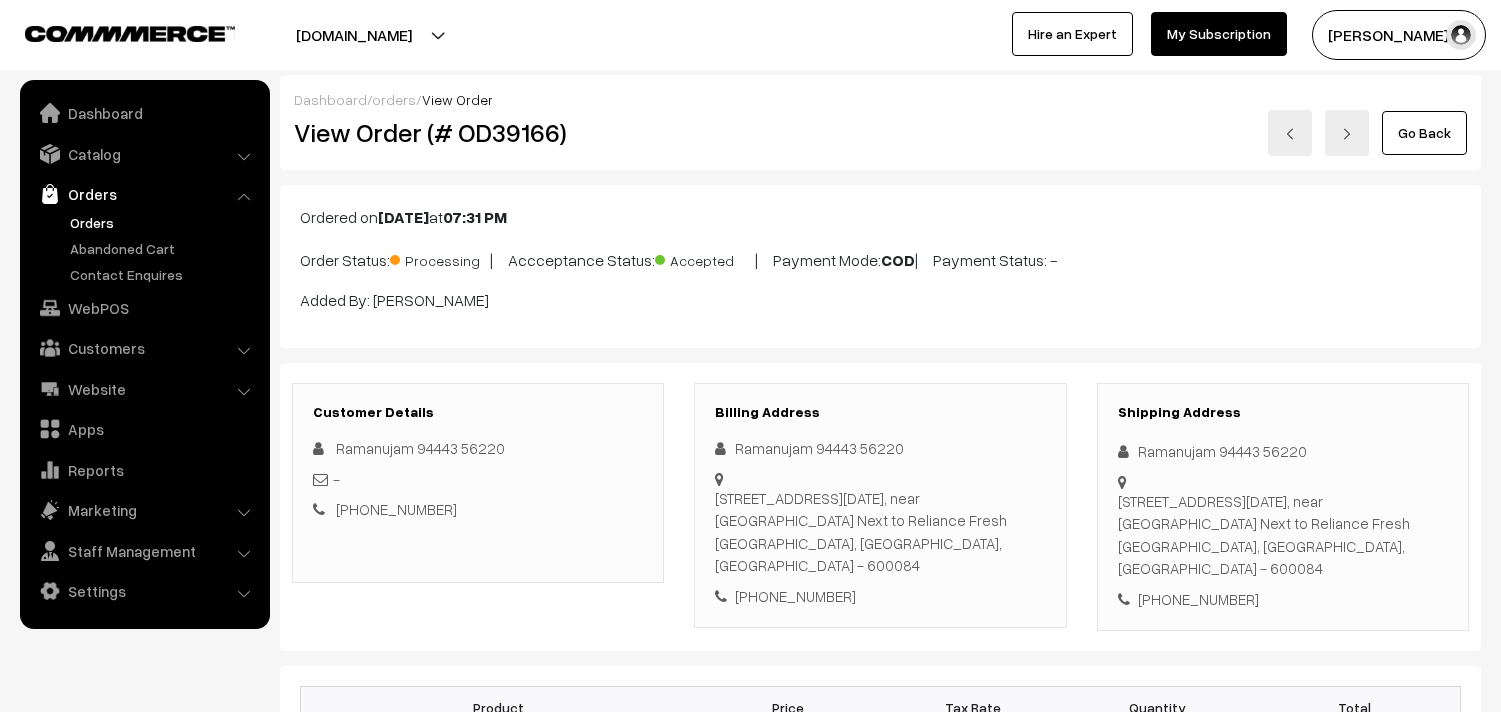 scroll, scrollTop: 222, scrollLeft: 0, axis: vertical 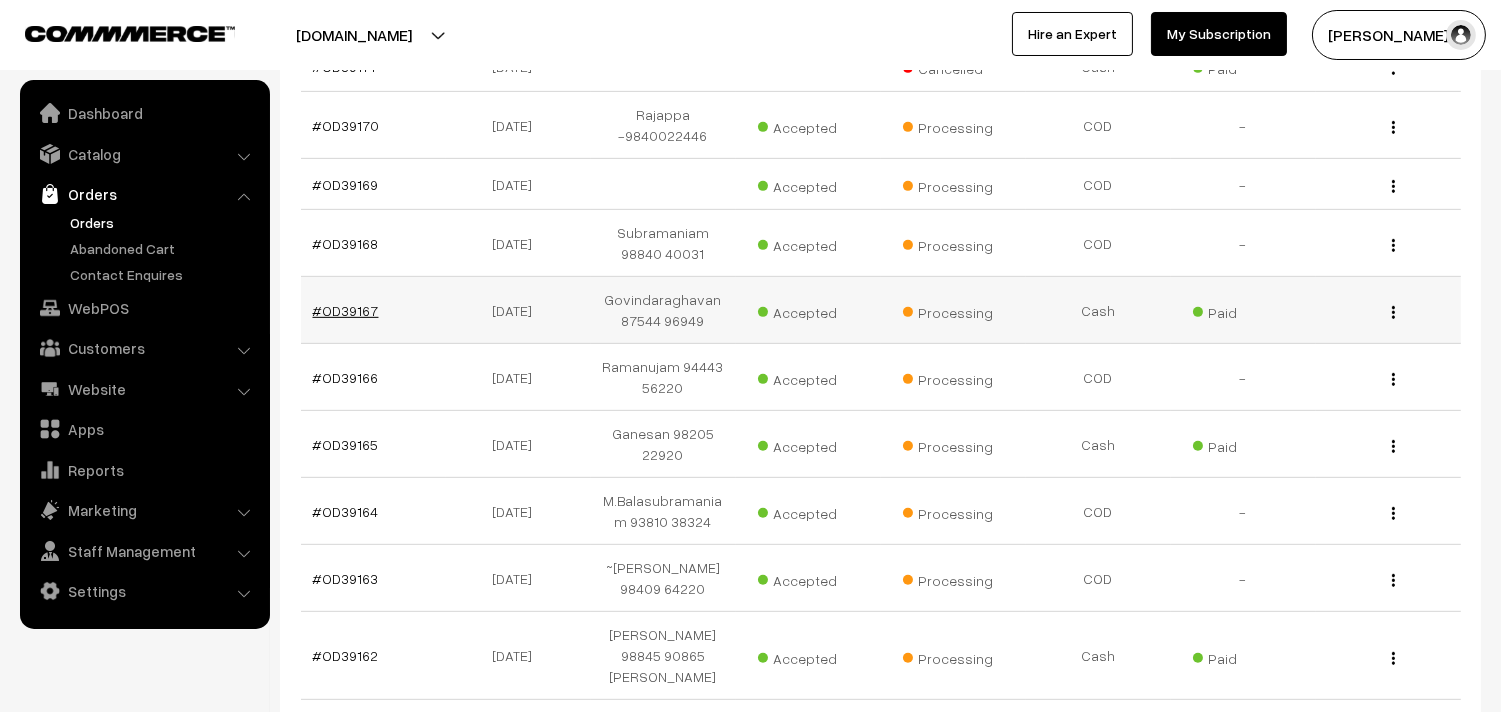 click on "#OD39167" at bounding box center [346, 310] 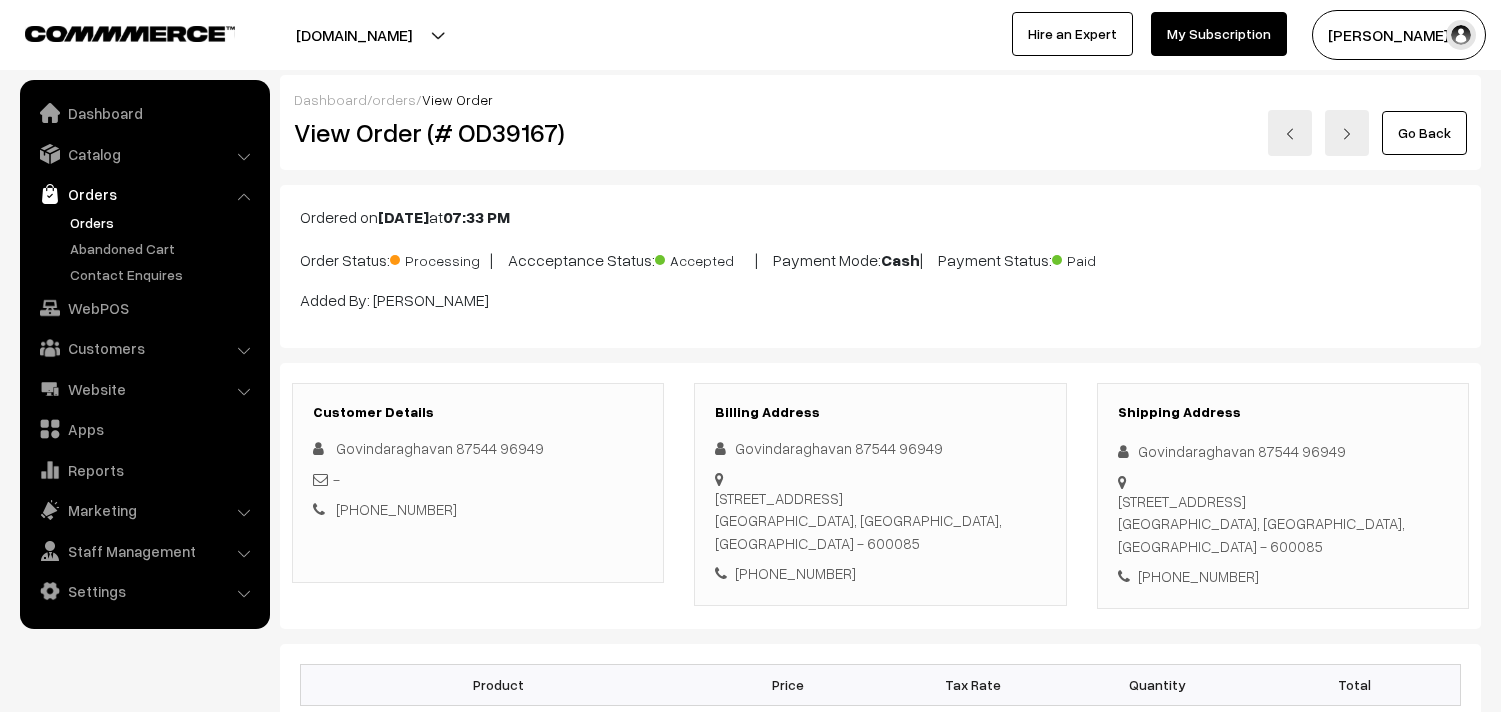 scroll, scrollTop: 333, scrollLeft: 0, axis: vertical 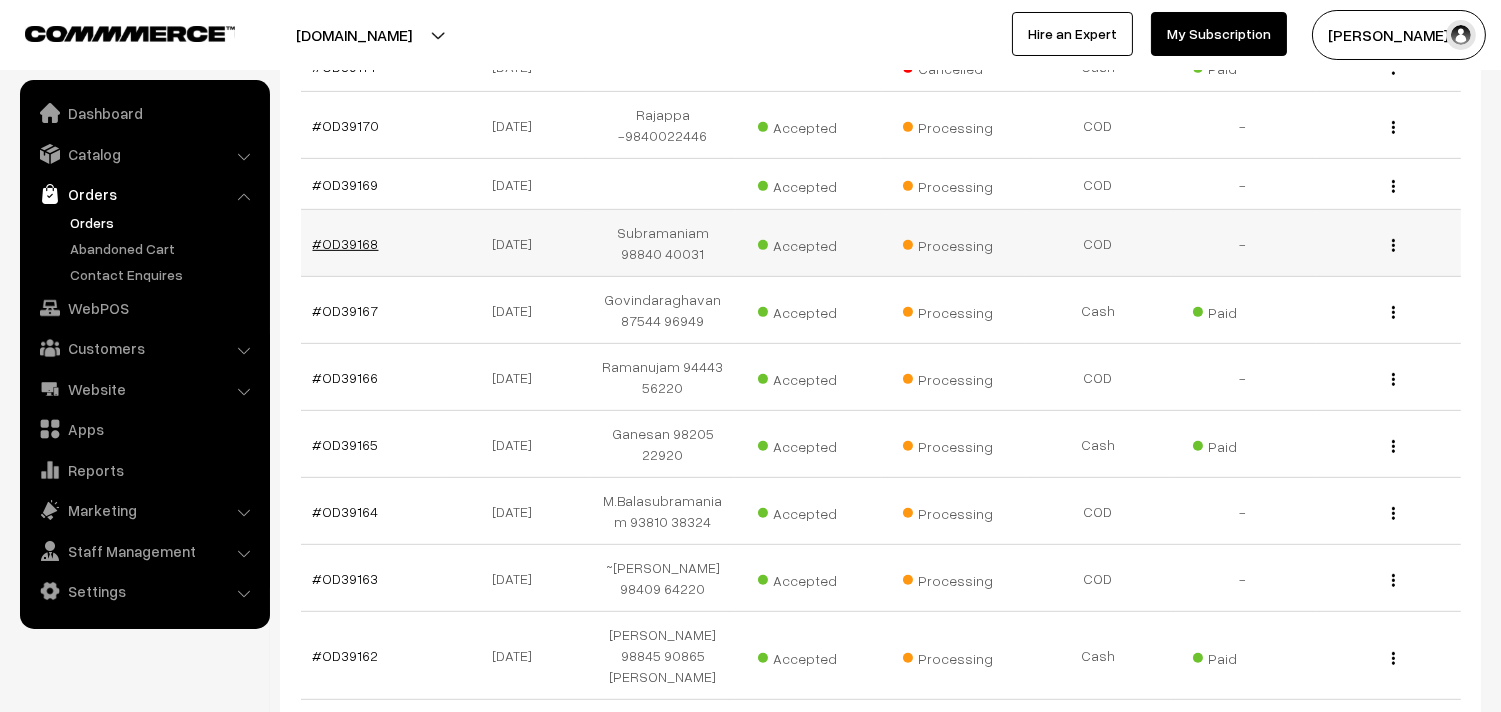 click on "#OD39168" at bounding box center (346, 243) 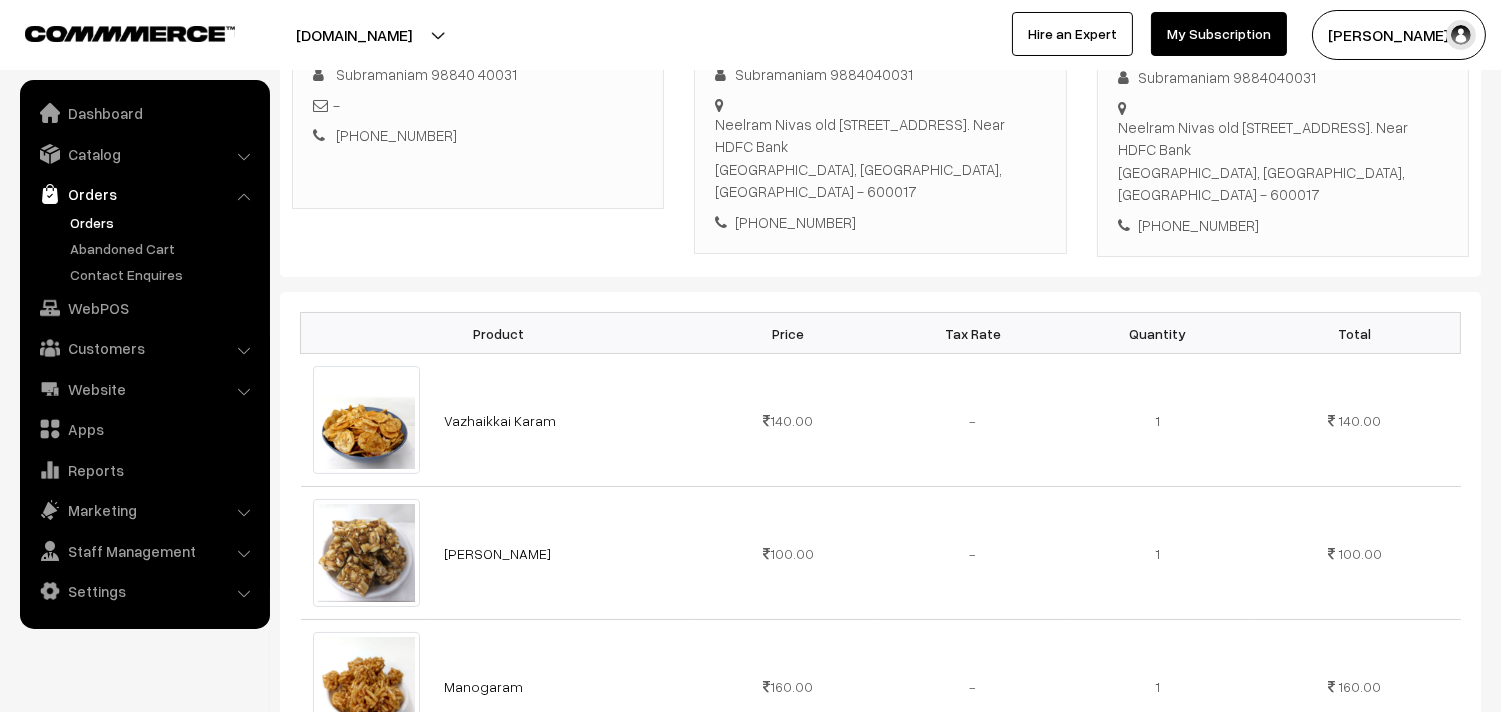 scroll, scrollTop: 444, scrollLeft: 0, axis: vertical 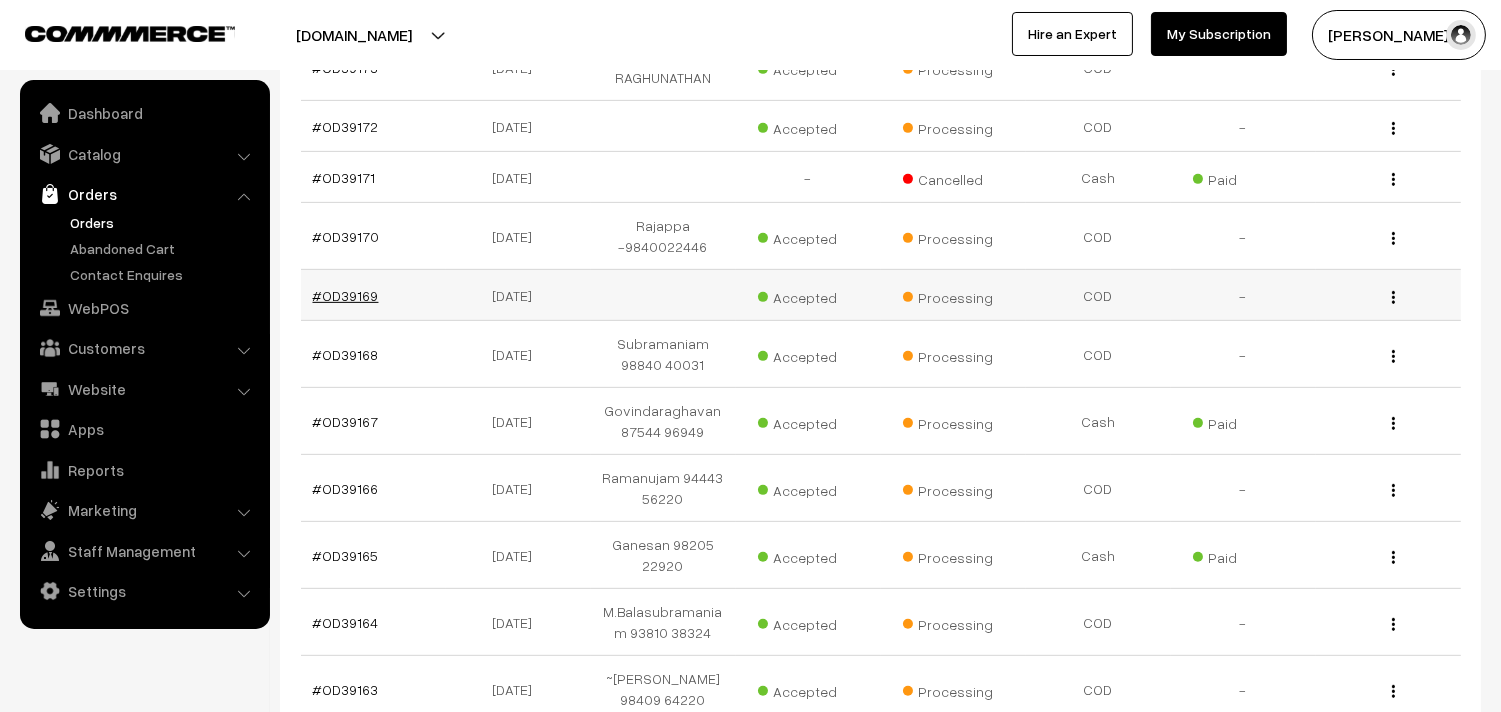 click on "#OD39169" at bounding box center [346, 295] 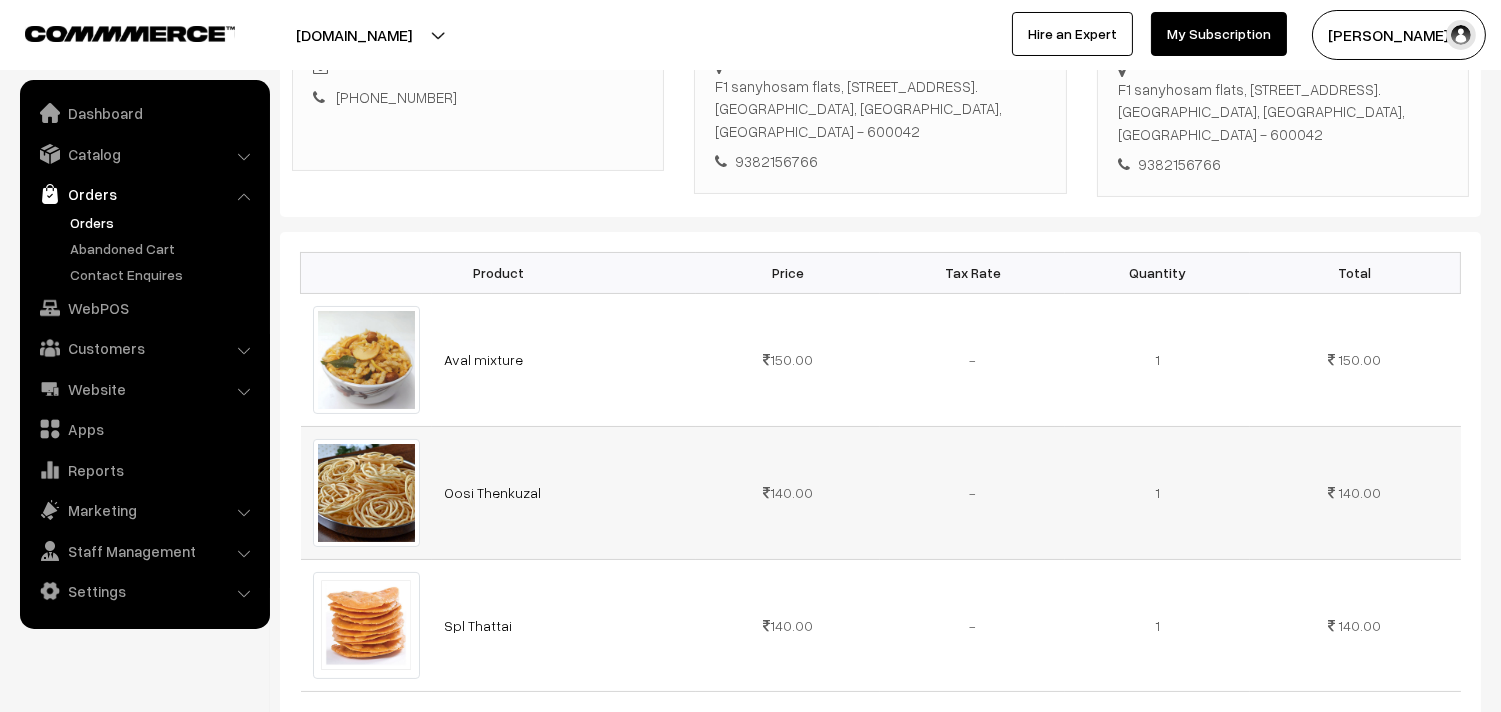 scroll, scrollTop: 0, scrollLeft: 0, axis: both 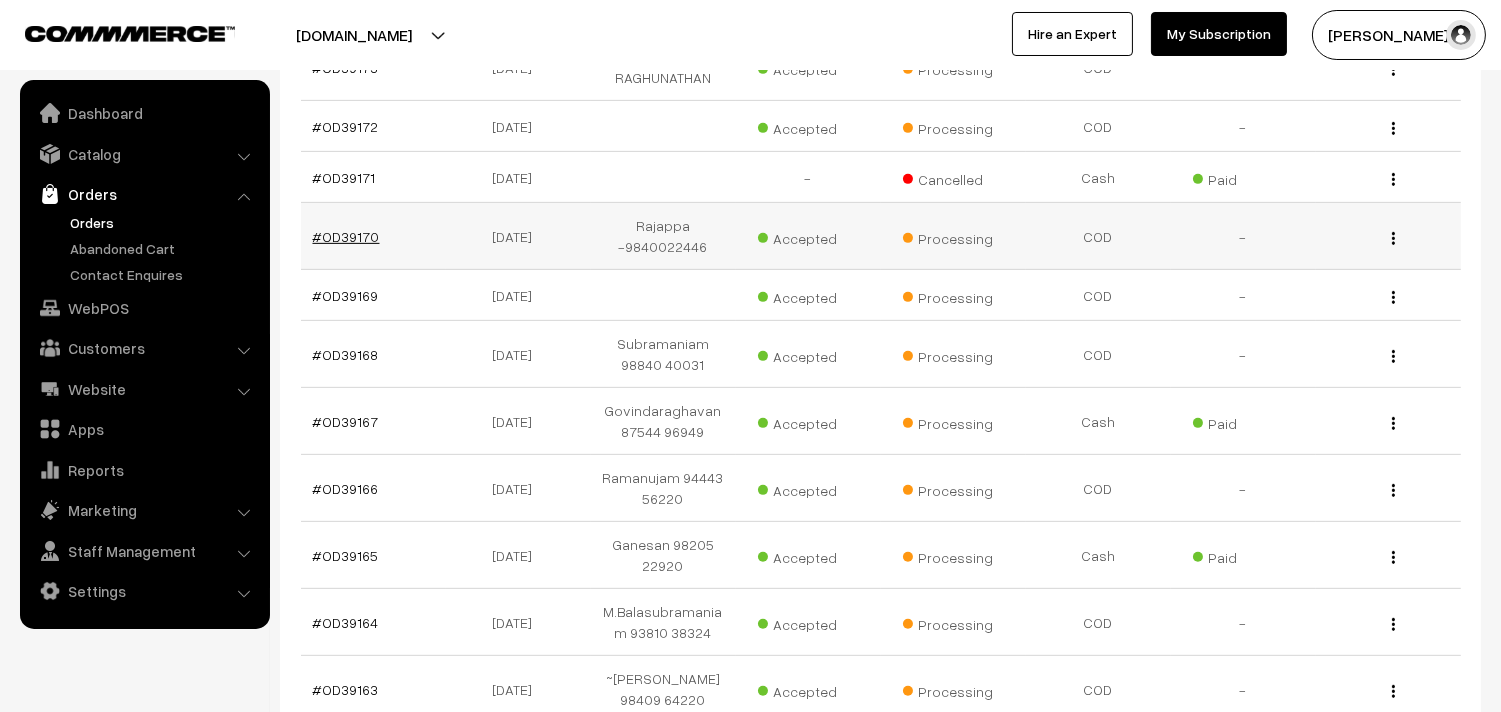 click on "#OD39170" at bounding box center [346, 236] 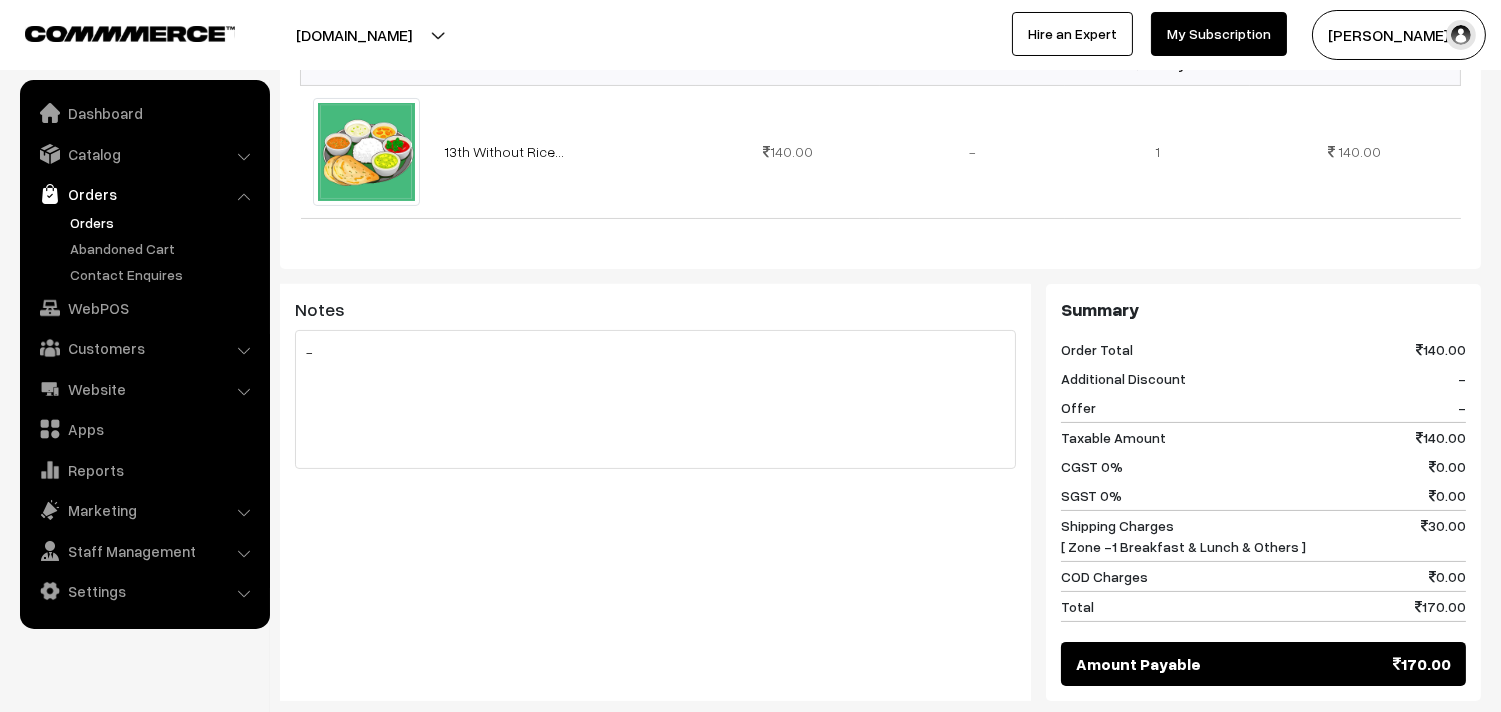 scroll, scrollTop: 666, scrollLeft: 0, axis: vertical 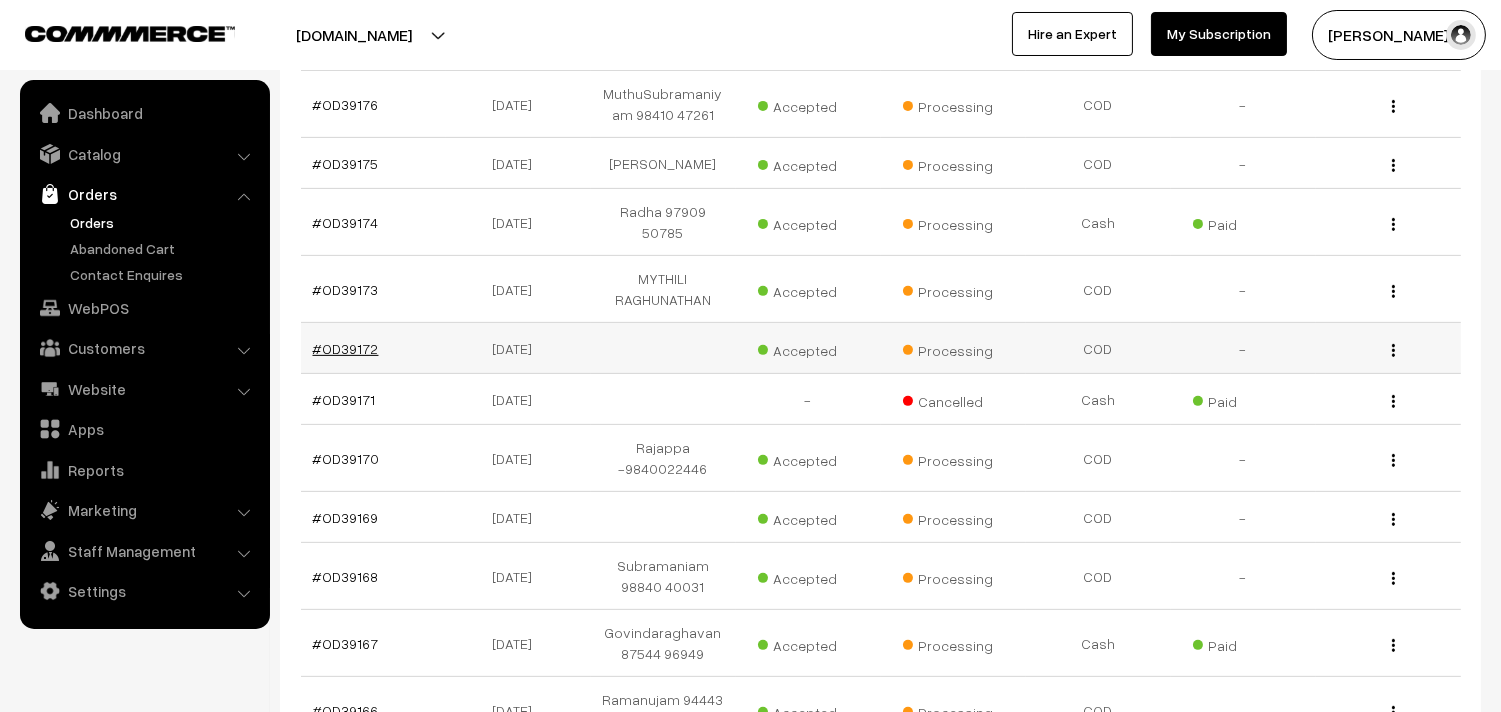 click on "#OD39172" at bounding box center [346, 348] 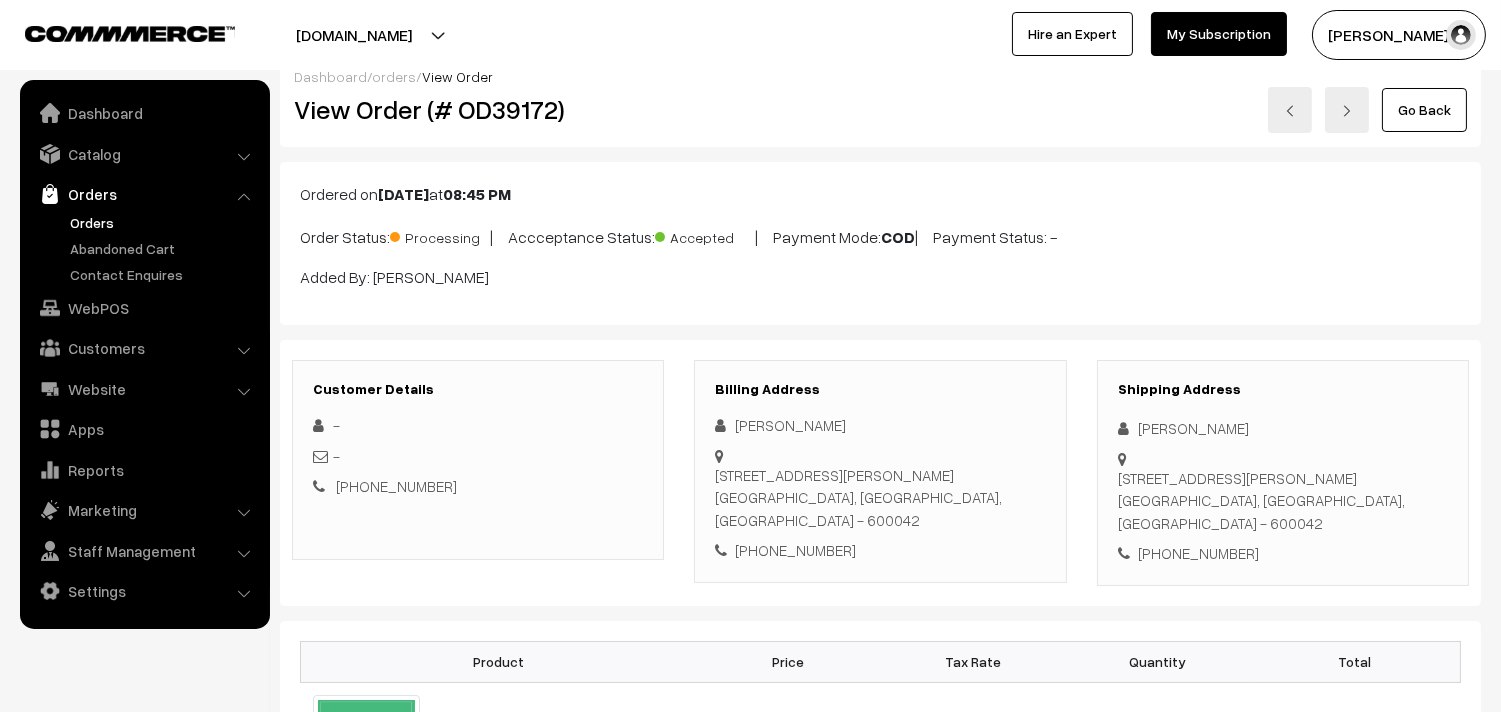 scroll, scrollTop: 0, scrollLeft: 0, axis: both 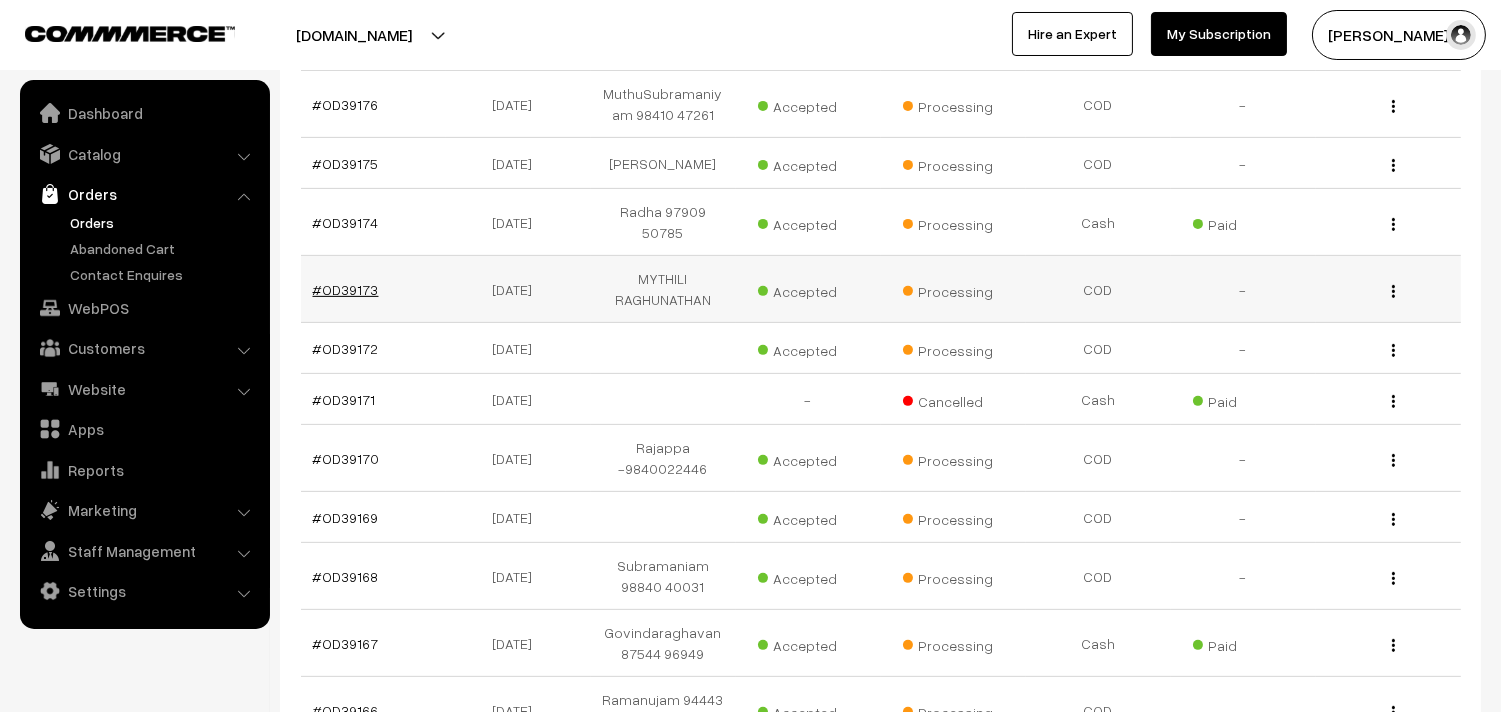 click on "#OD39173" at bounding box center [346, 289] 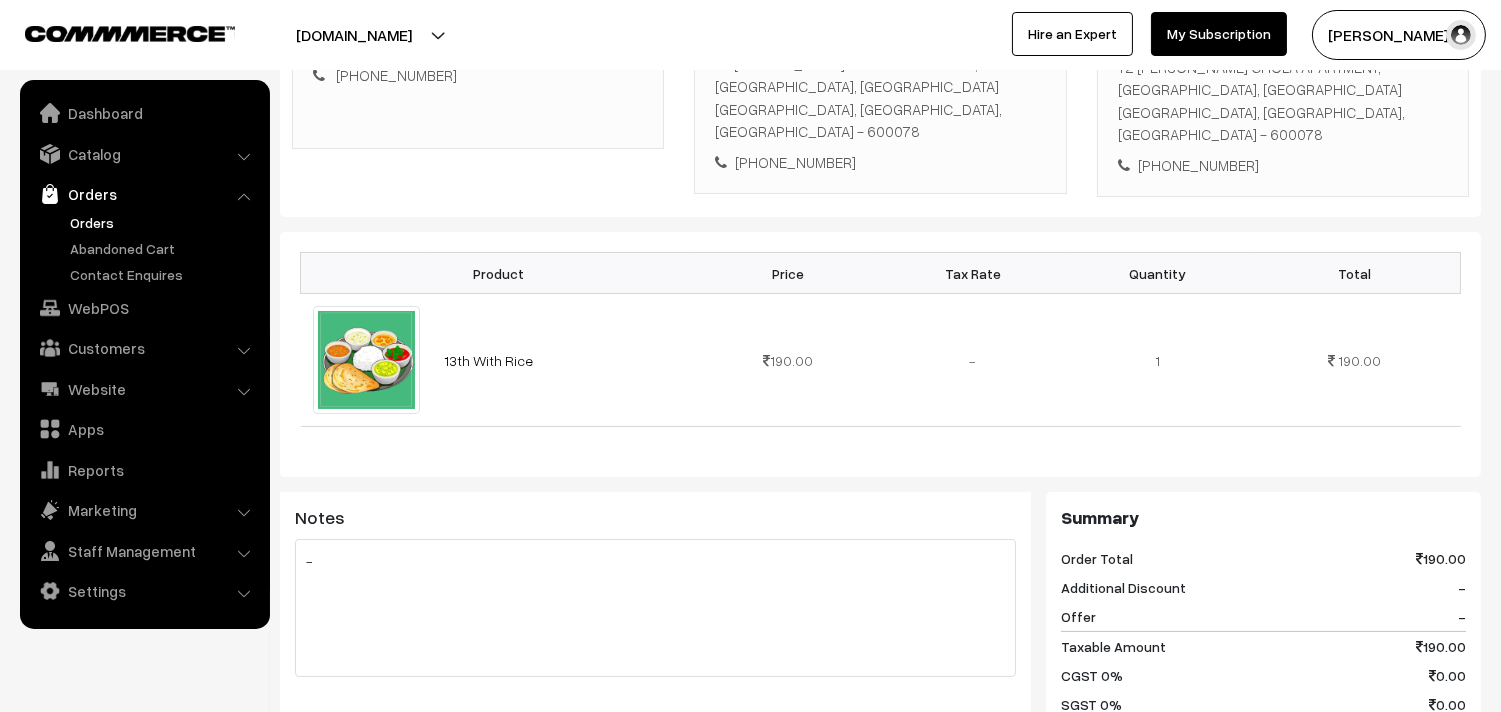 scroll, scrollTop: 444, scrollLeft: 0, axis: vertical 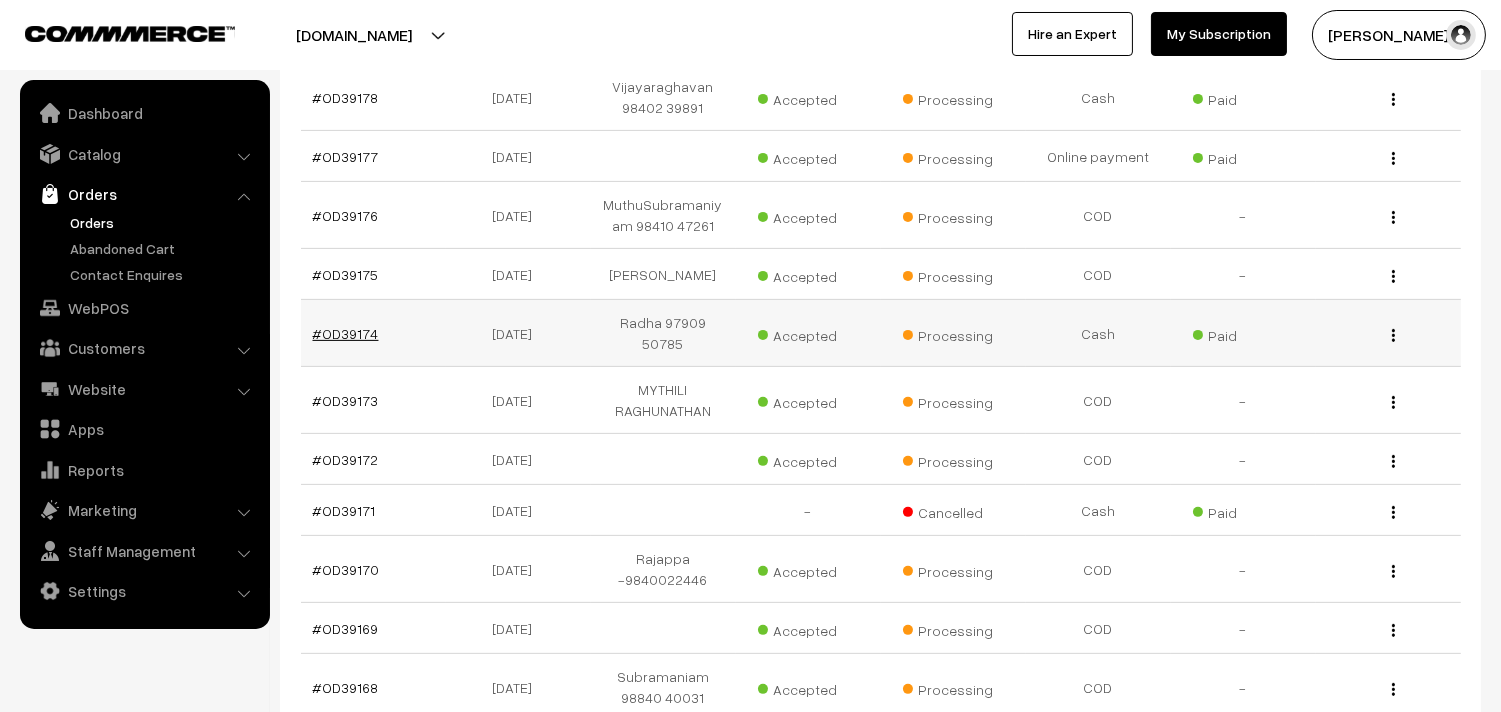 click on "#OD39174" at bounding box center (346, 333) 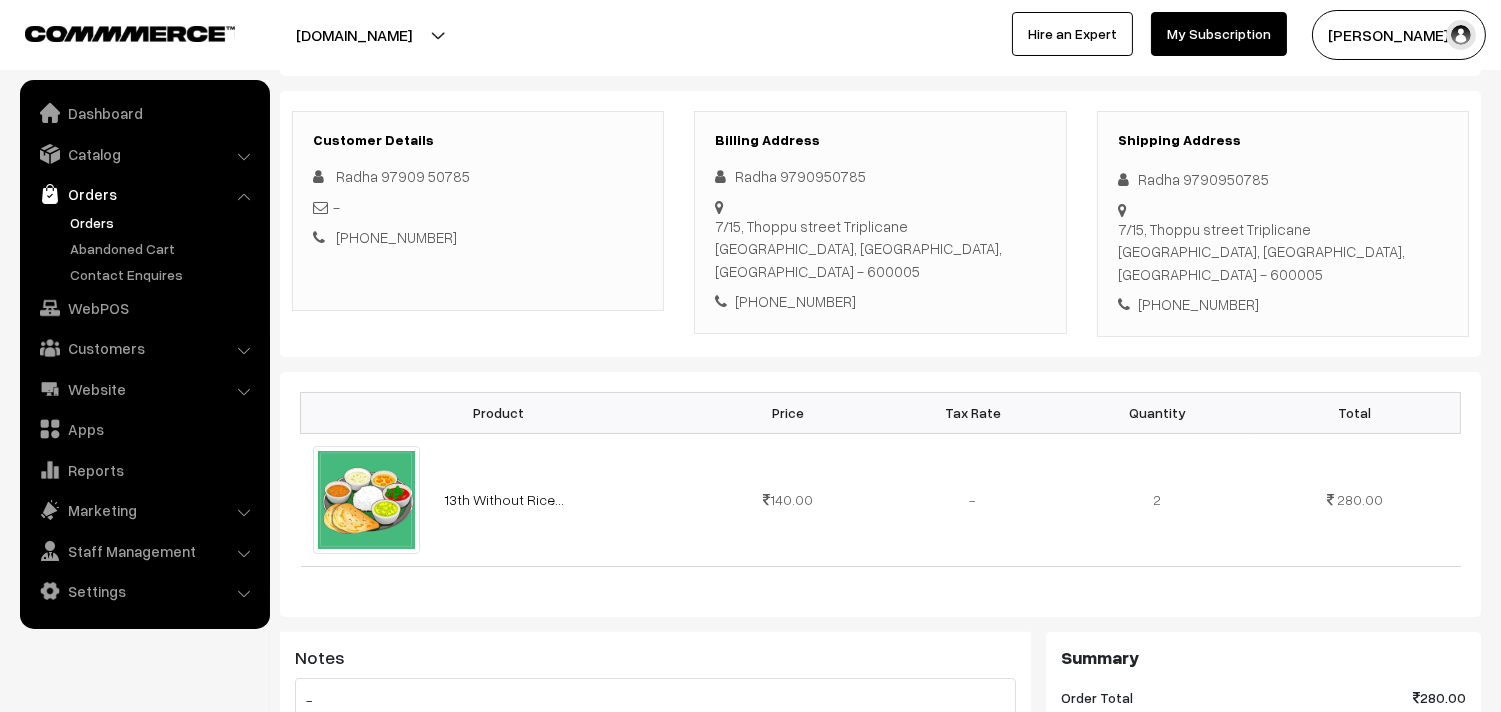 scroll, scrollTop: 111, scrollLeft: 0, axis: vertical 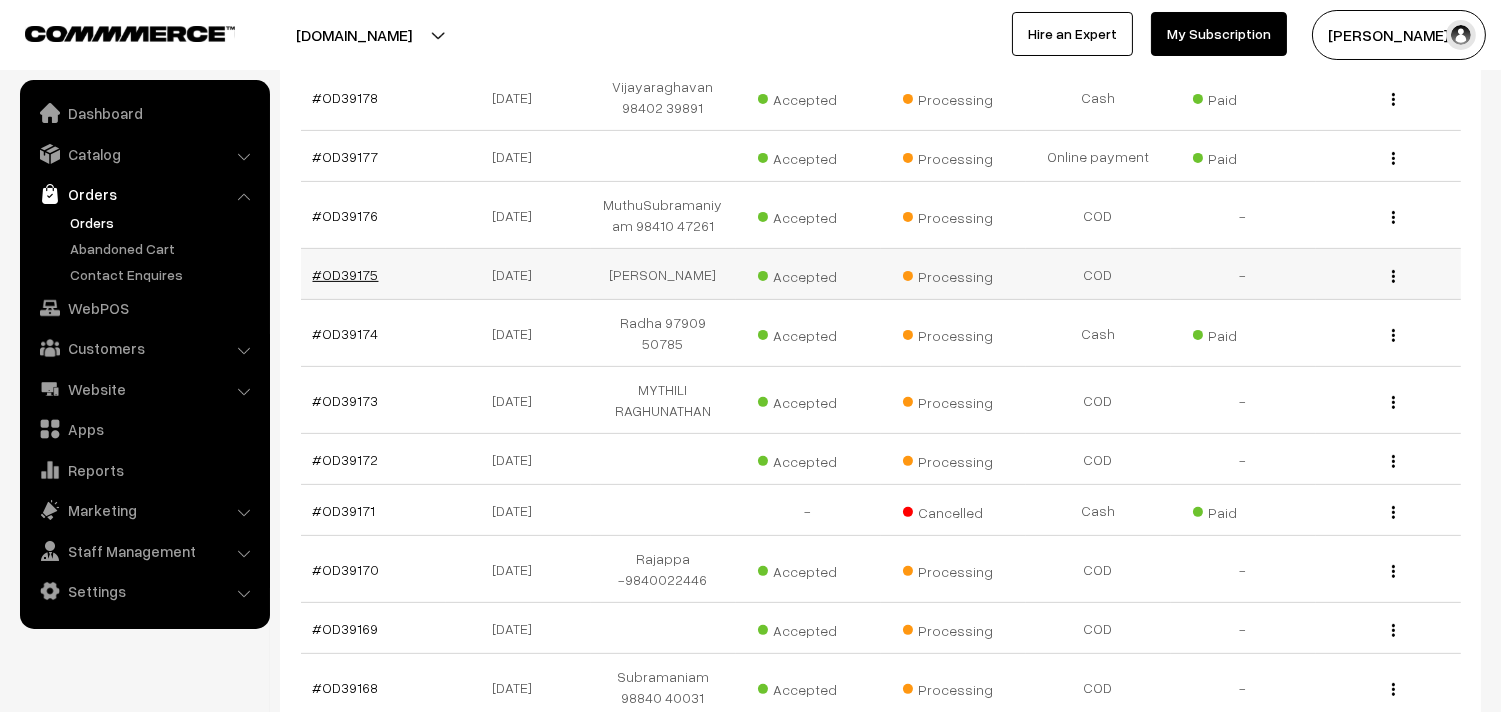 click on "#OD39175" at bounding box center [346, 274] 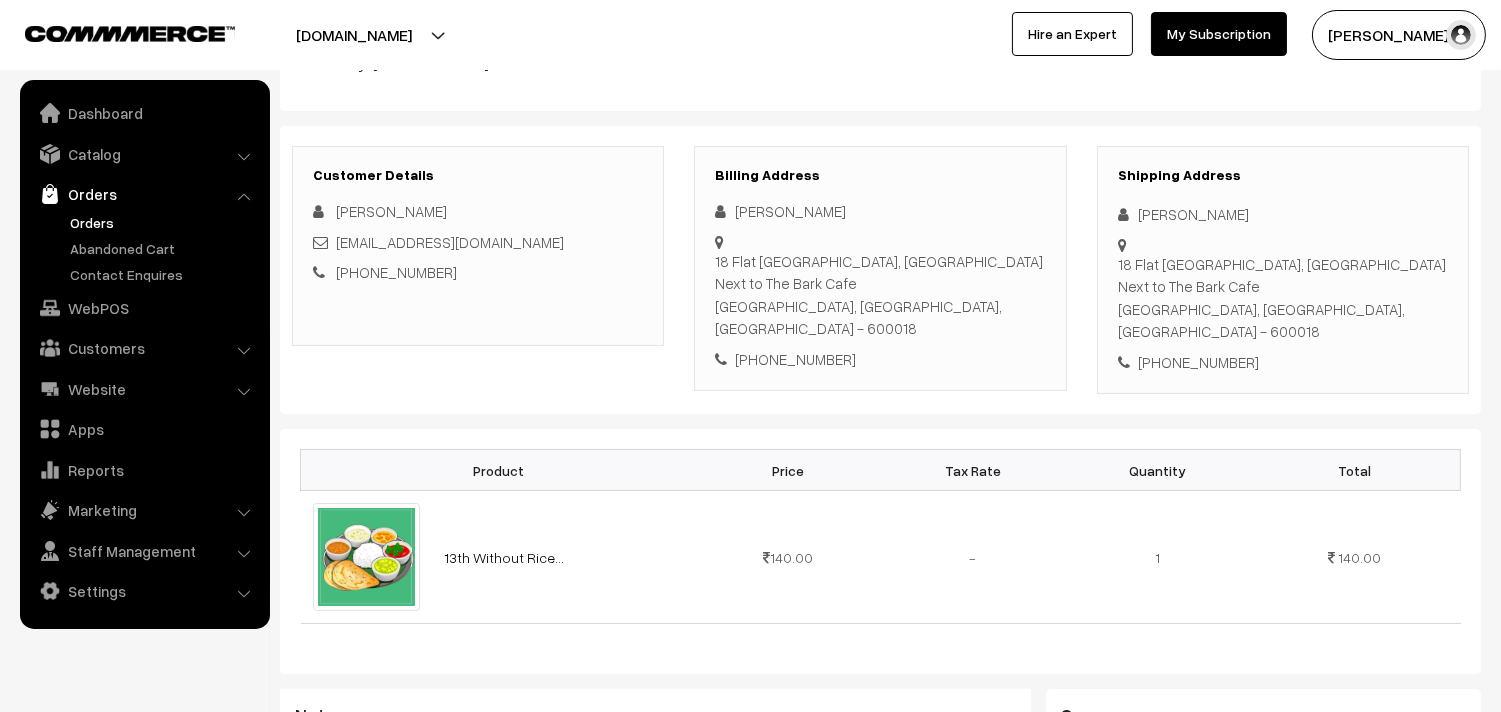 scroll, scrollTop: 444, scrollLeft: 0, axis: vertical 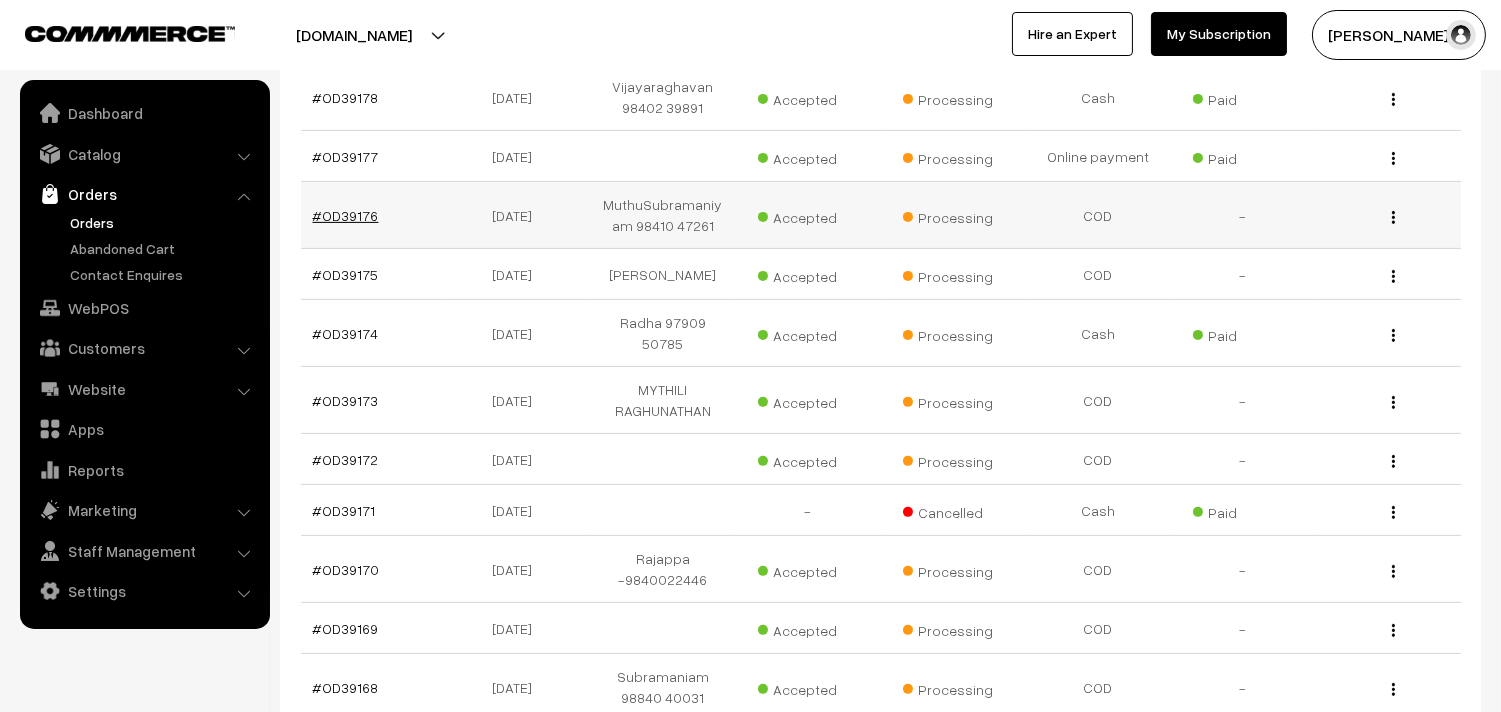 click on "#OD39176" at bounding box center (346, 215) 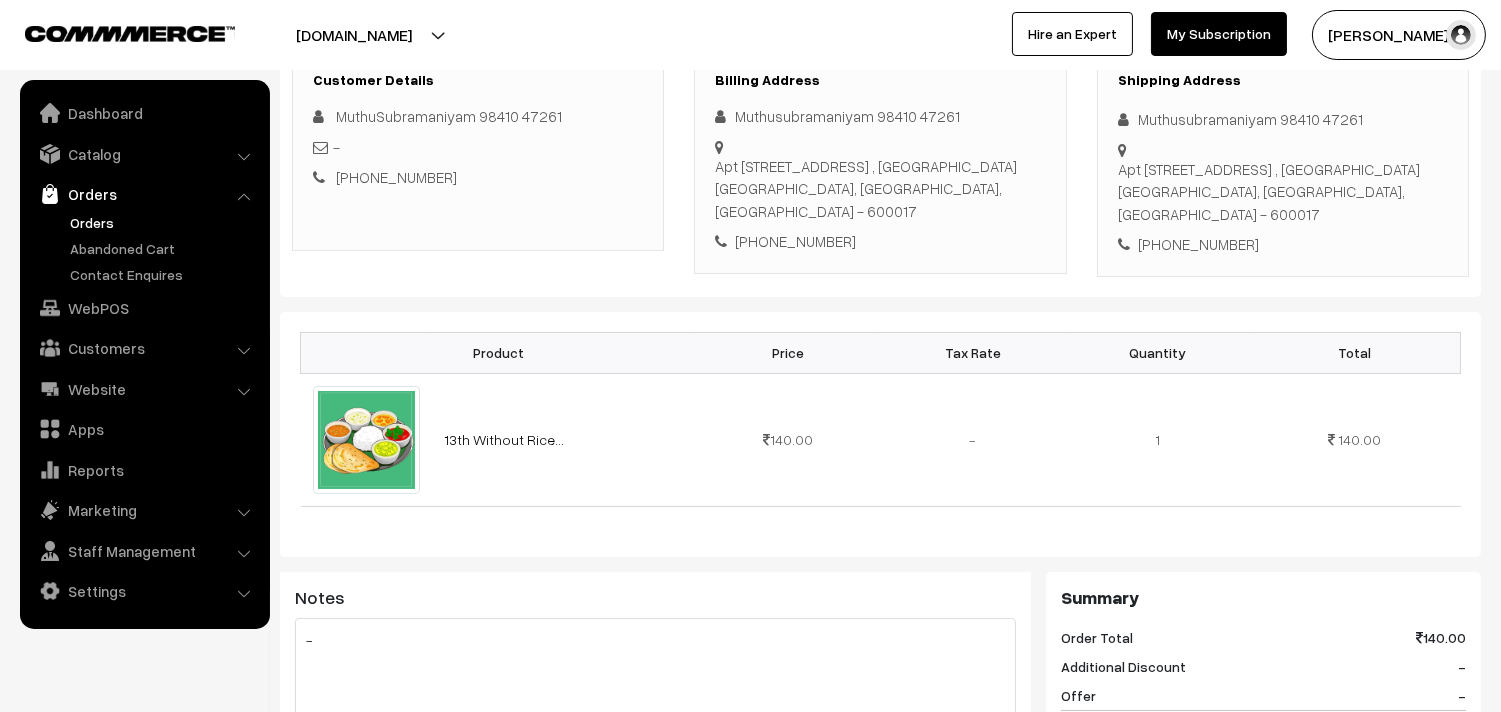 scroll, scrollTop: 333, scrollLeft: 0, axis: vertical 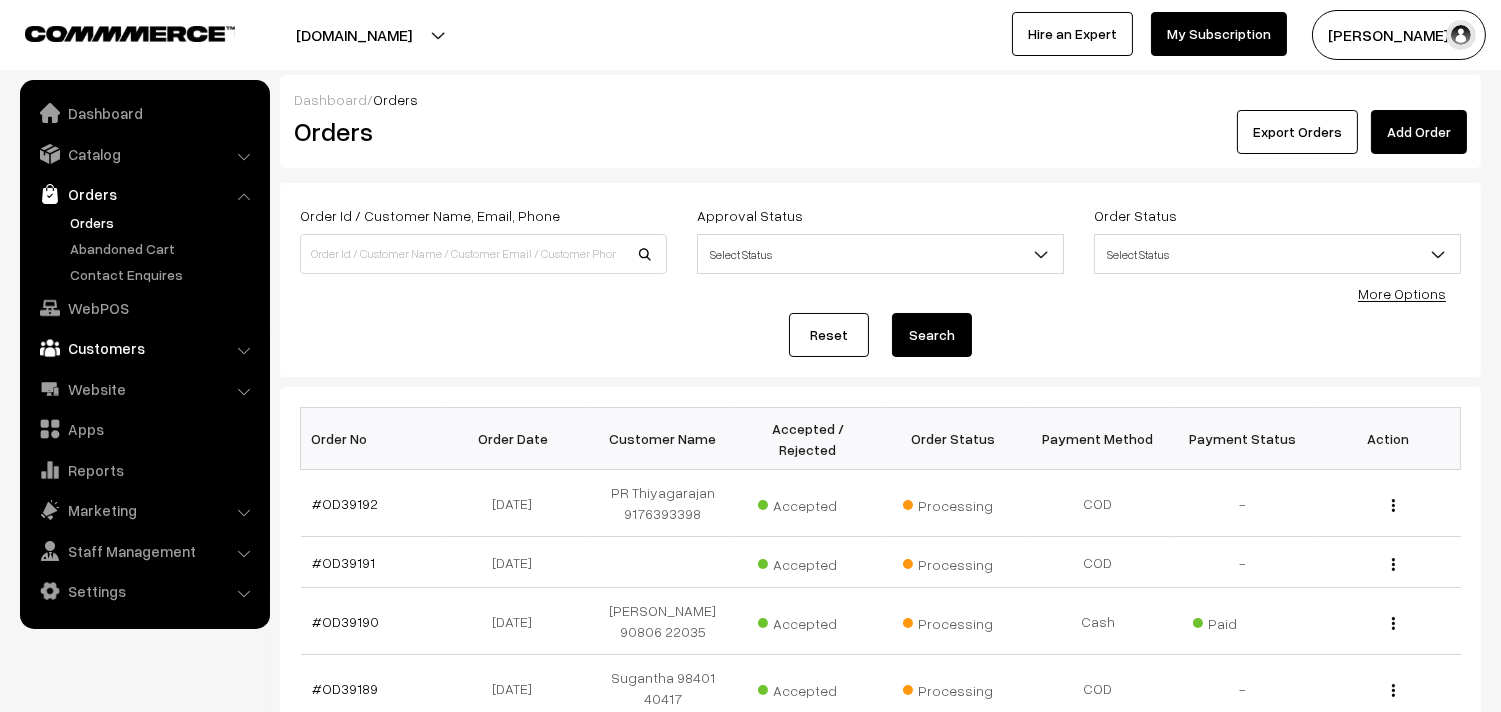 click on "Customers" at bounding box center (144, 348) 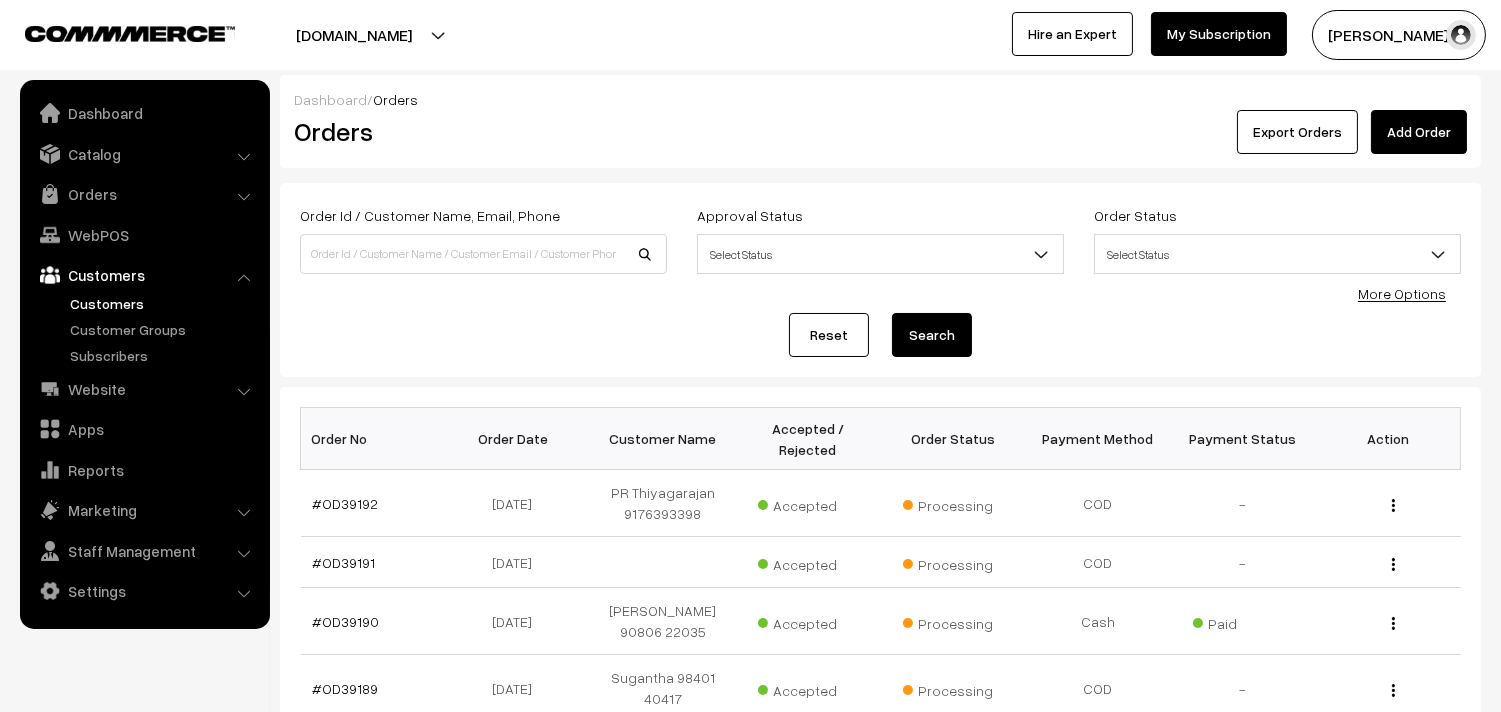 click on "Customers" at bounding box center (164, 303) 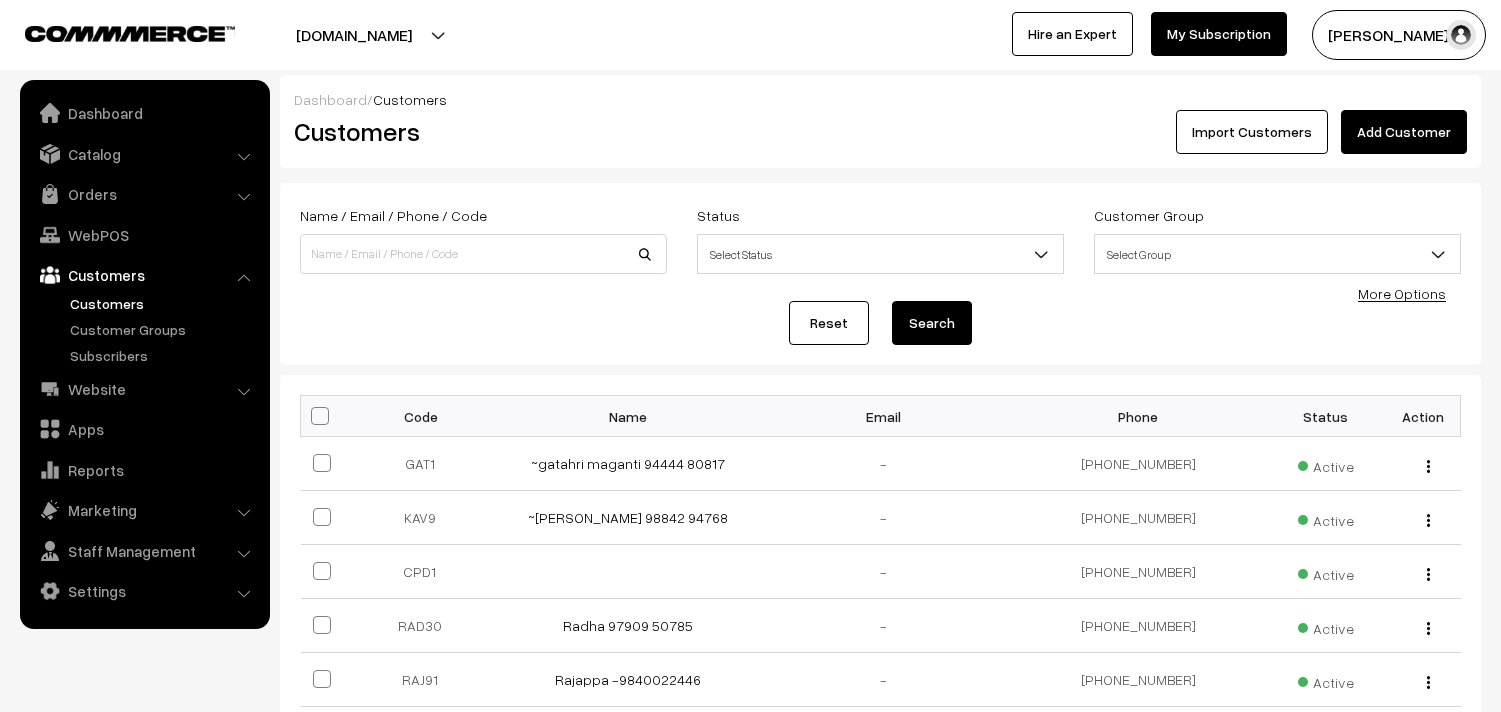 scroll, scrollTop: 0, scrollLeft: 0, axis: both 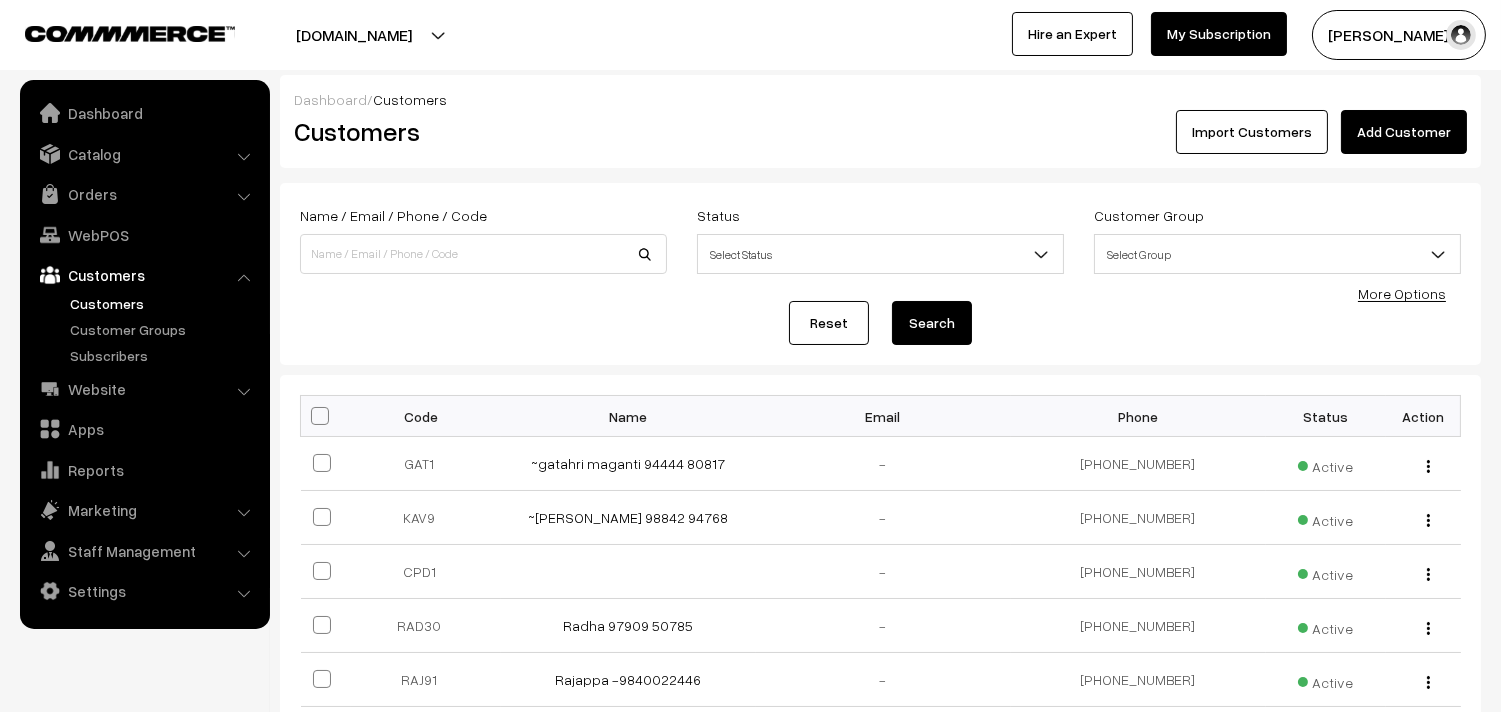 click on "Add Customer" at bounding box center [1404, 132] 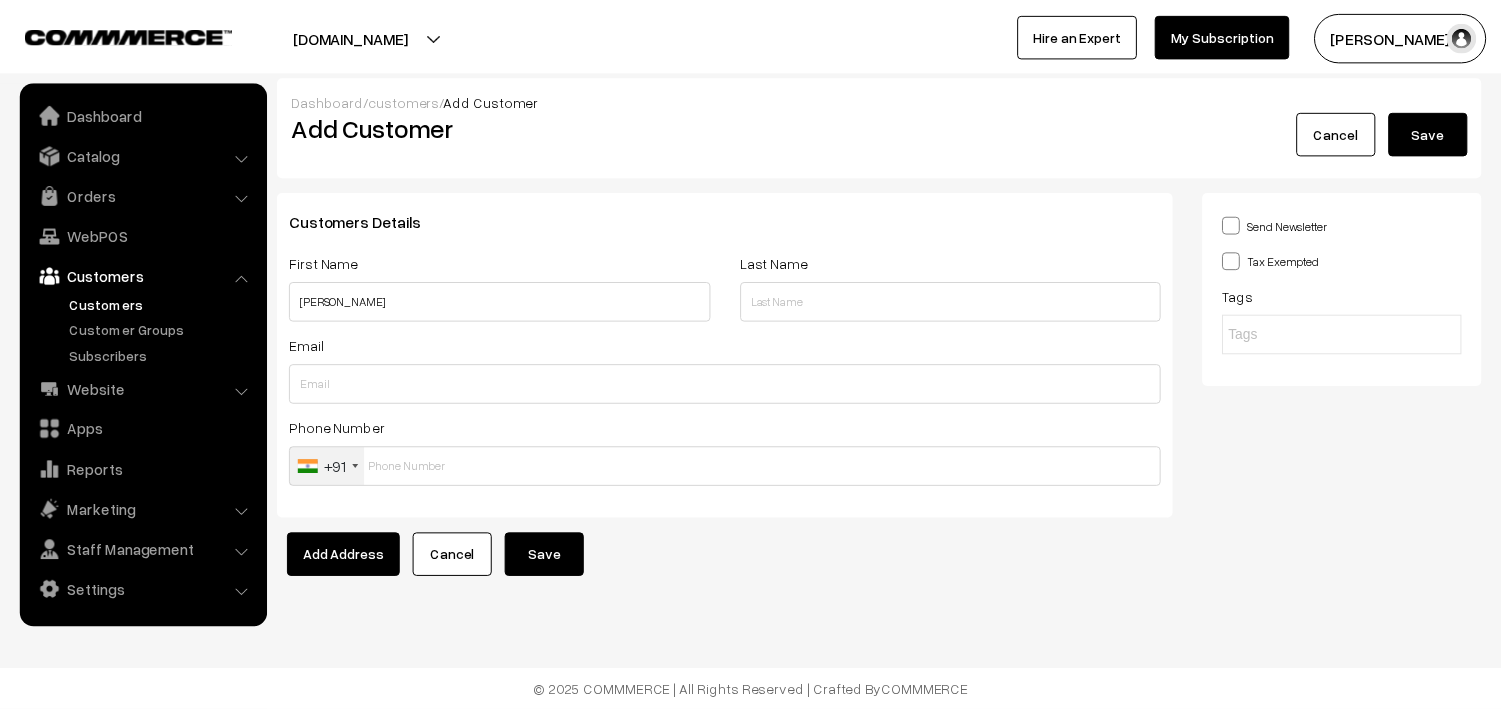 scroll, scrollTop: 0, scrollLeft: 0, axis: both 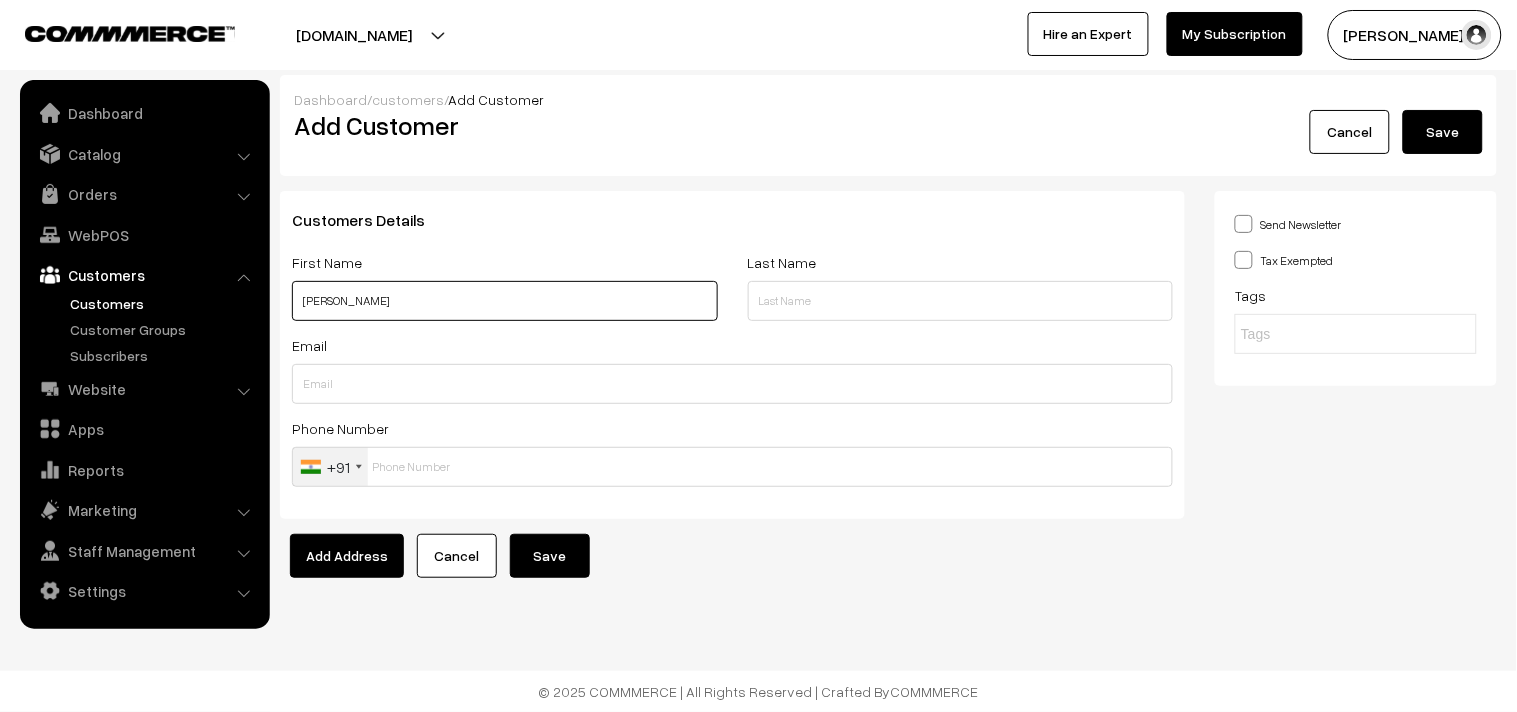 paste on "91132 02505" 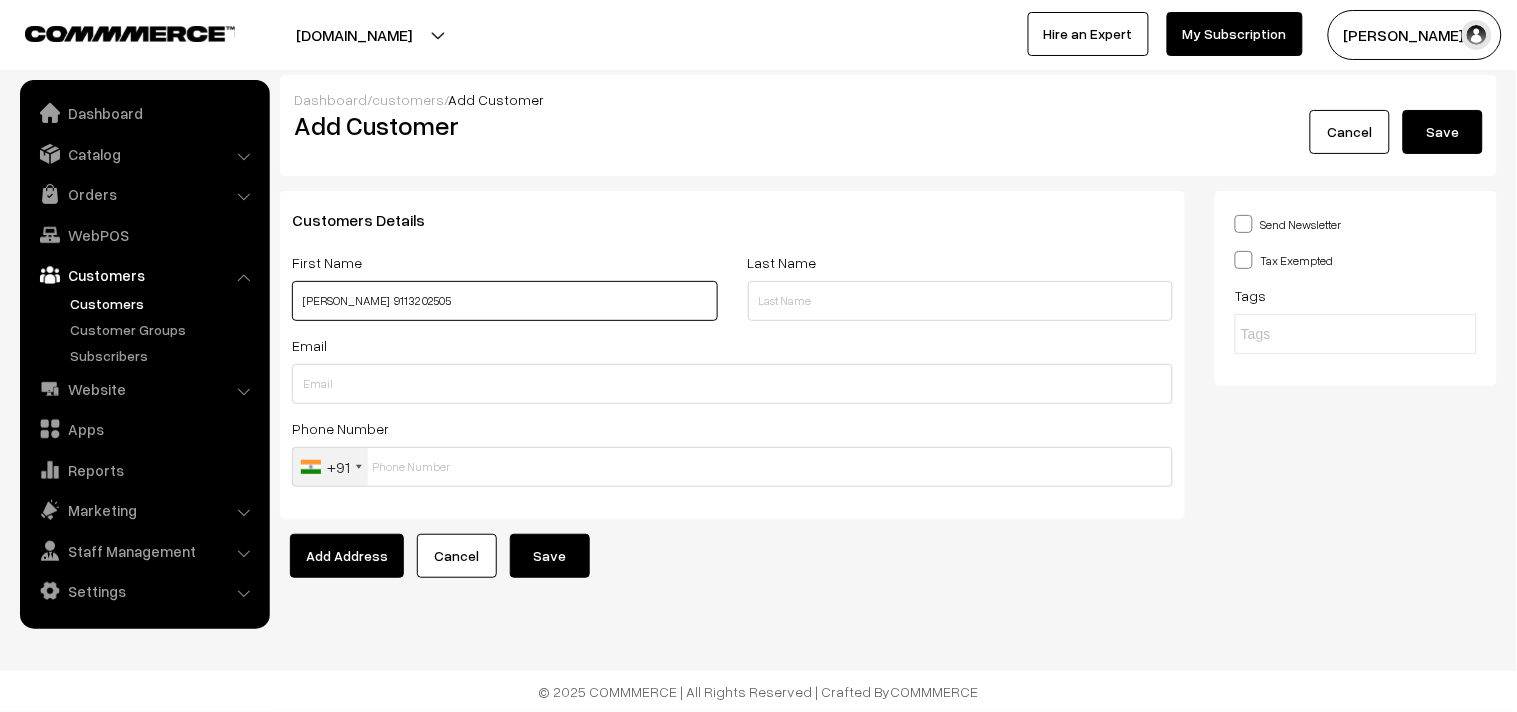 type on "Radhika Mohan  91132 02505" 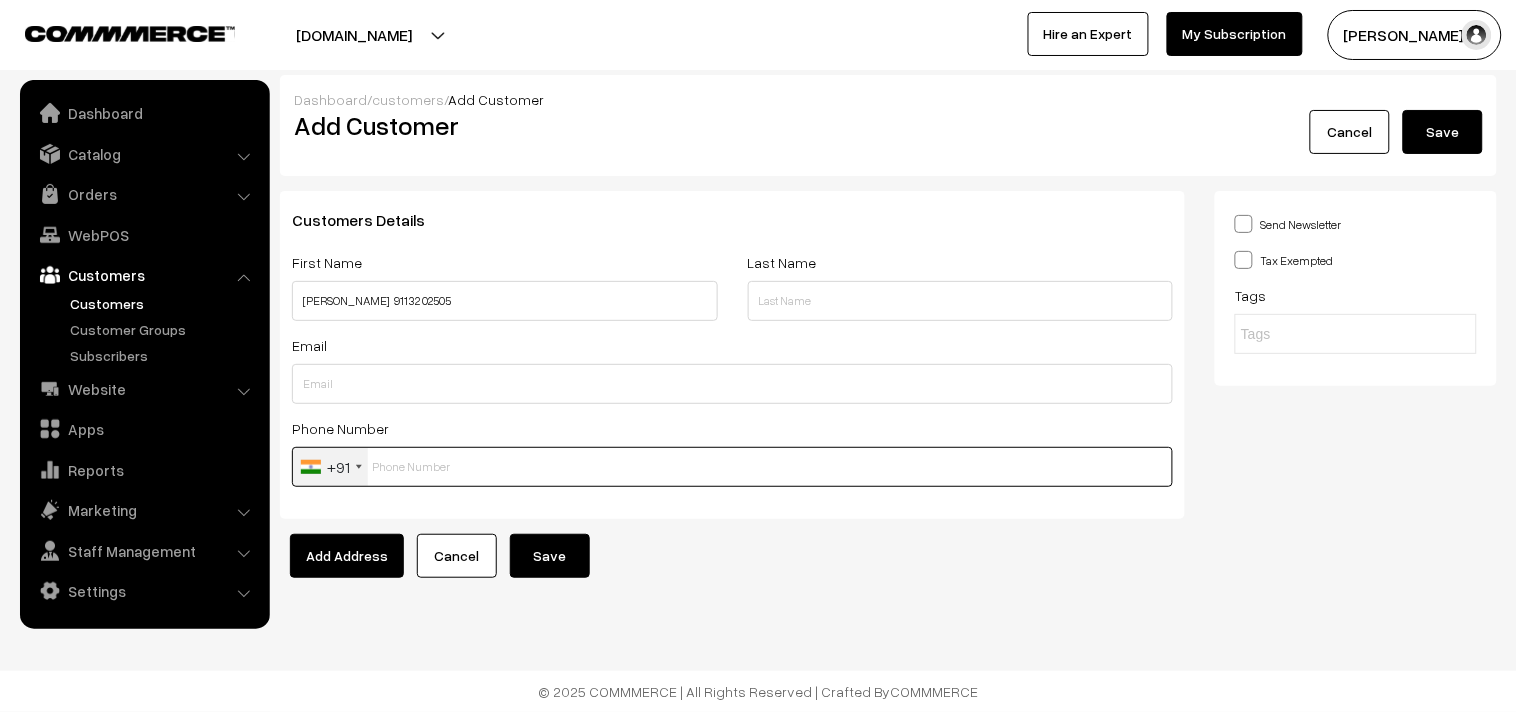 click at bounding box center (732, 467) 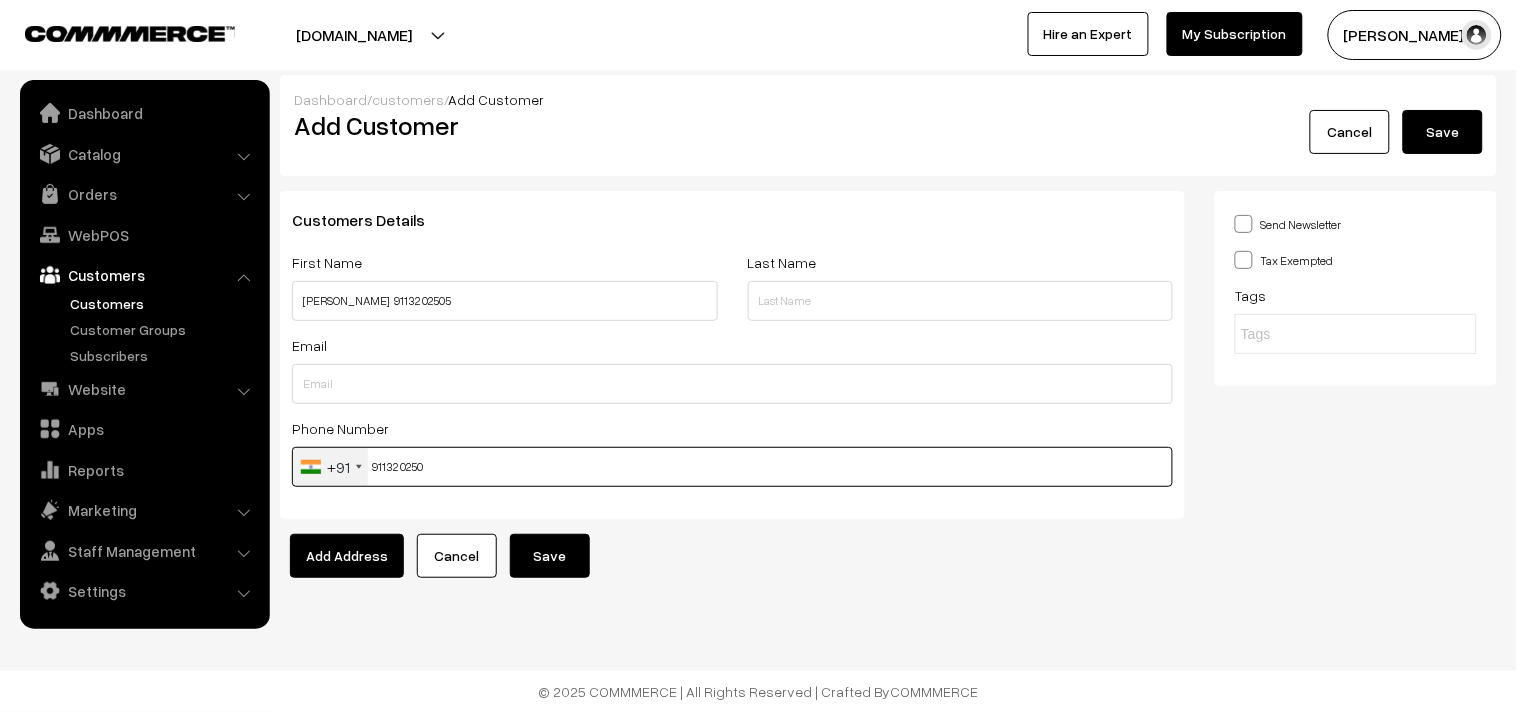 click on "91132 0250" at bounding box center (732, 467) 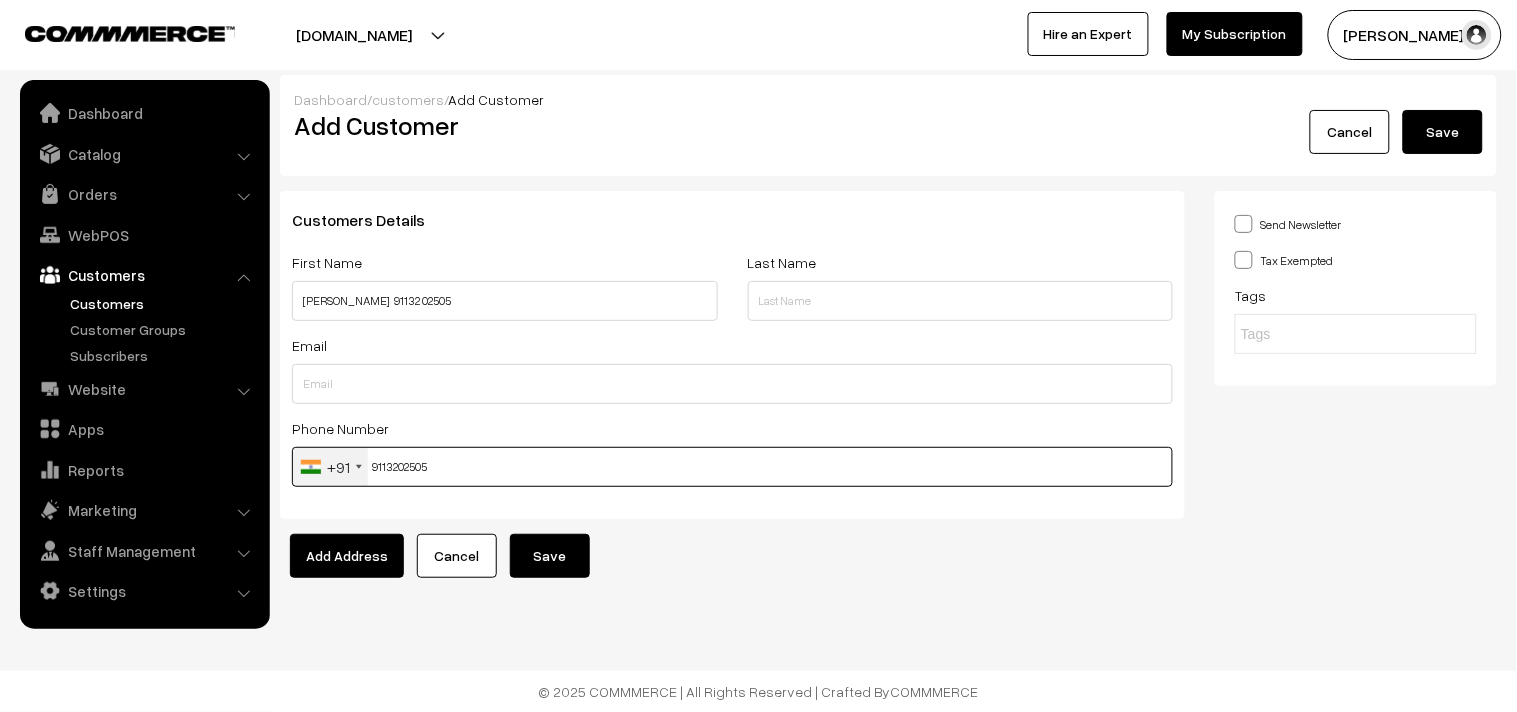 type on "9113202505" 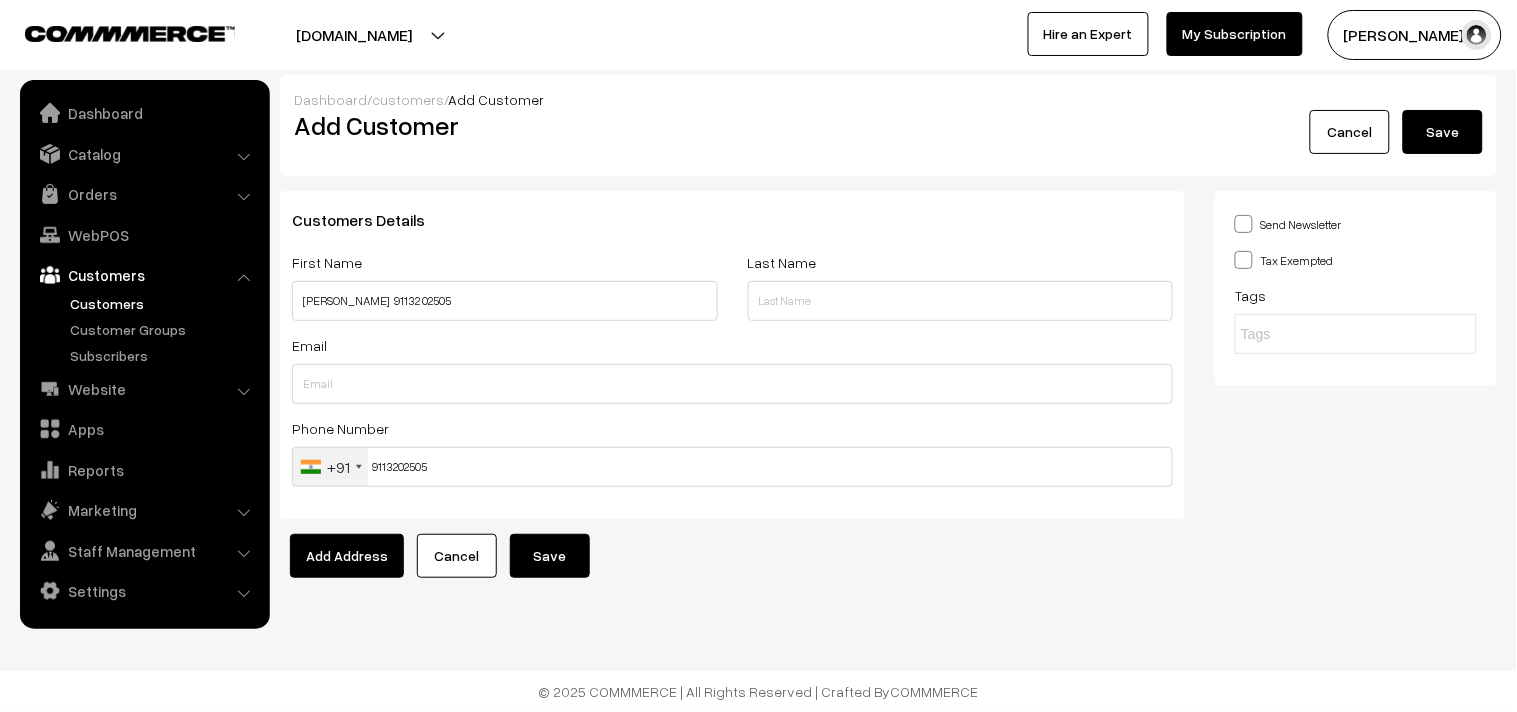 click on "Save" at bounding box center [550, 556] 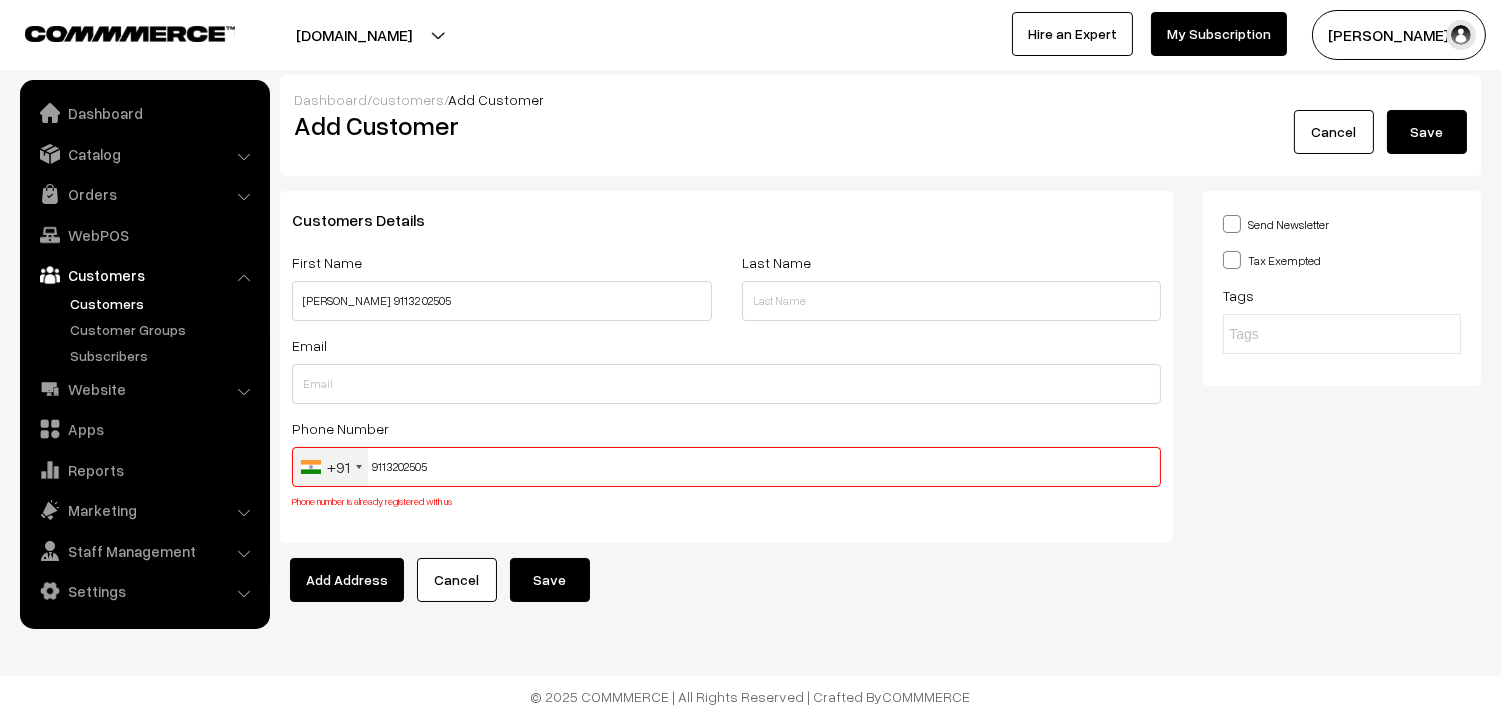 scroll, scrollTop: 5, scrollLeft: 0, axis: vertical 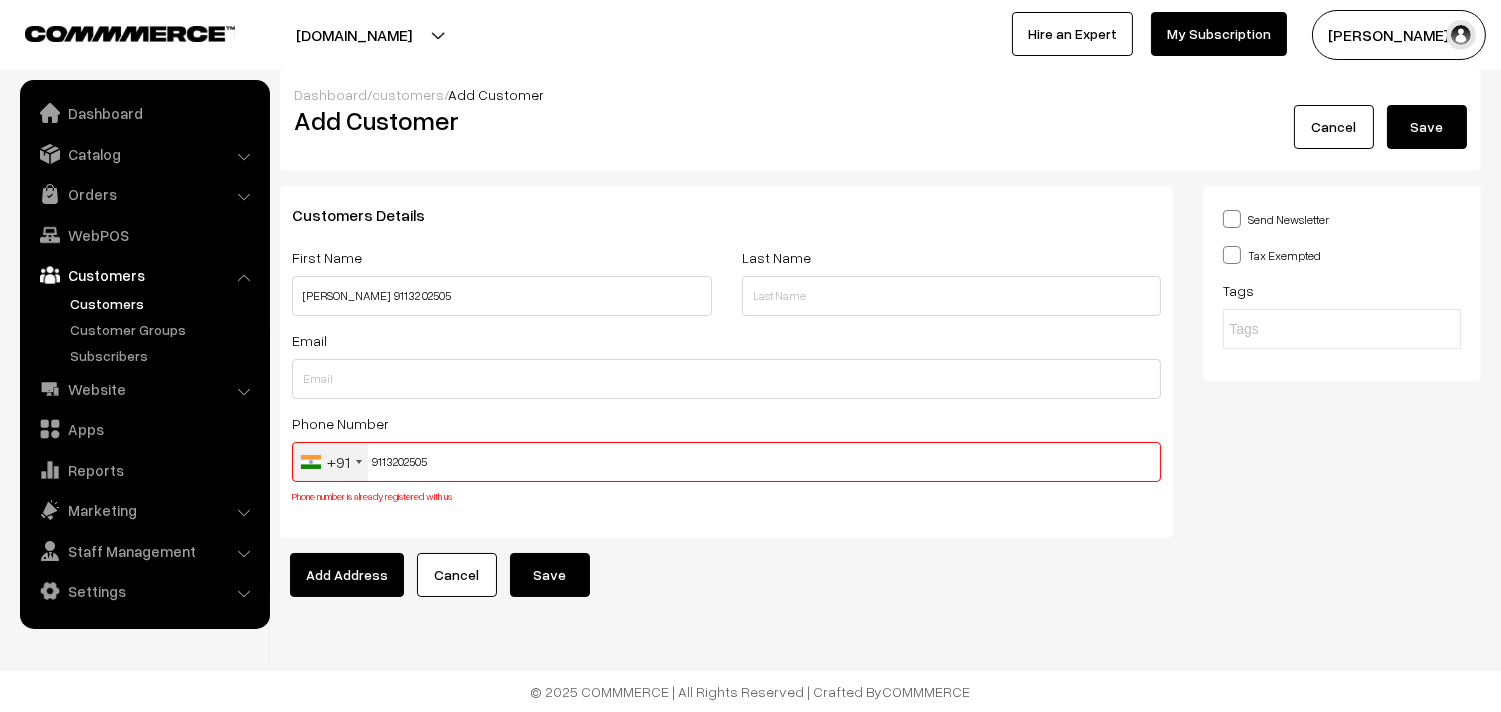 click on "9113202505" at bounding box center (726, 462) 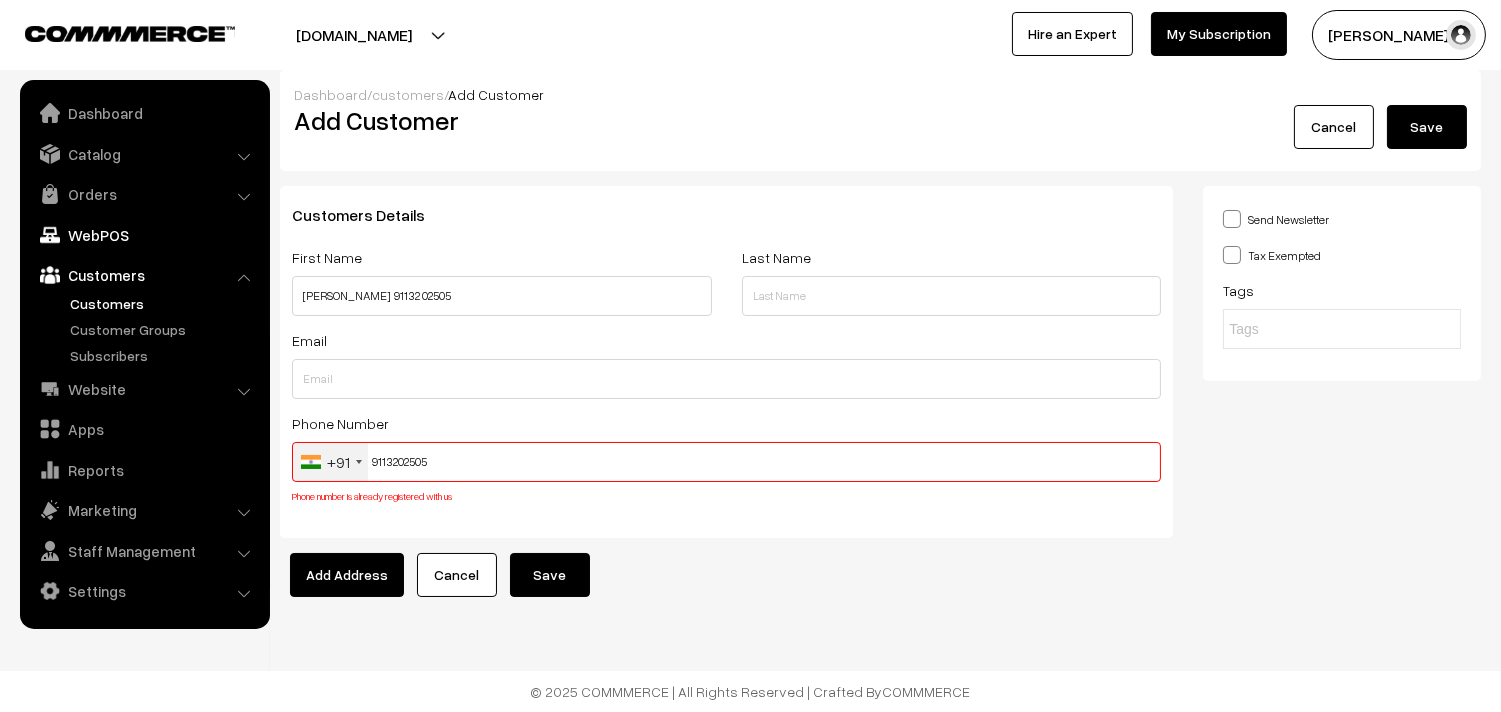 click on "WebPOS" at bounding box center [144, 235] 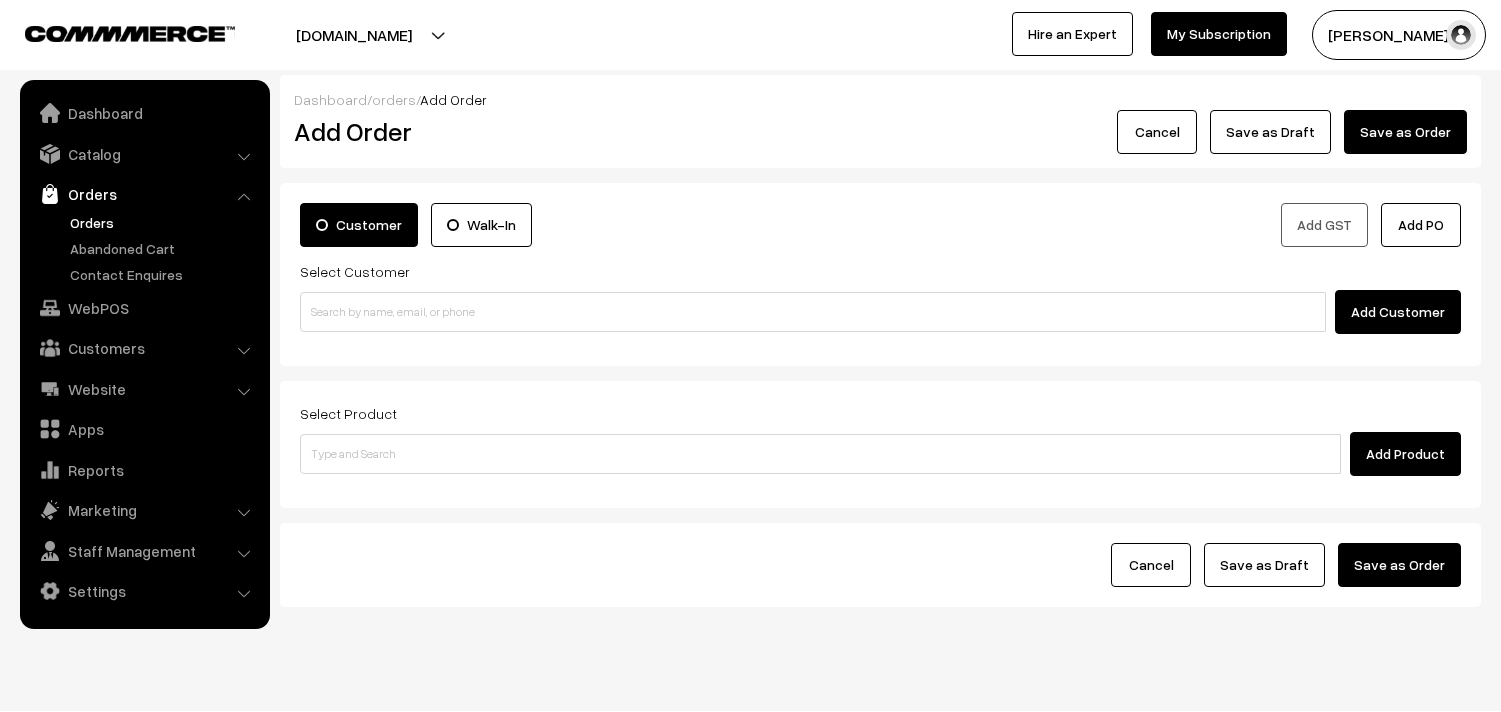 click at bounding box center [813, 312] 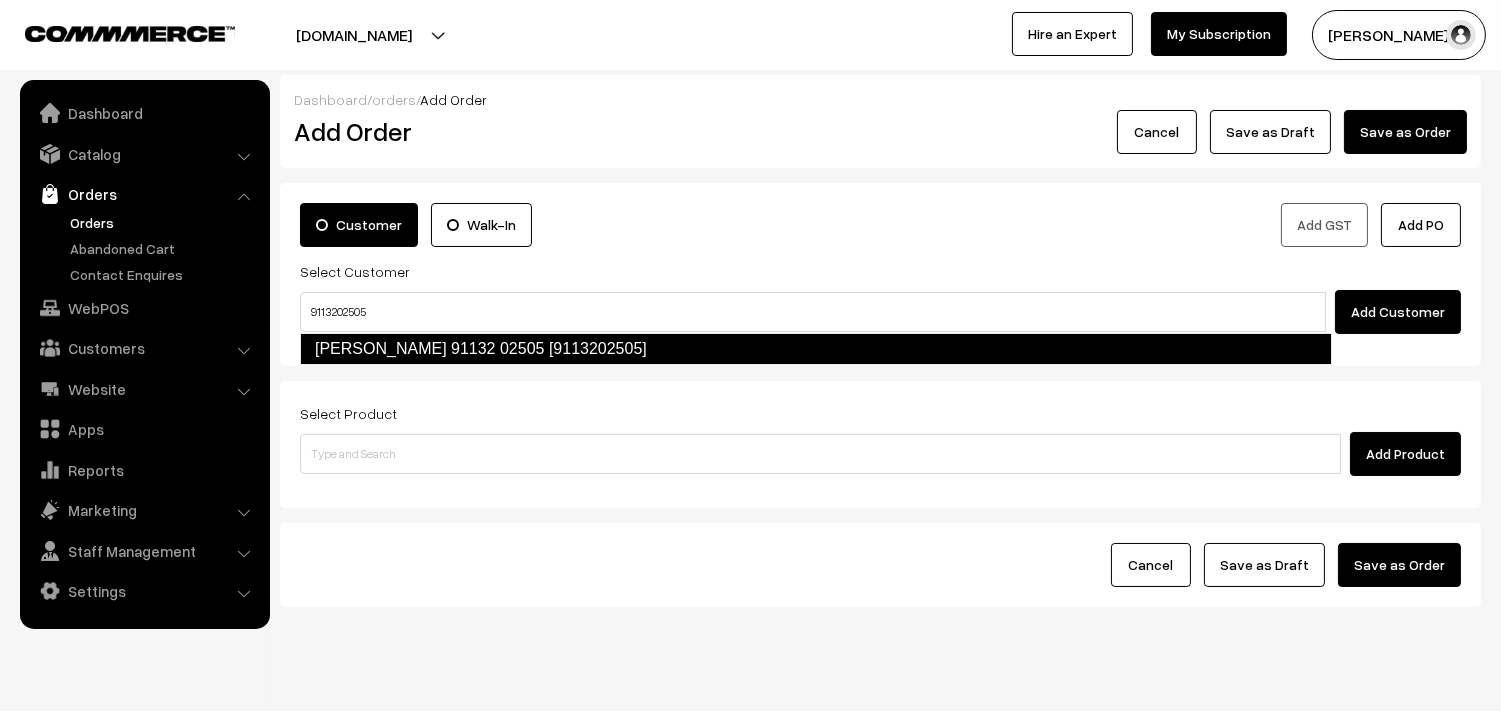 click on "Radhika Mohan   91132 02505  [9113202505]" at bounding box center (816, 349) 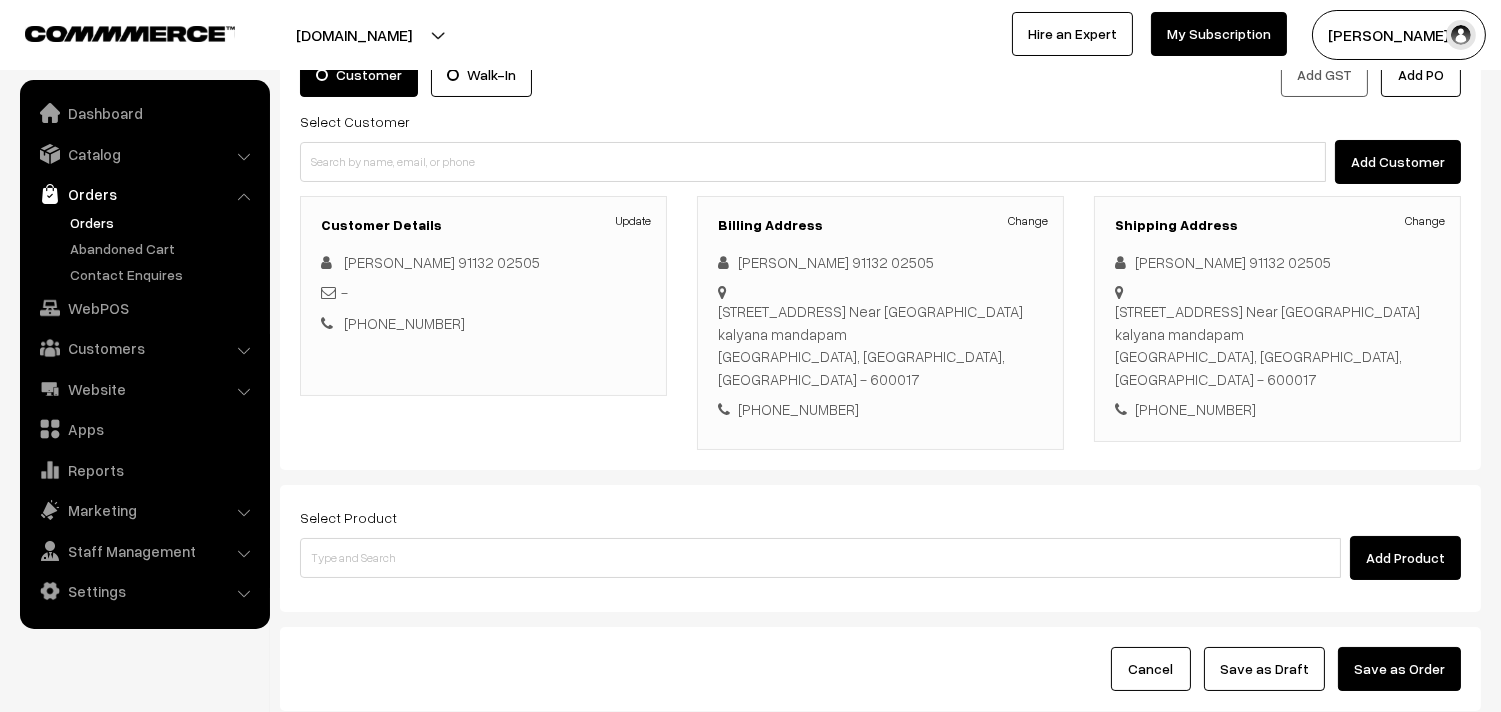 scroll, scrollTop: 272, scrollLeft: 0, axis: vertical 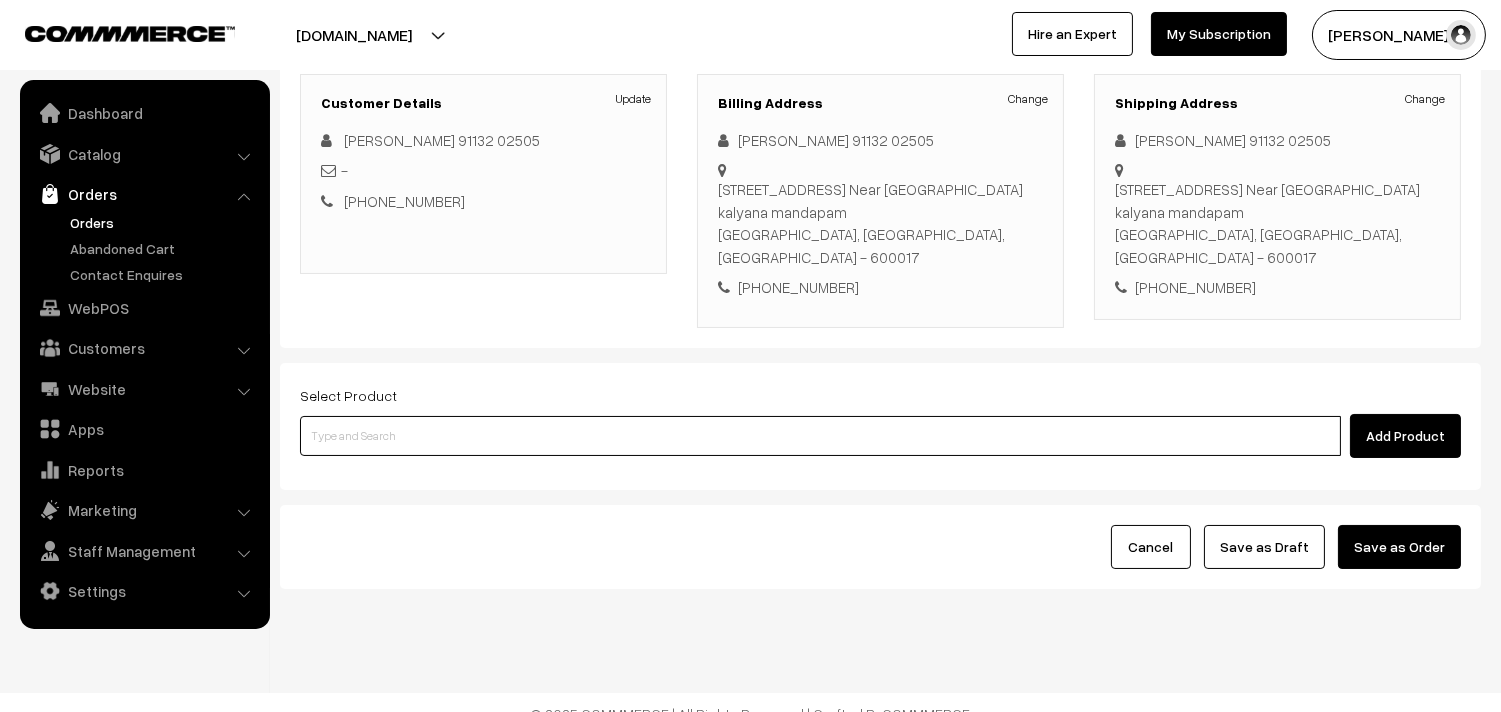 click at bounding box center [820, 436] 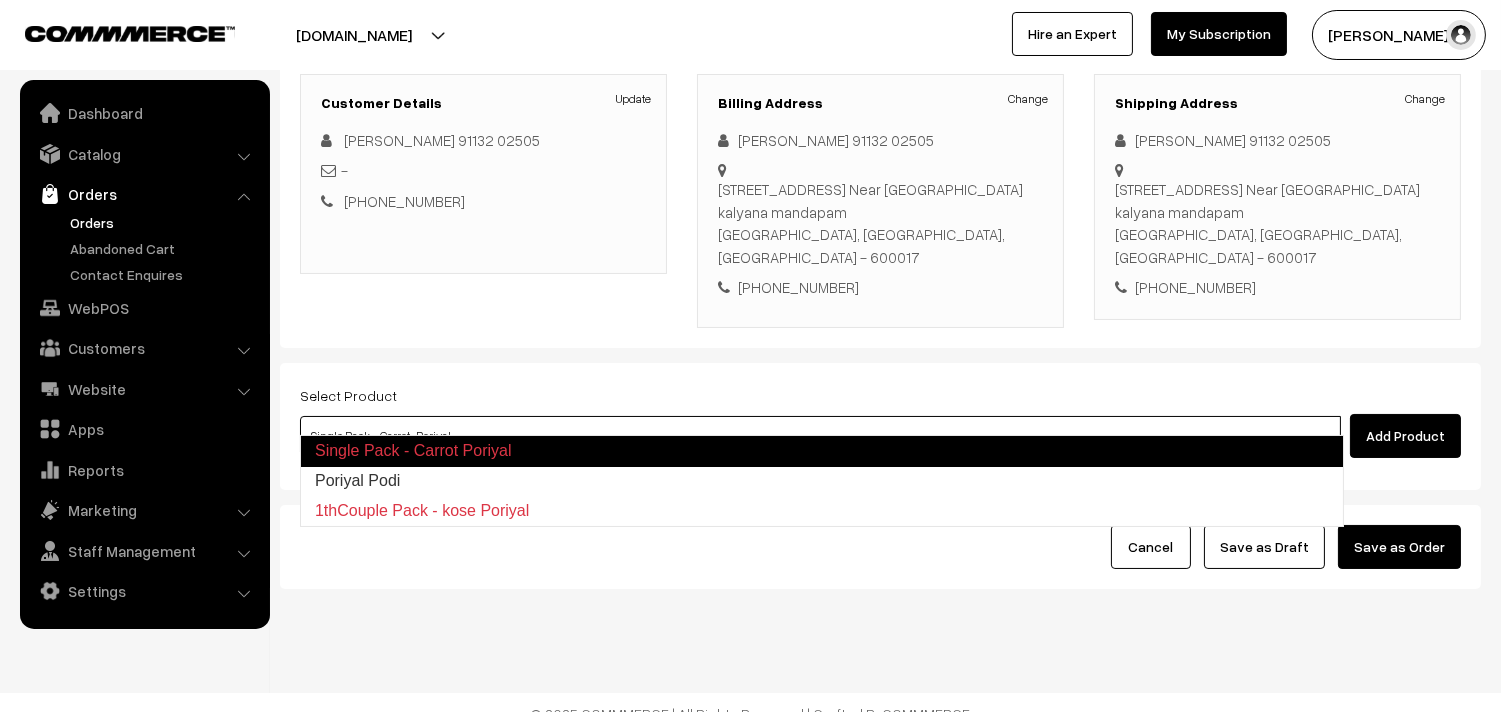 type on "Poriyal Podi" 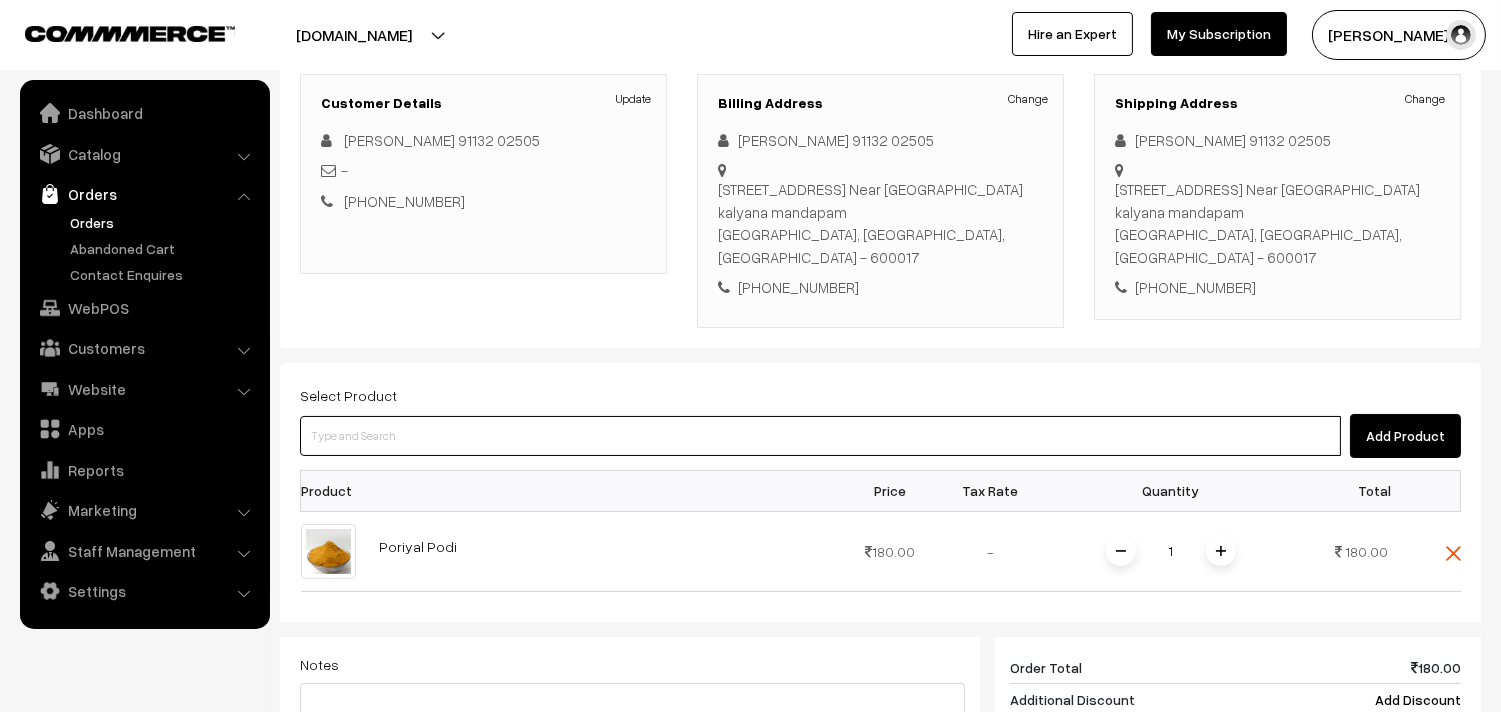 click at bounding box center [820, 436] 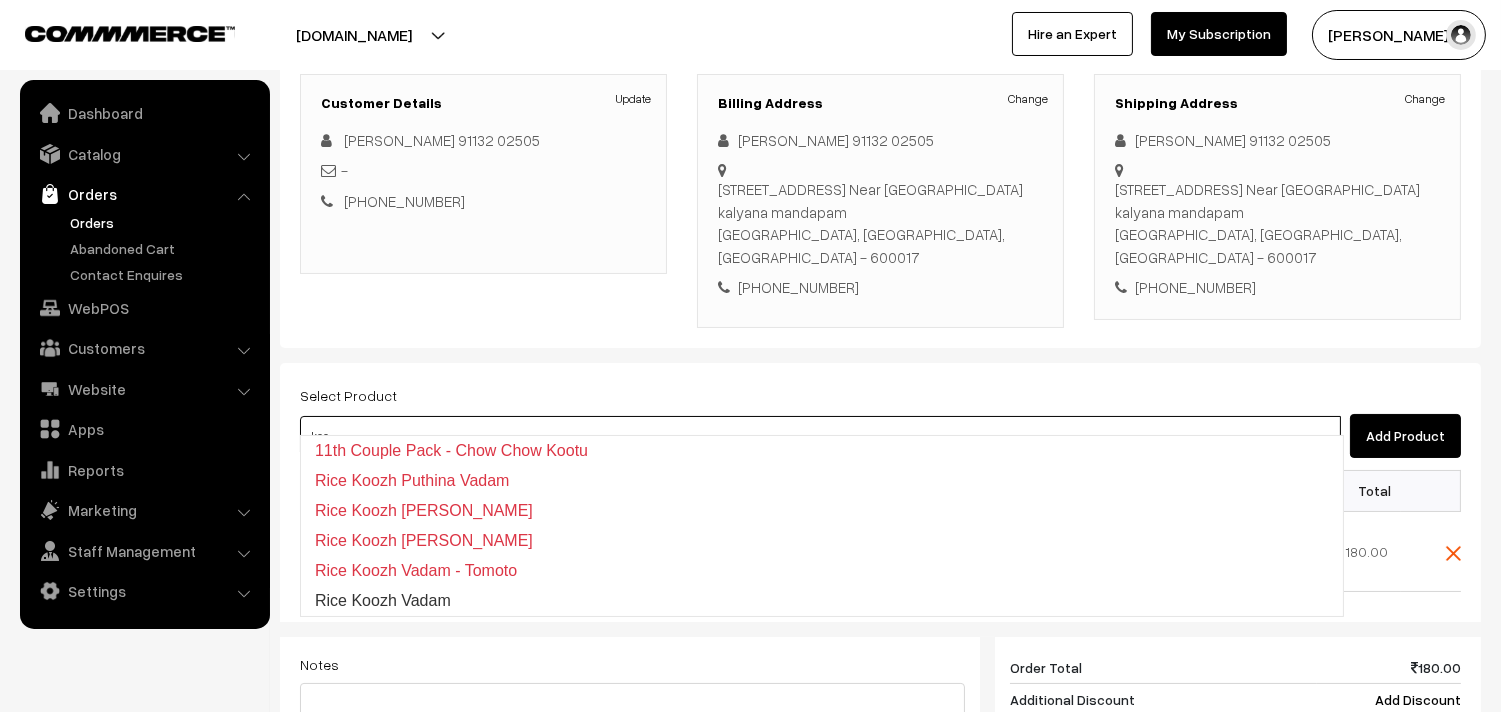 type on "11th Couple Pack - Chow Chow Kootu" 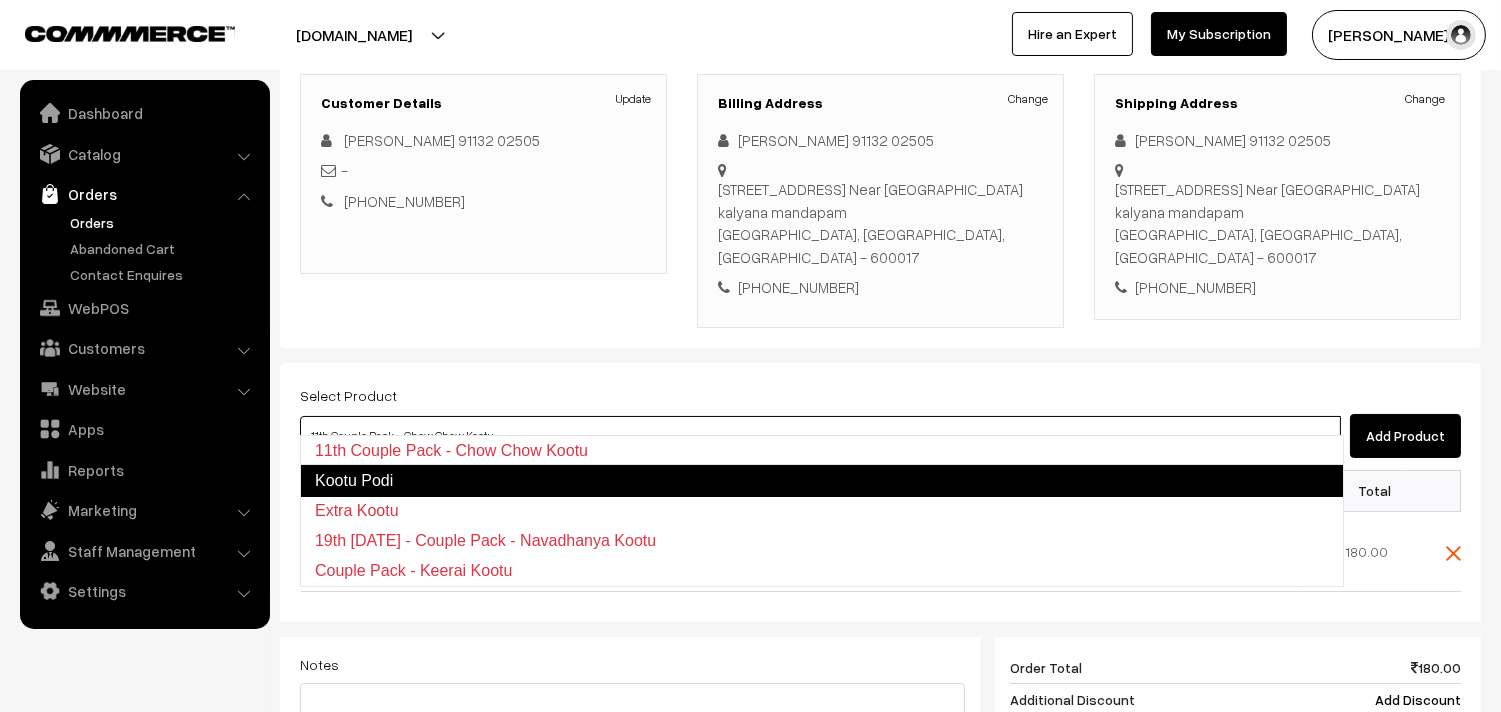 type on "Kootu Podi" 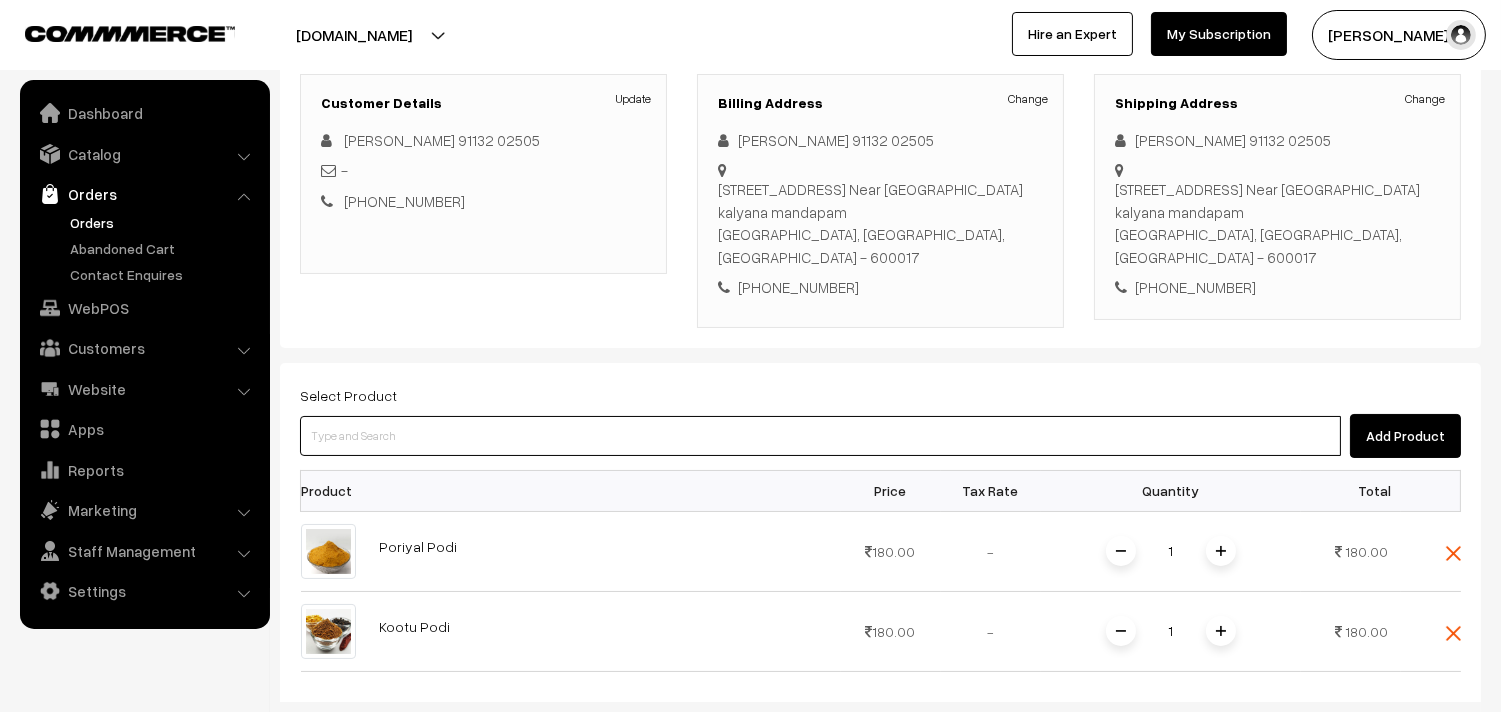 click at bounding box center (820, 436) 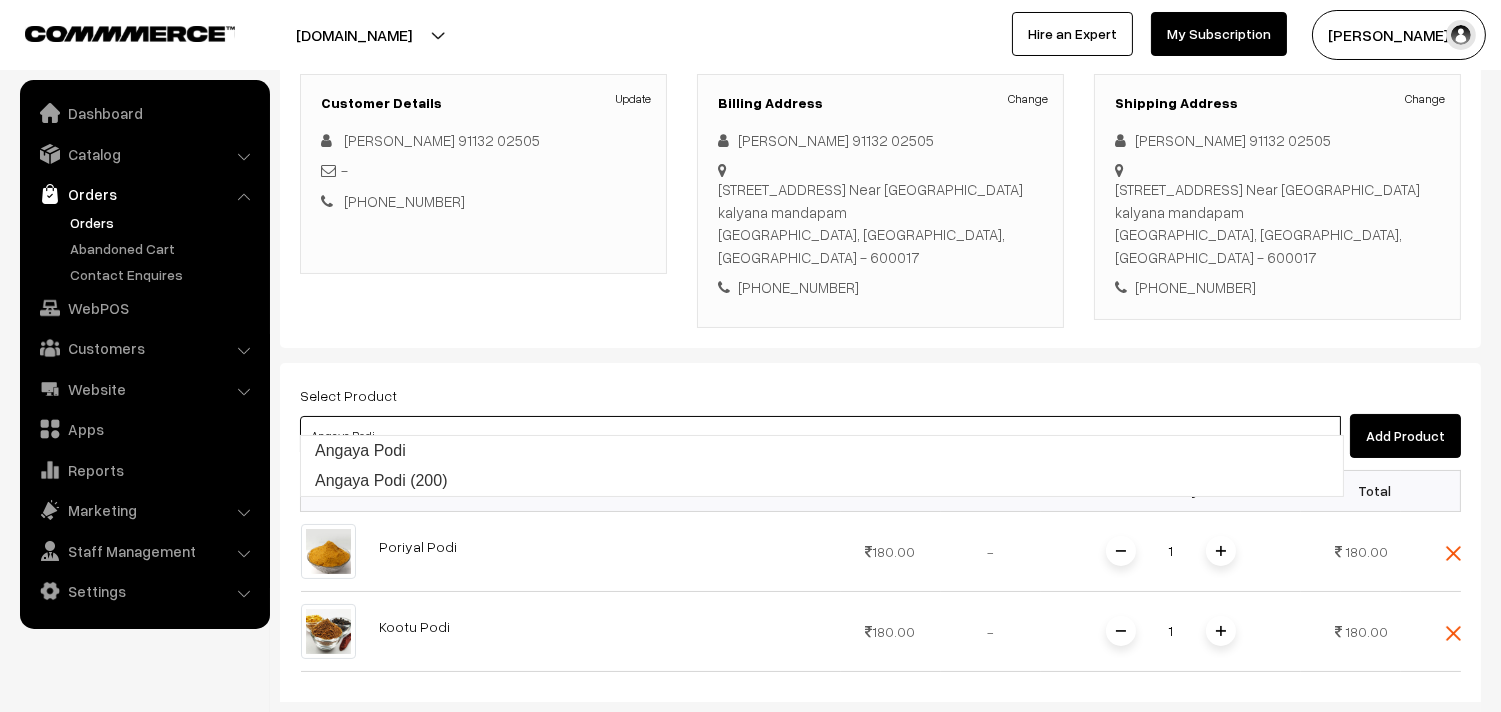 type on "Angaya Podi (200)" 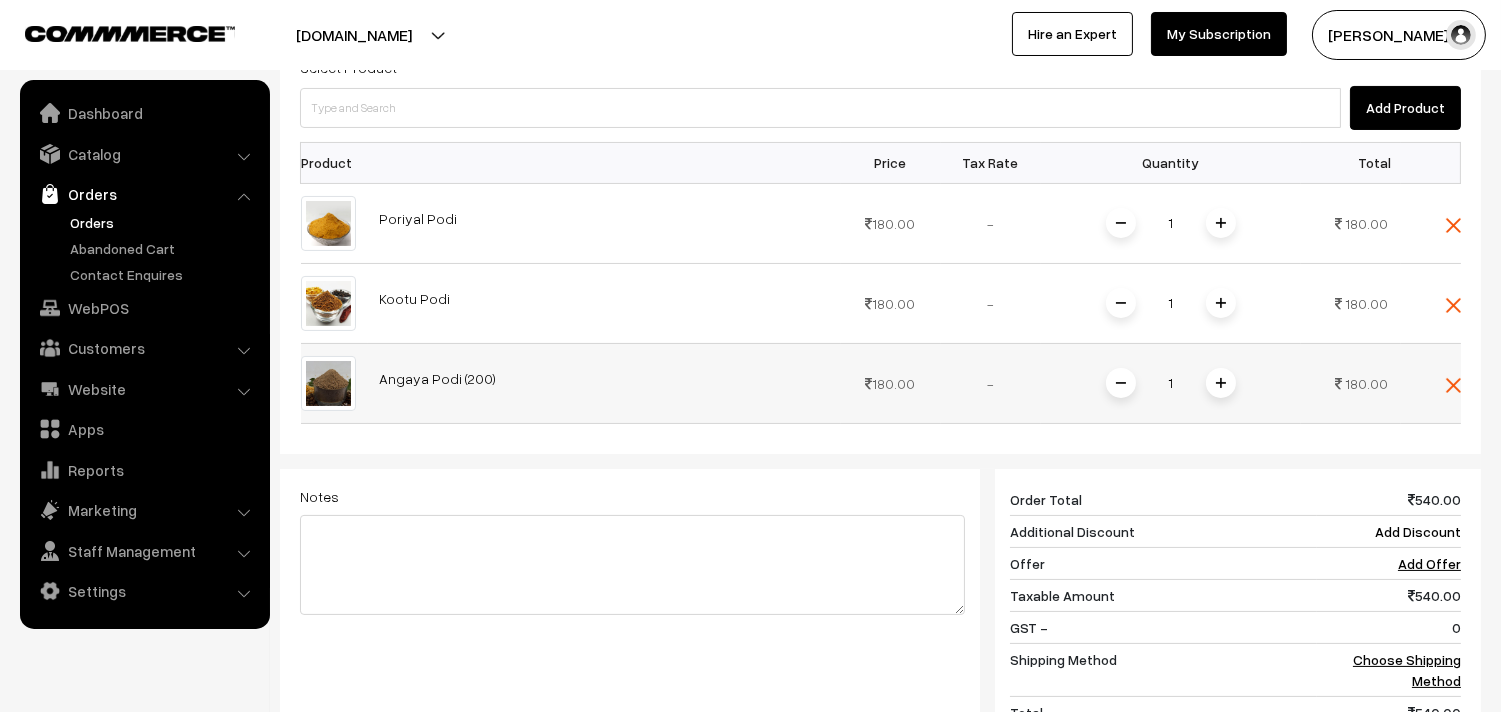 scroll, scrollTop: 605, scrollLeft: 0, axis: vertical 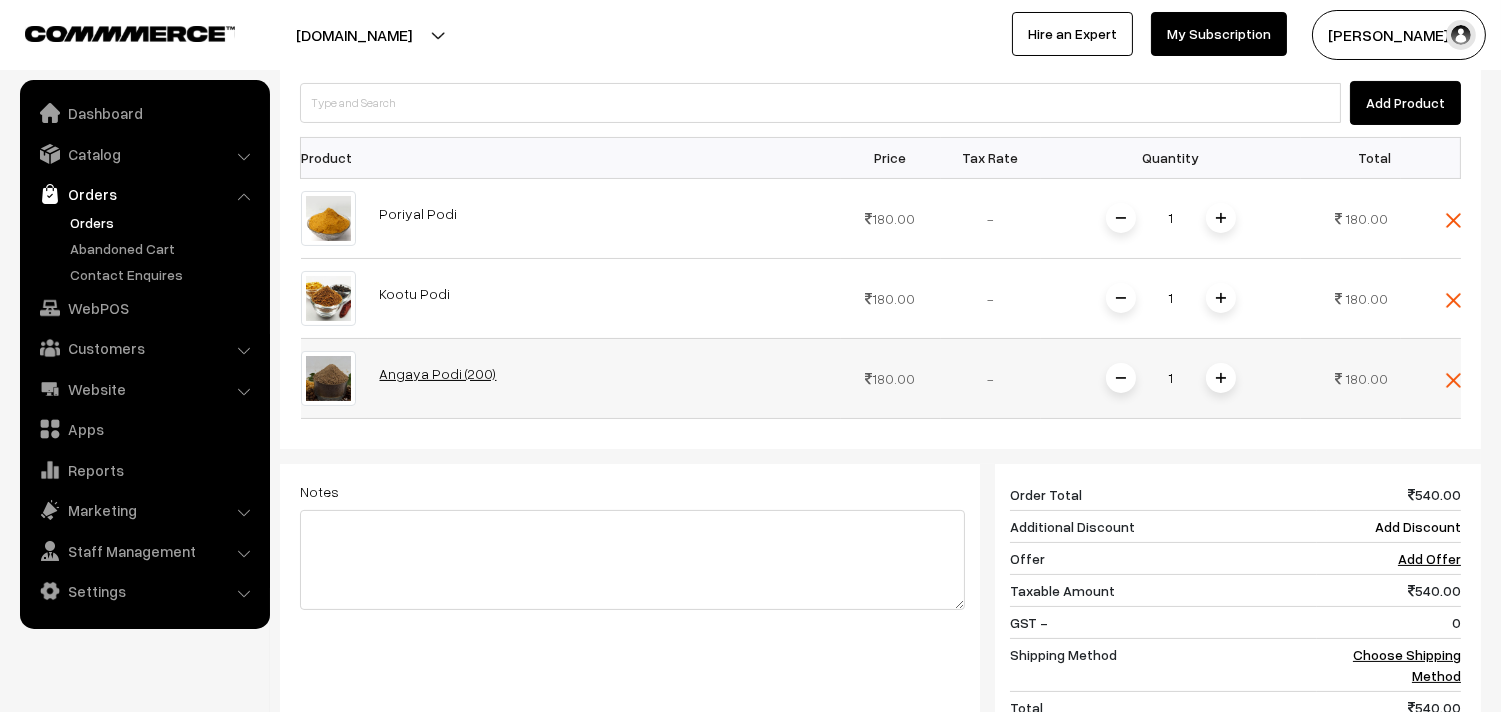 click on "Angaya Podi (200)" at bounding box center [438, 373] 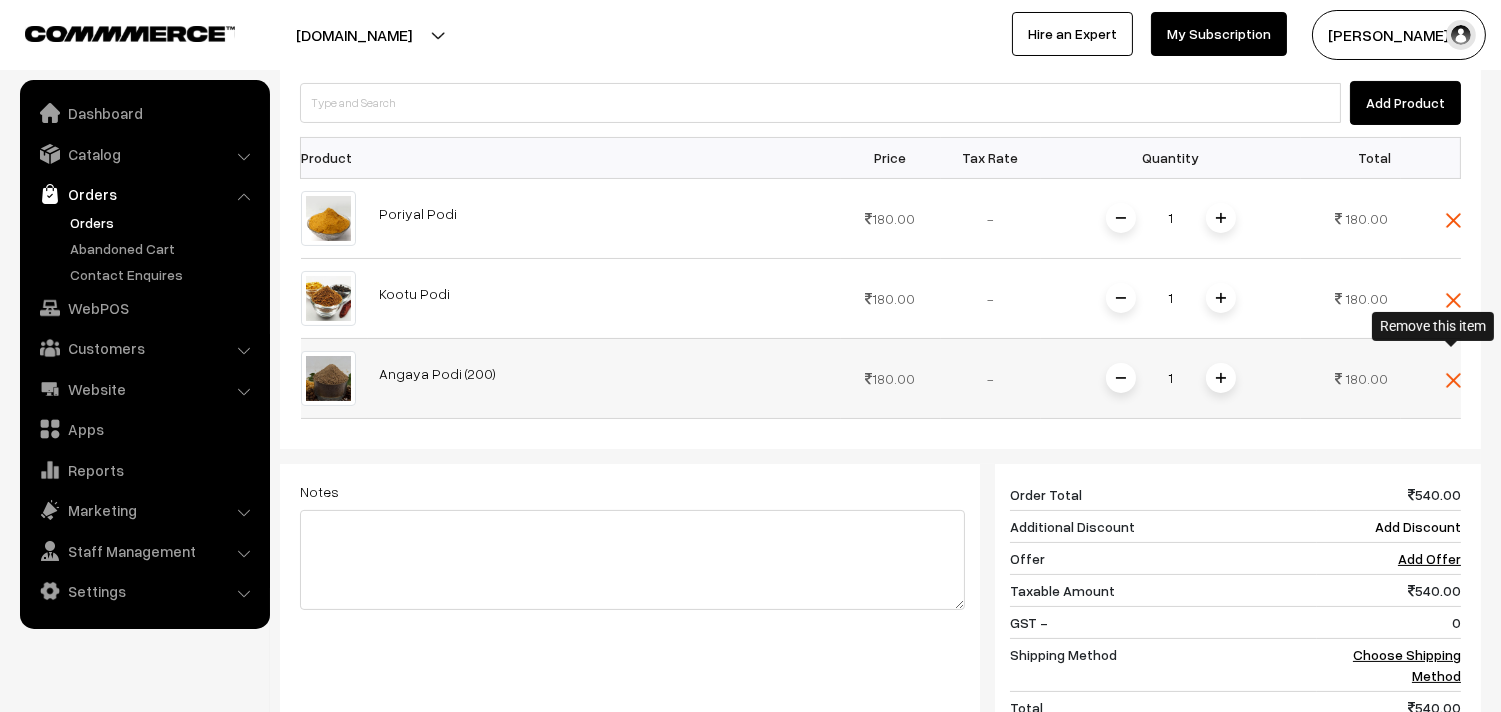 click at bounding box center (1453, 380) 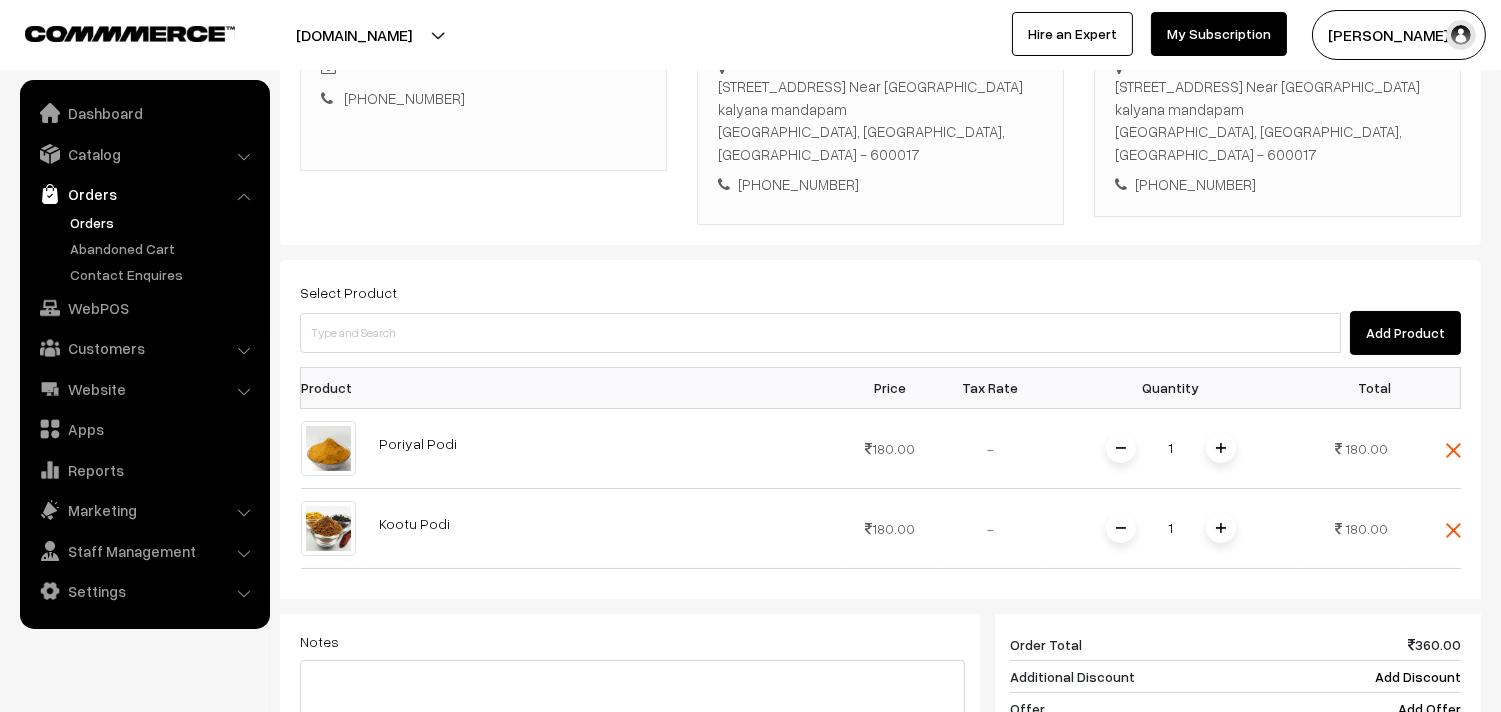 scroll, scrollTop: 383, scrollLeft: 0, axis: vertical 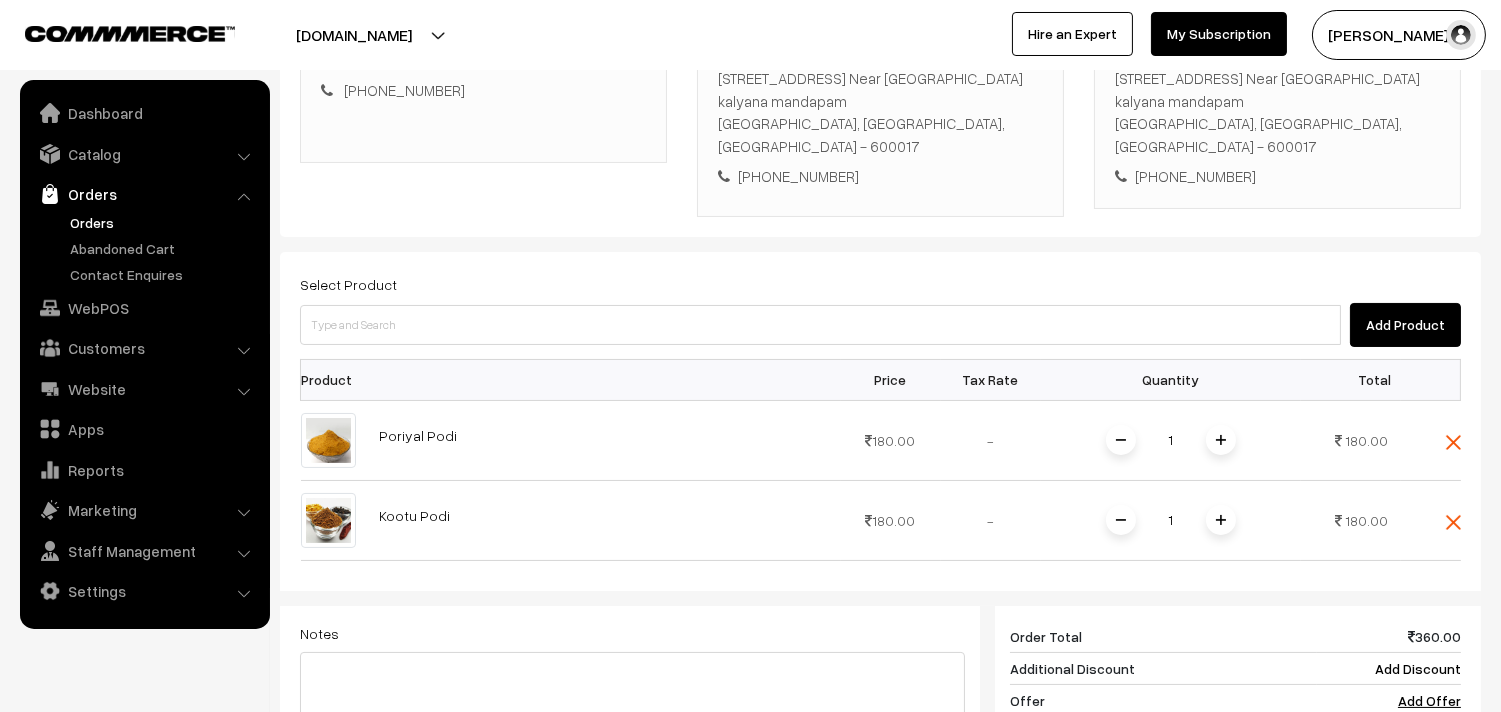 click on "Select Product
Add Product
Product
Price
Tax Rate
Quantity
Total
1" at bounding box center (880, 598) 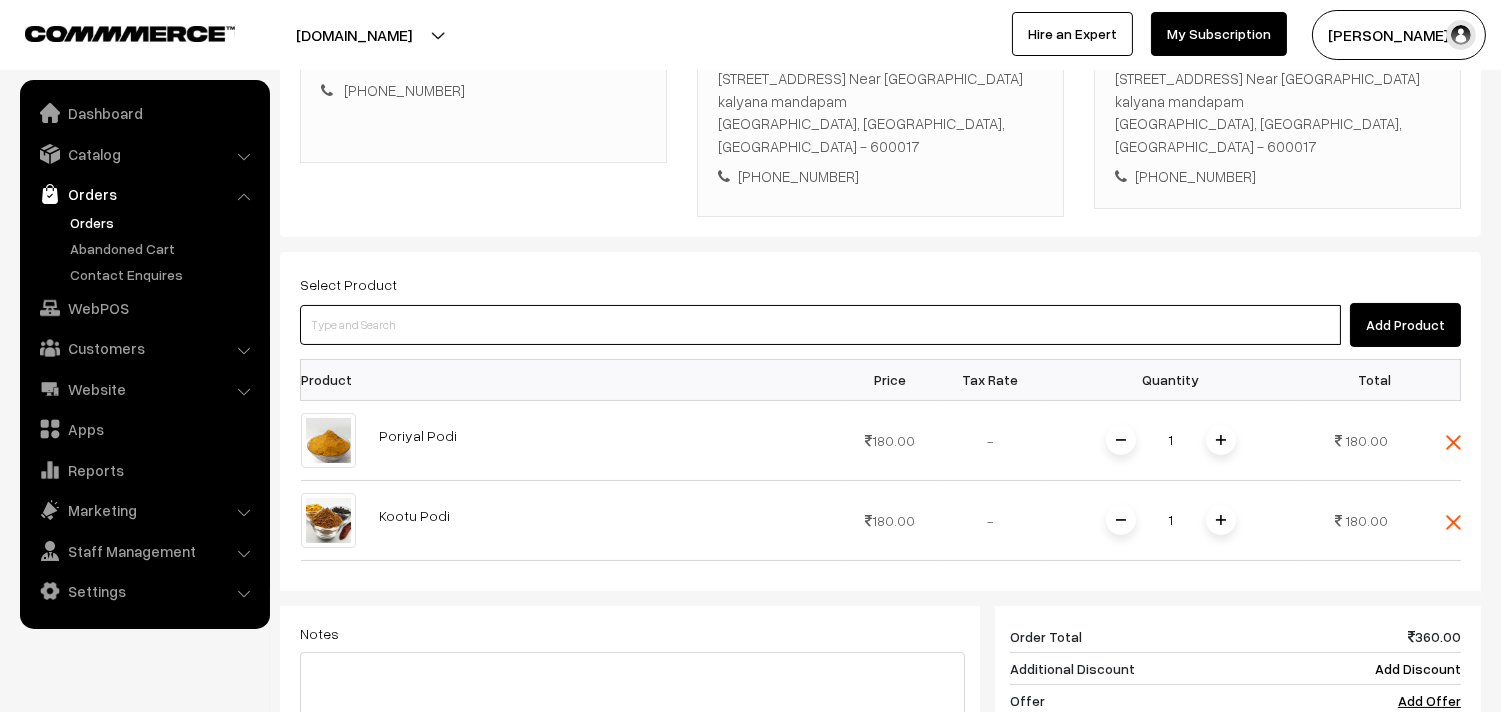 click at bounding box center (820, 325) 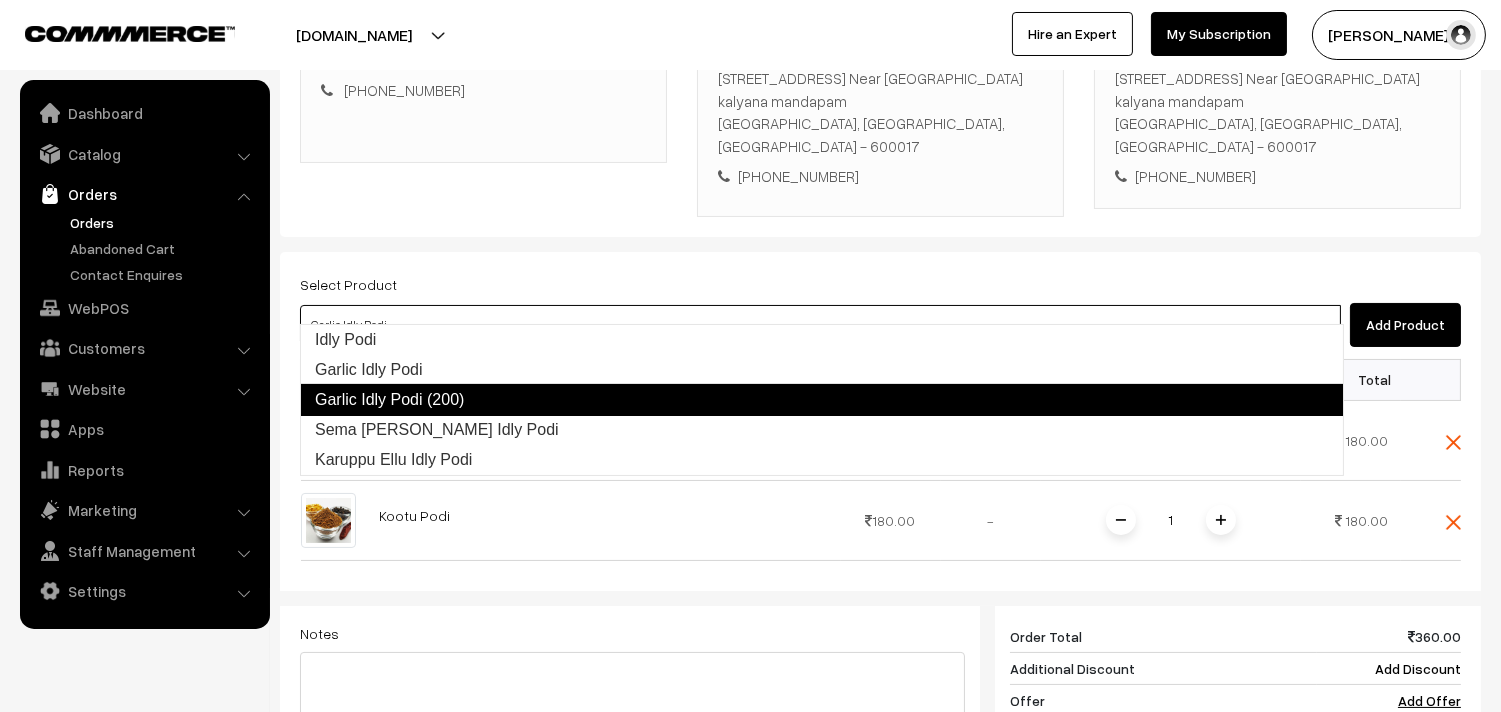 type on "Idly Podi" 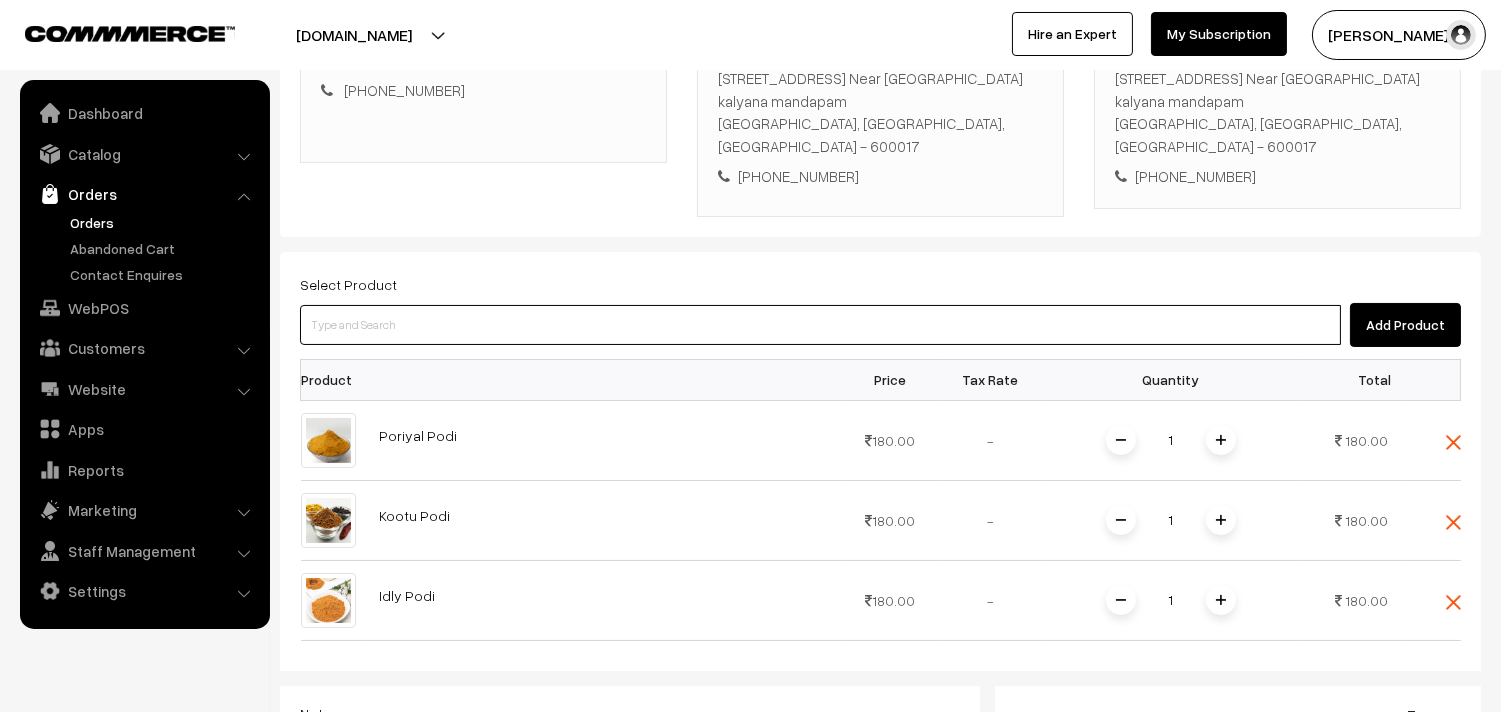 click at bounding box center (820, 325) 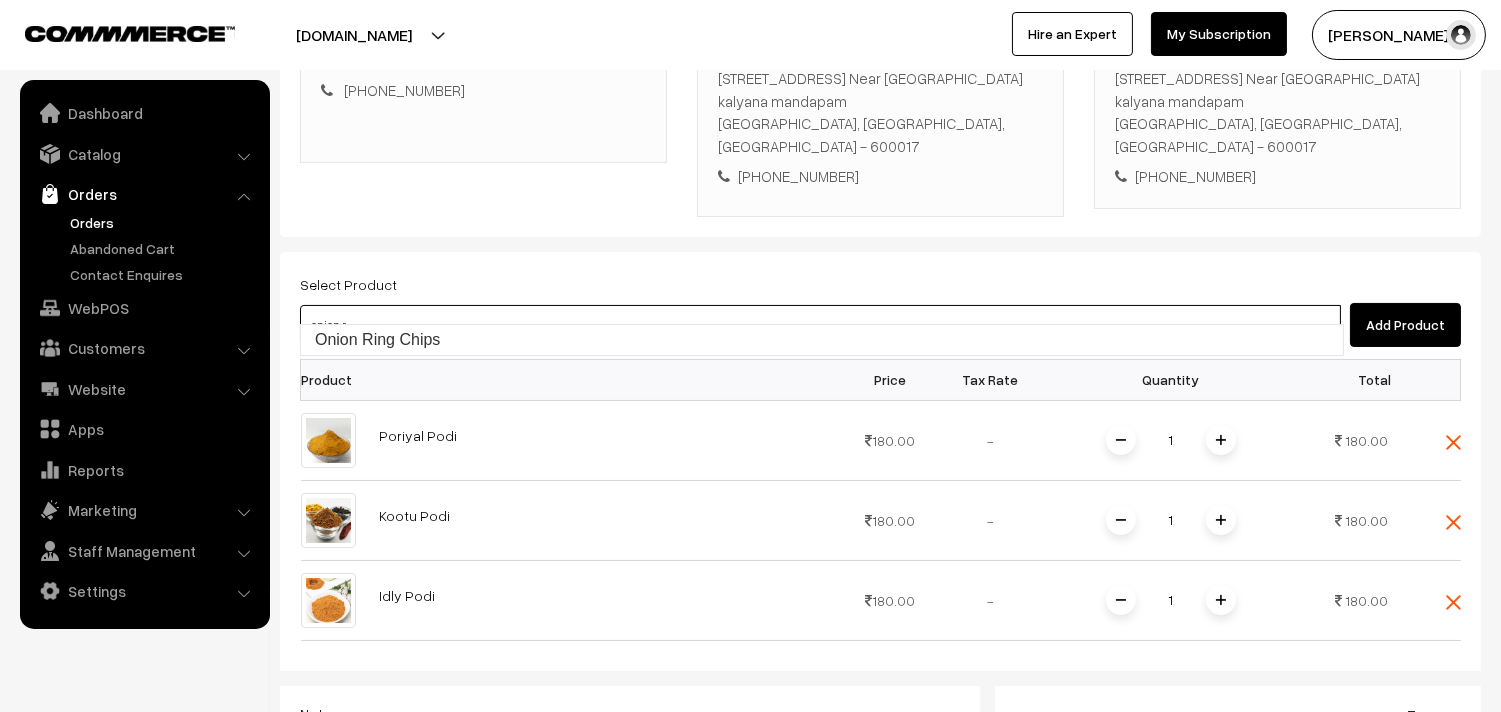 type on "Onion Ring Chips" 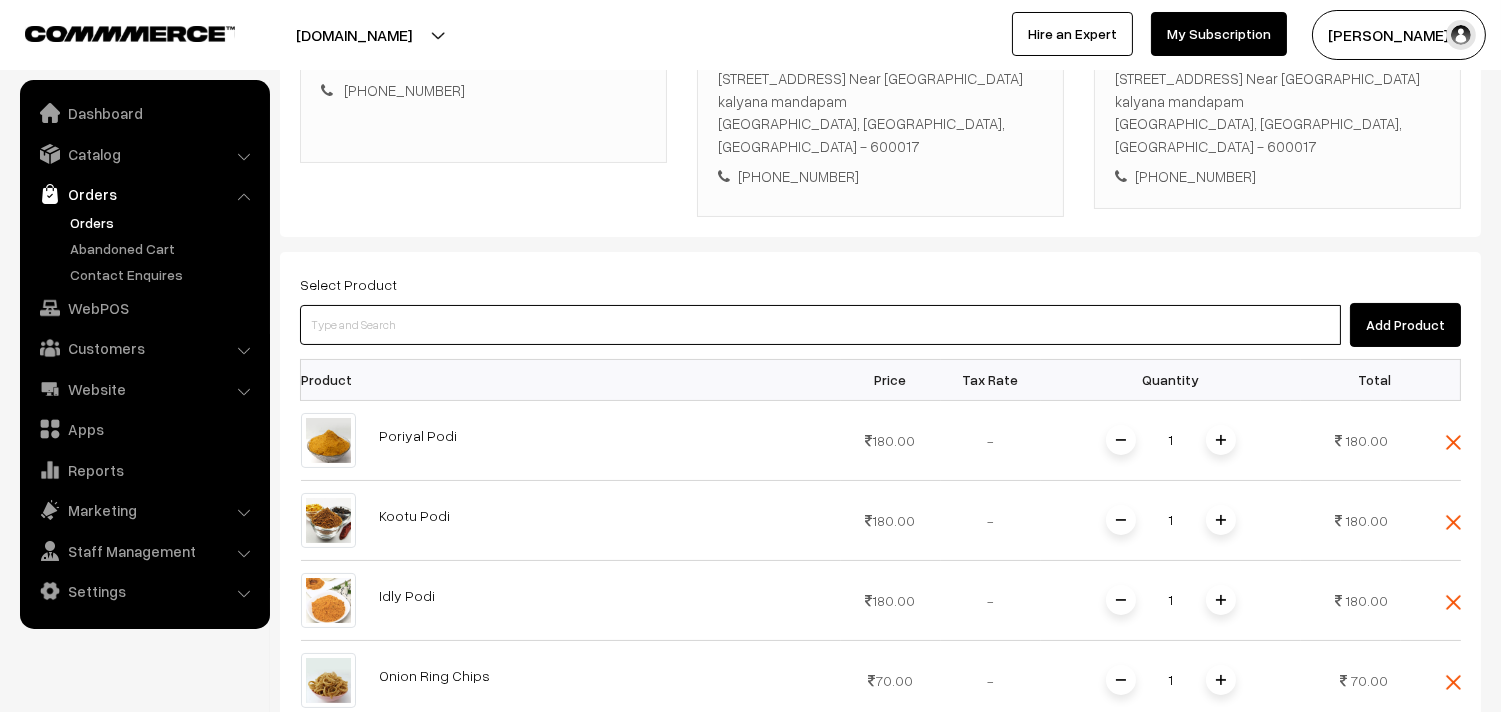 click at bounding box center [820, 325] 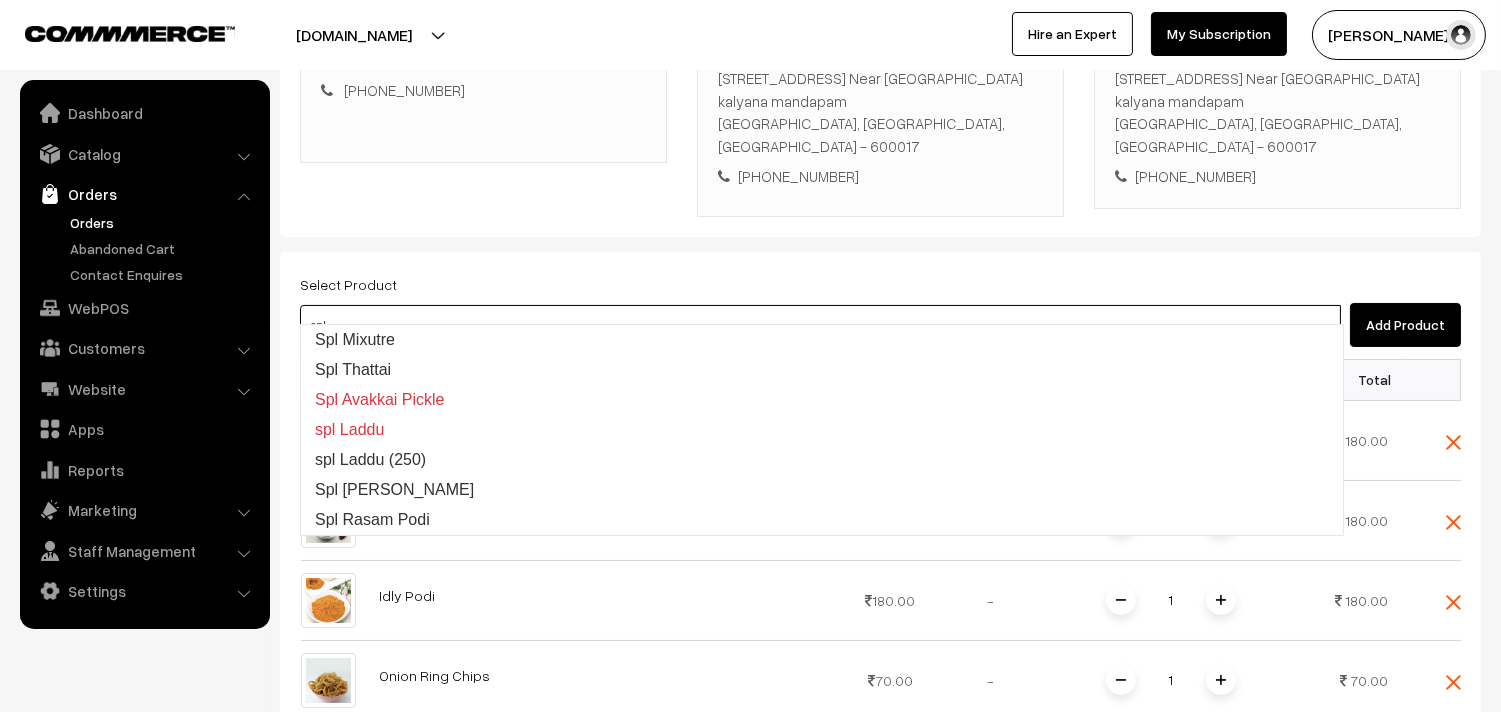 type on "Spl Mixutre" 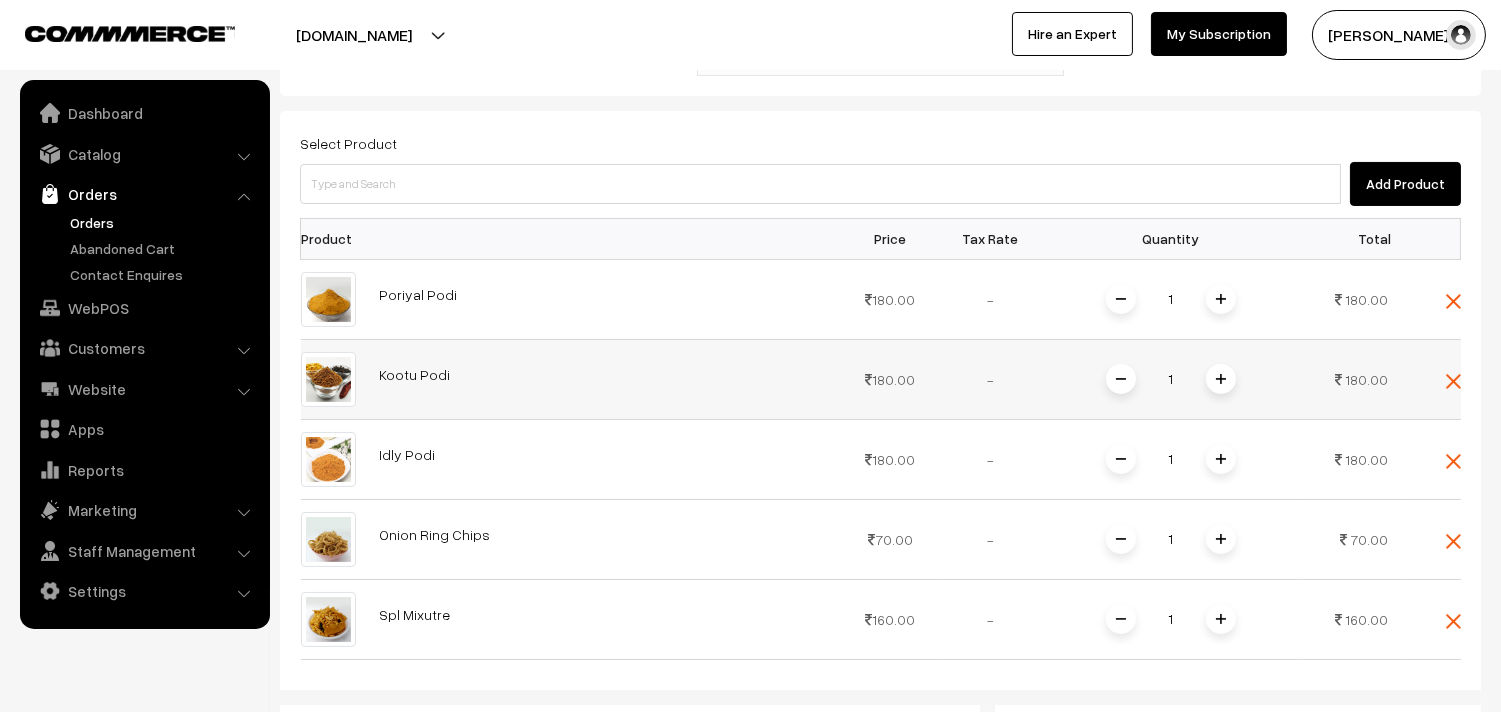 scroll, scrollTop: 716, scrollLeft: 0, axis: vertical 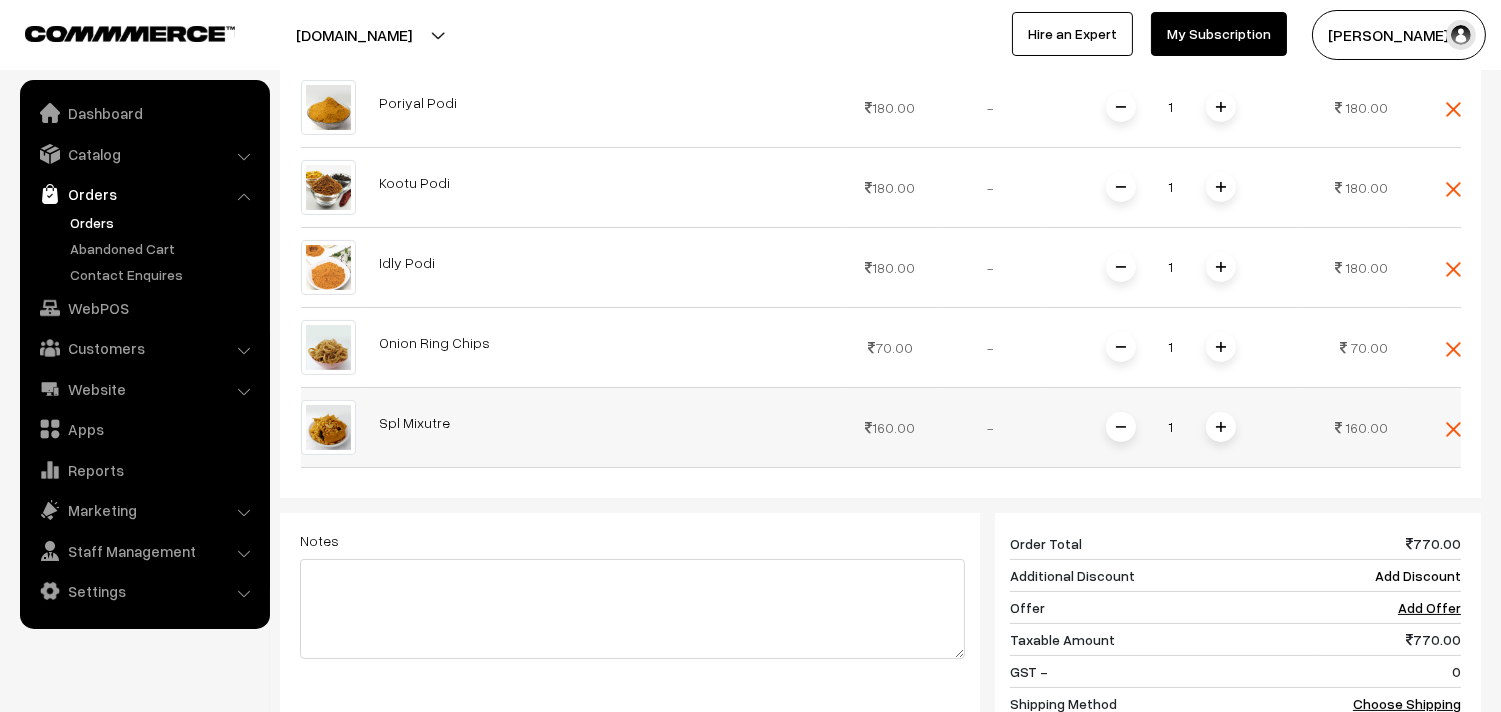 click at bounding box center [1221, 427] 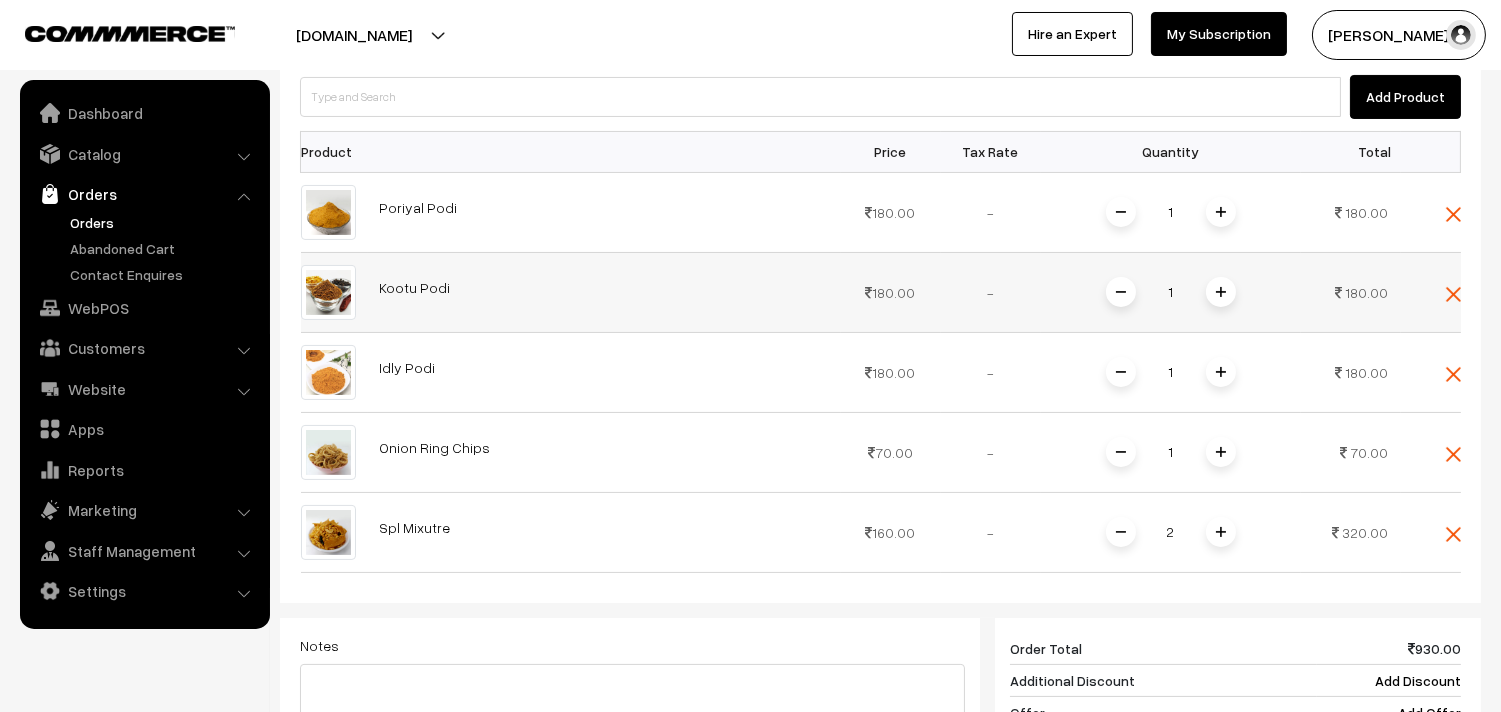scroll, scrollTop: 494, scrollLeft: 0, axis: vertical 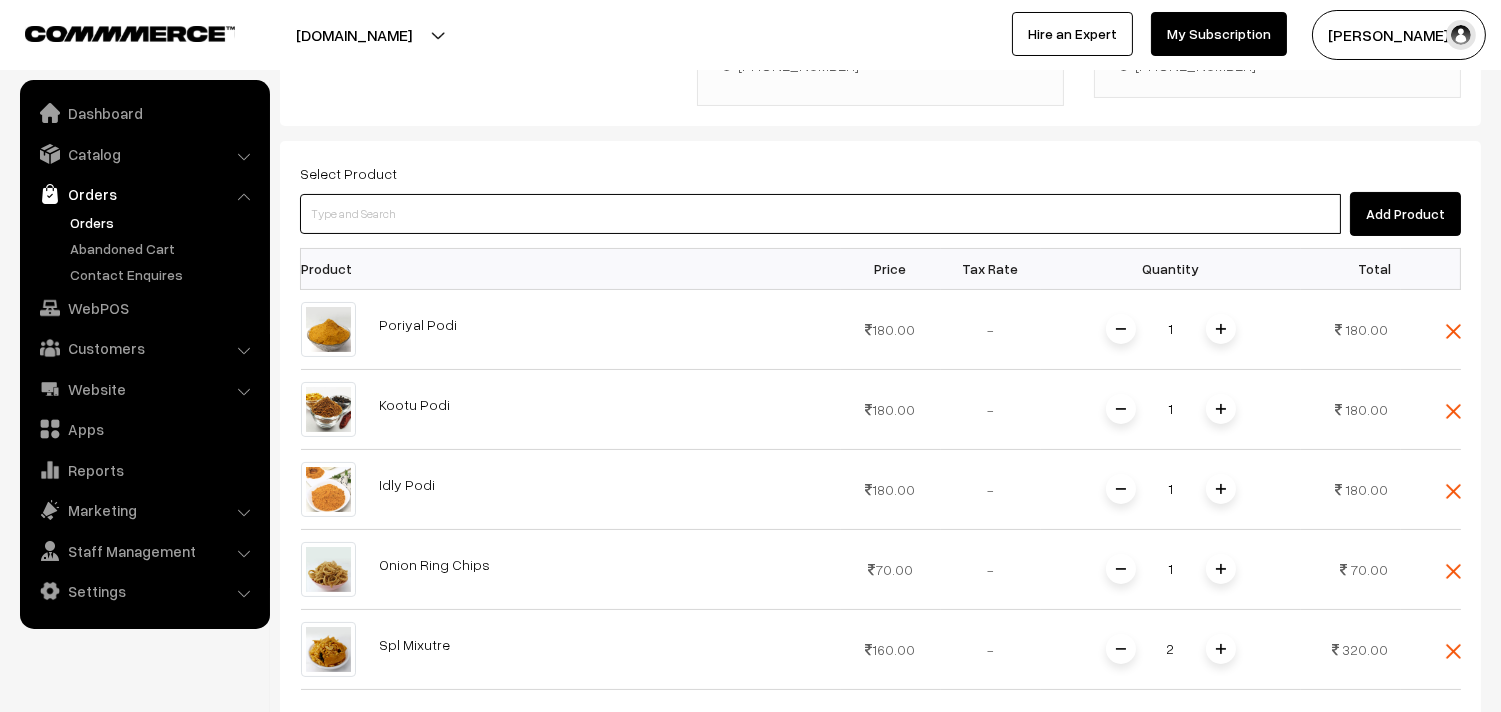 click at bounding box center (820, 214) 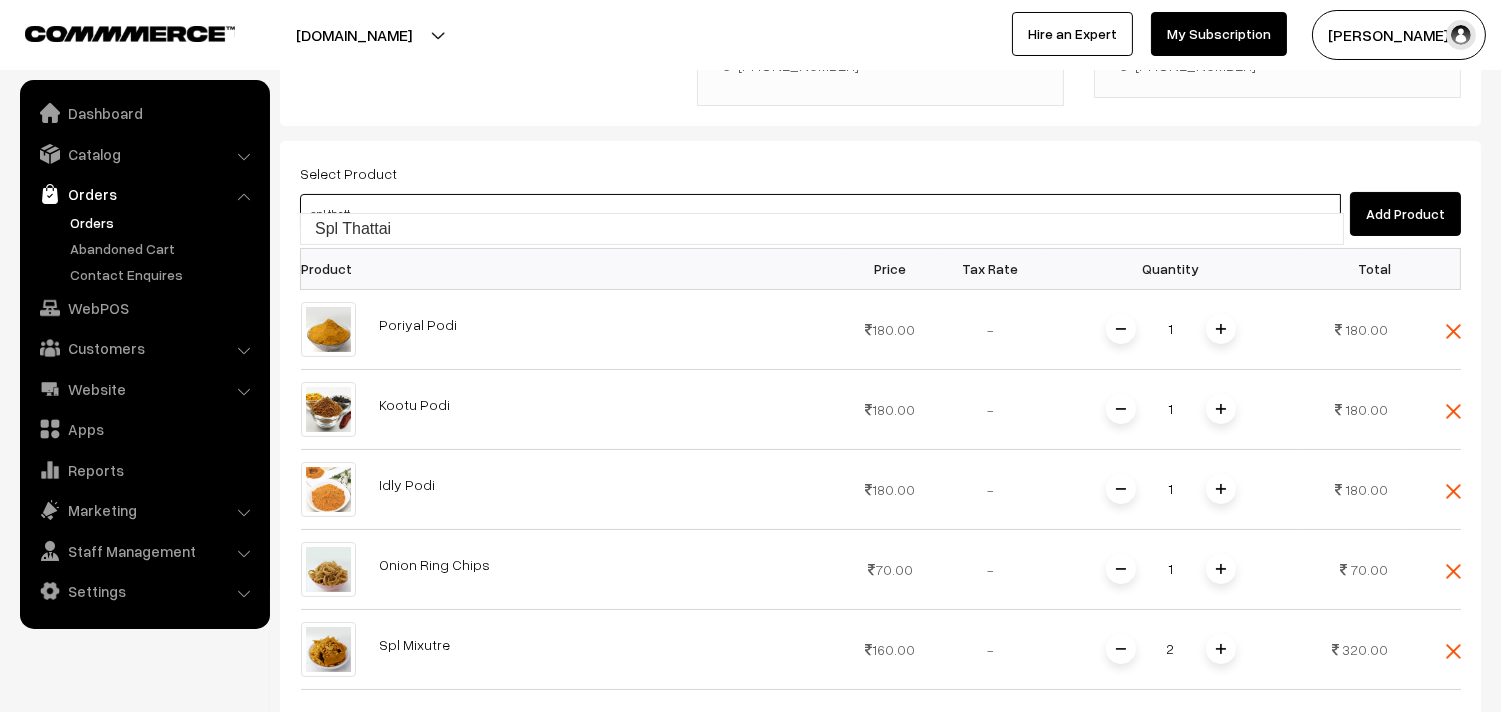 type on "Spl Thattai" 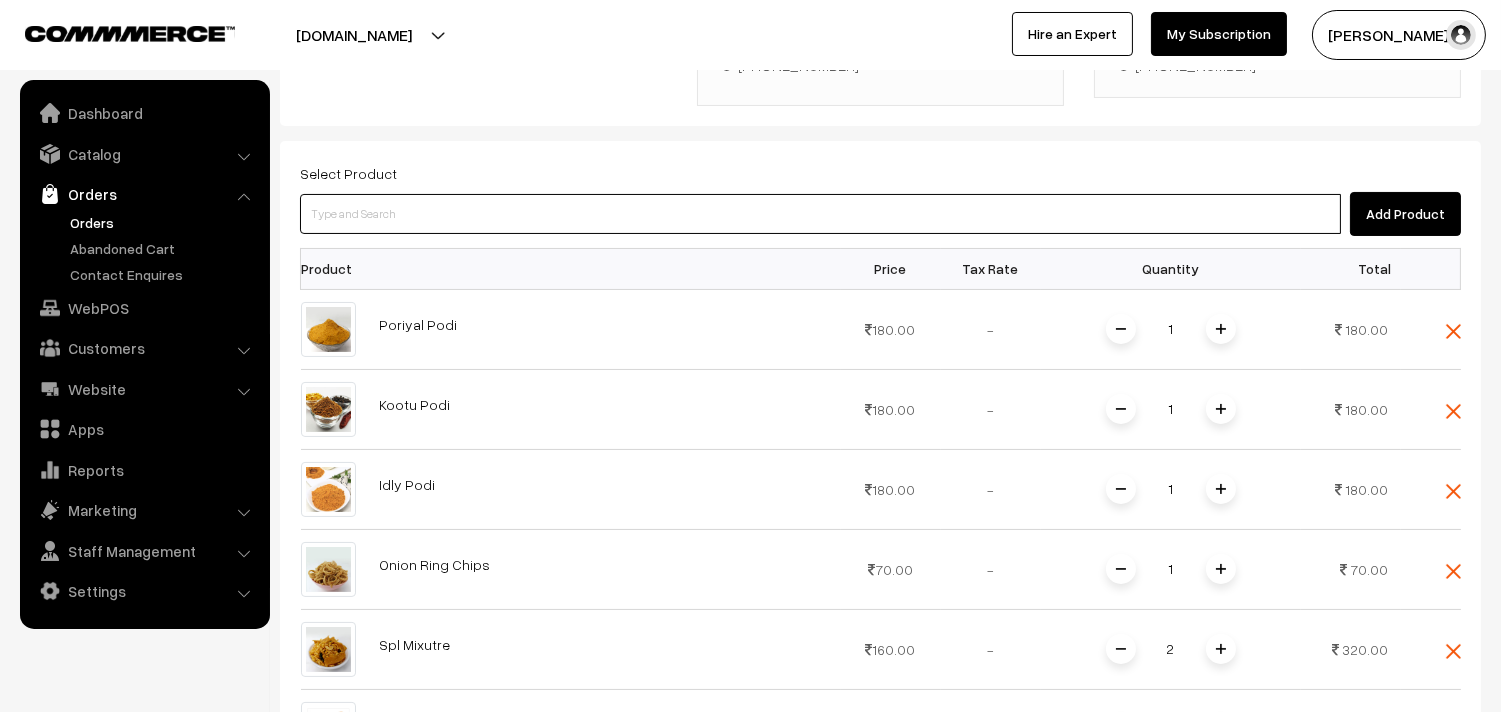 click at bounding box center [820, 214] 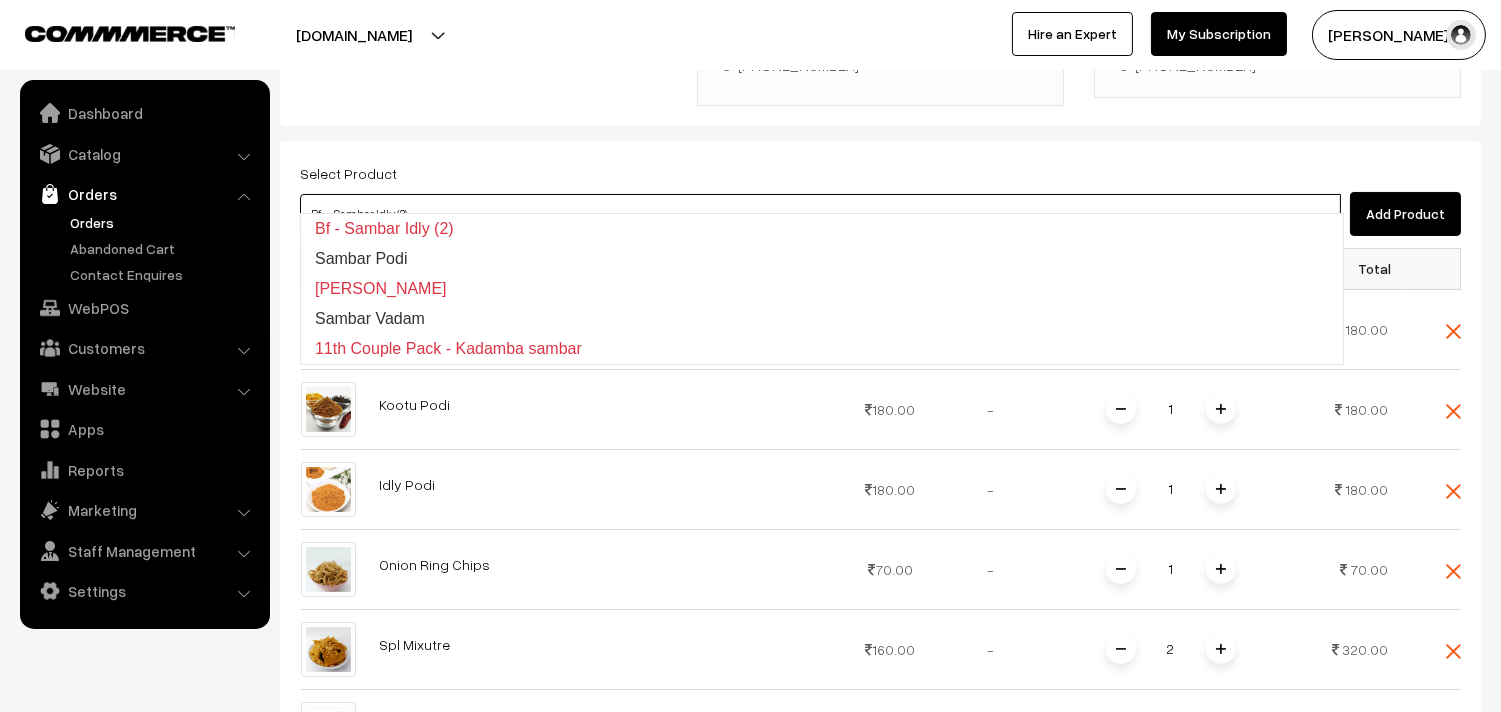 type on "Sambar Podi" 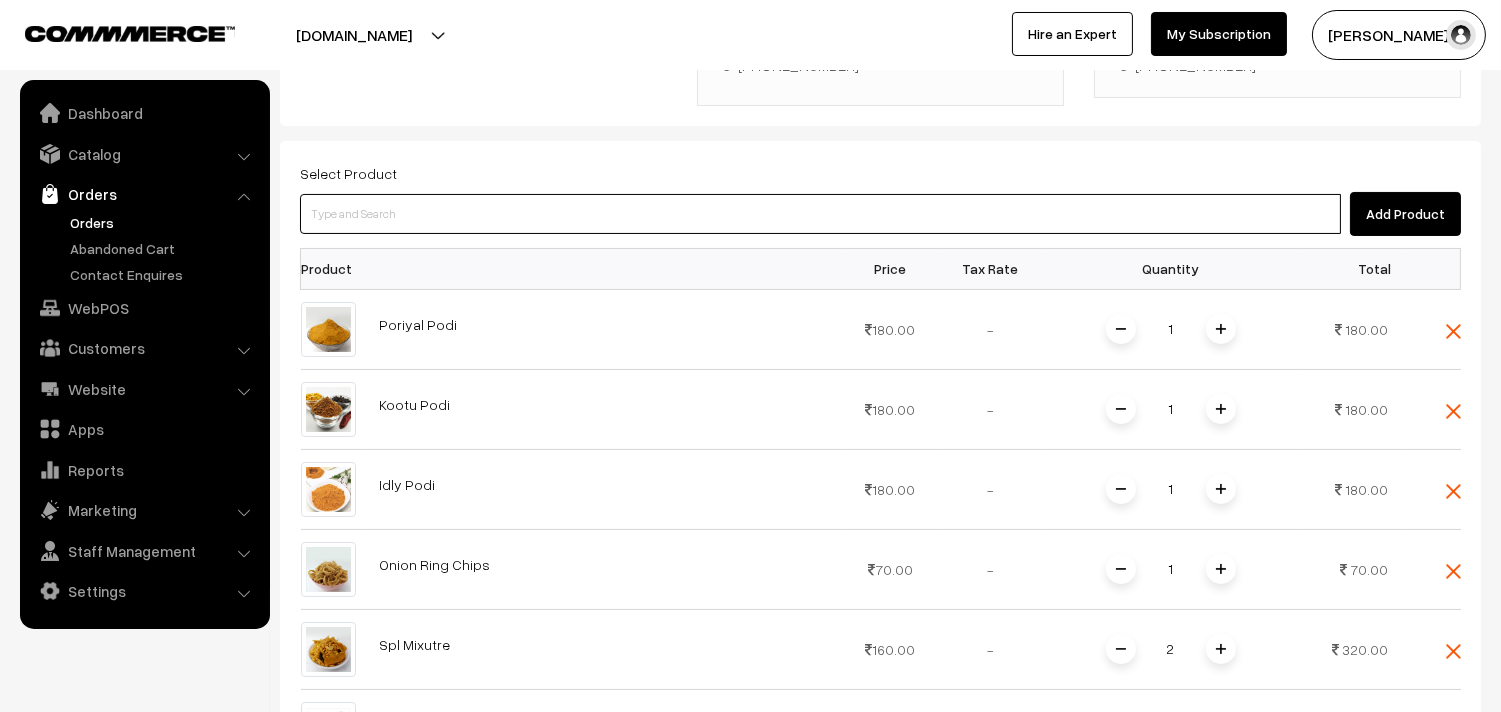 click at bounding box center [820, 214] 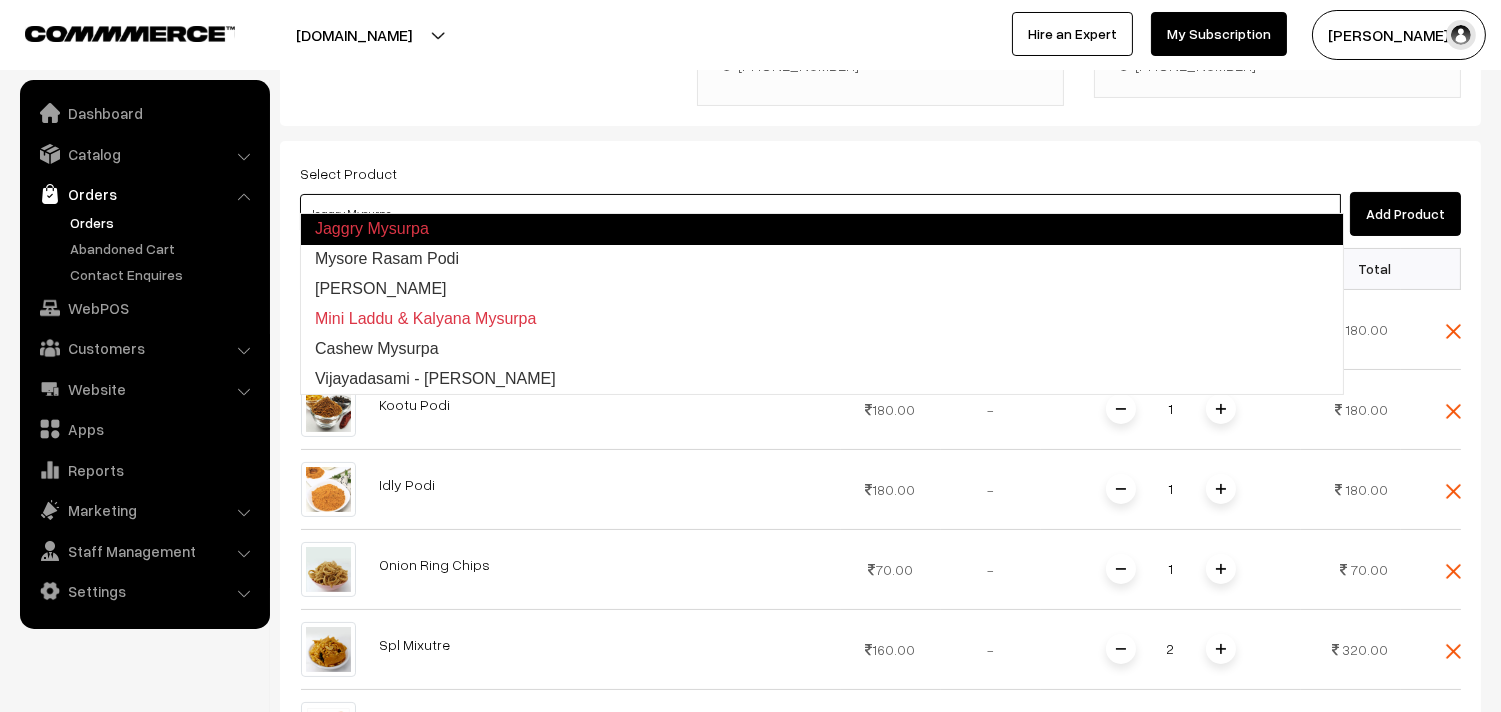 type on "Mysore Rasam Podi" 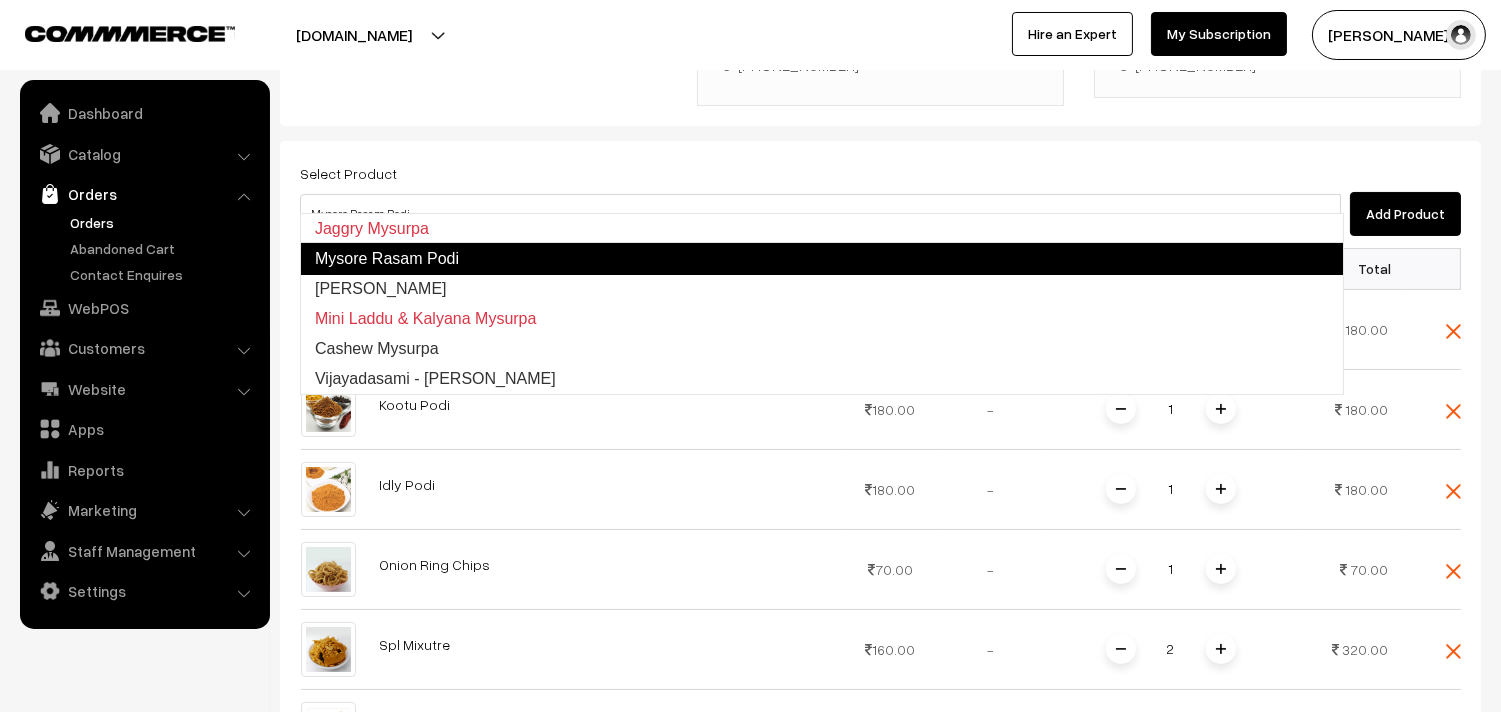 type 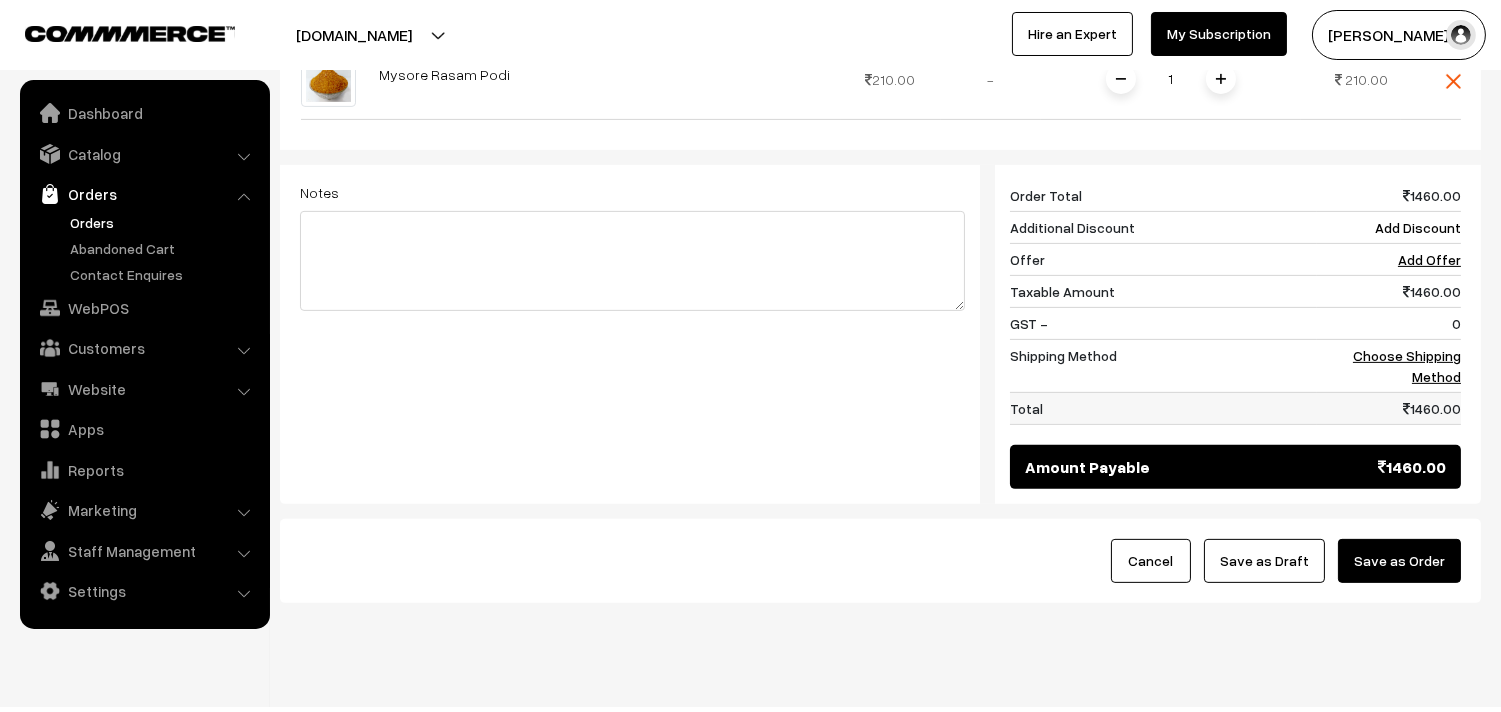 scroll, scrollTop: 1321, scrollLeft: 0, axis: vertical 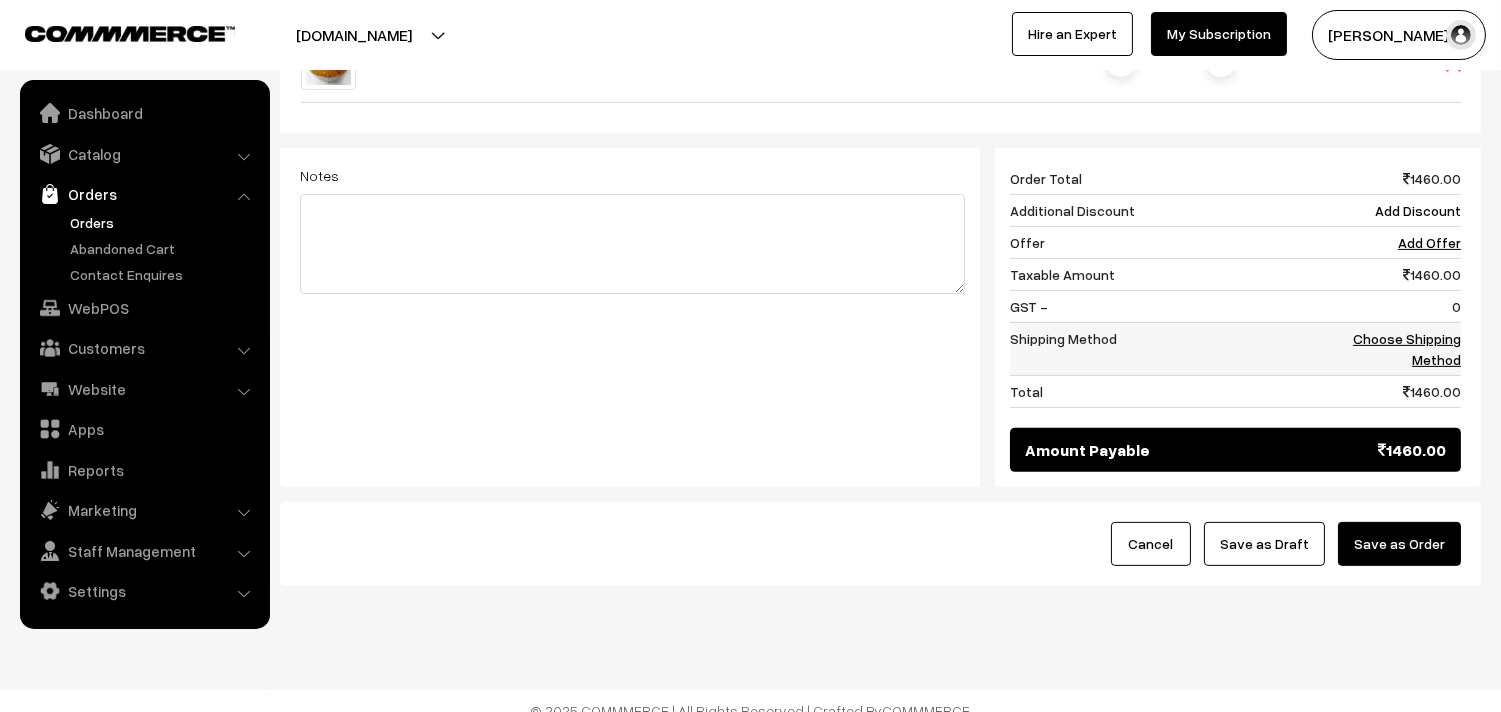 click on "Choose Shipping Method" at bounding box center [1389, 348] 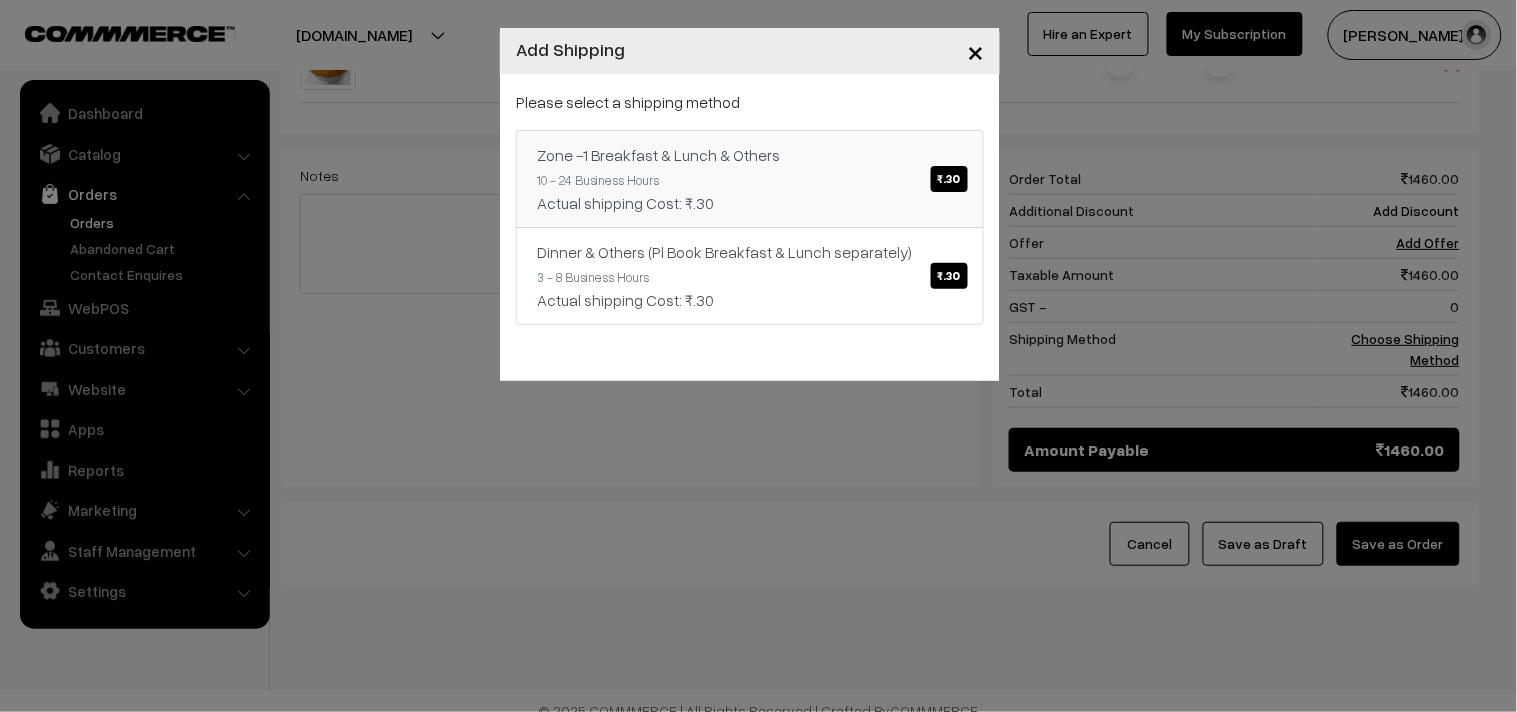 click on "Zone -1  Breakfast & Lunch & Others
₹.30
10 - 24 Business Hours Actual shipping Cost: ₹.30" at bounding box center (750, 179) 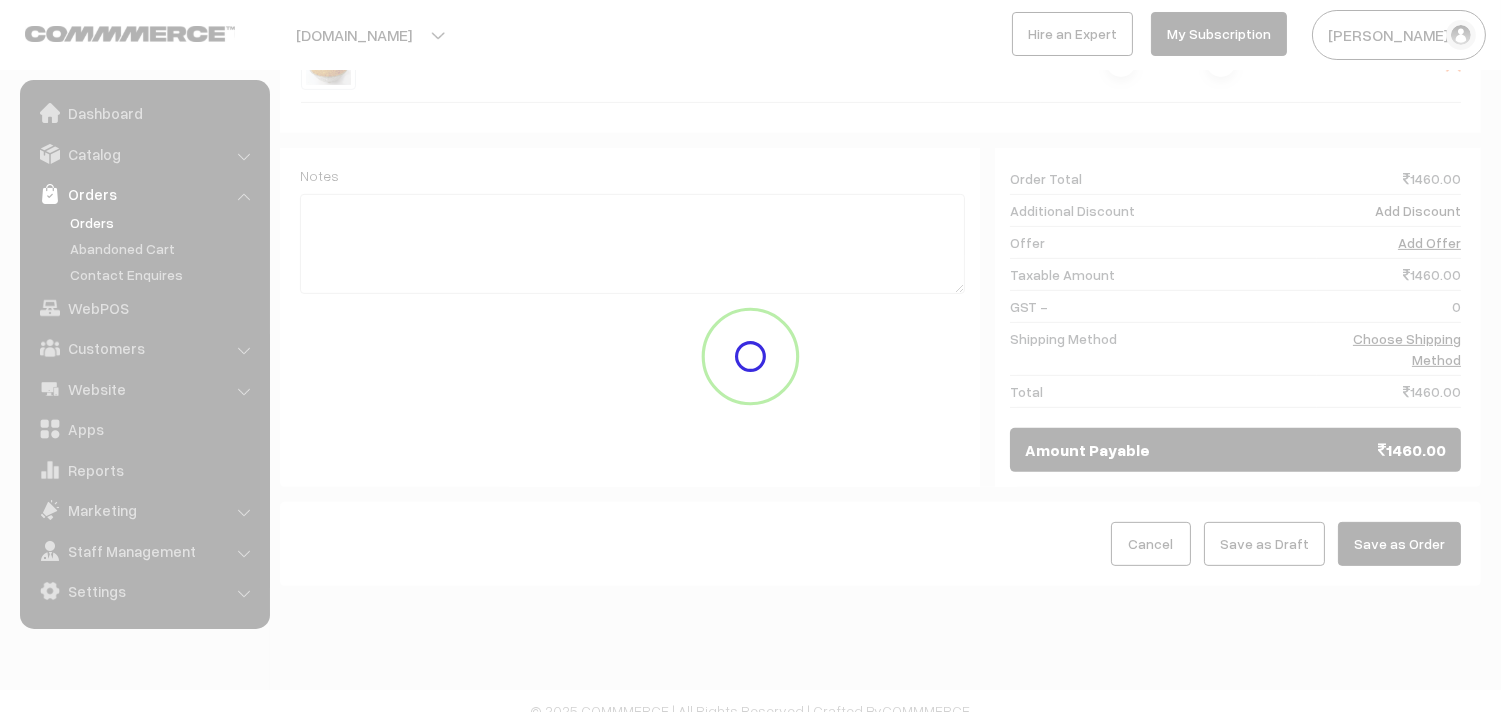 click on "Save as Draft" at bounding box center [1264, 544] 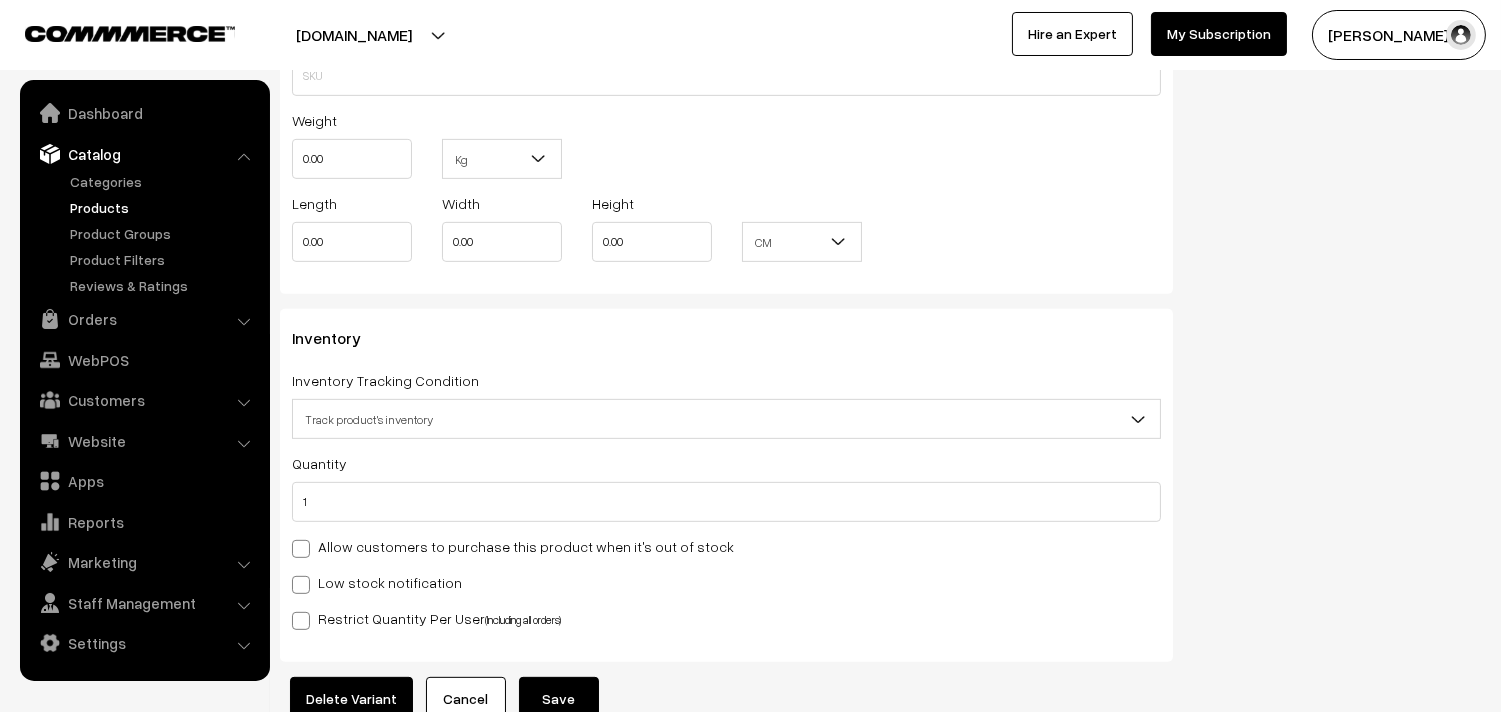scroll, scrollTop: 1737, scrollLeft: 0, axis: vertical 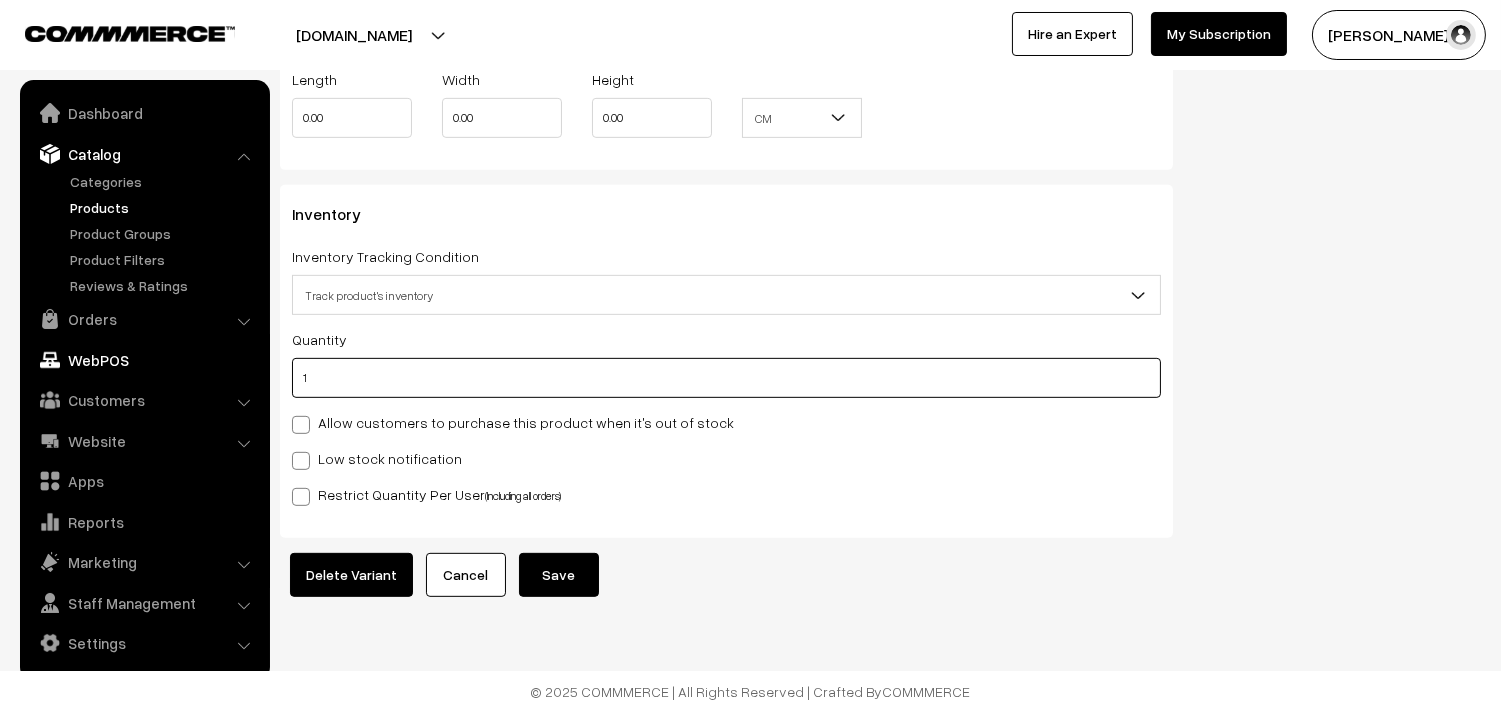 drag, startPoint x: 301, startPoint y: 360, endPoint x: 174, endPoint y: 375, distance: 127.88276 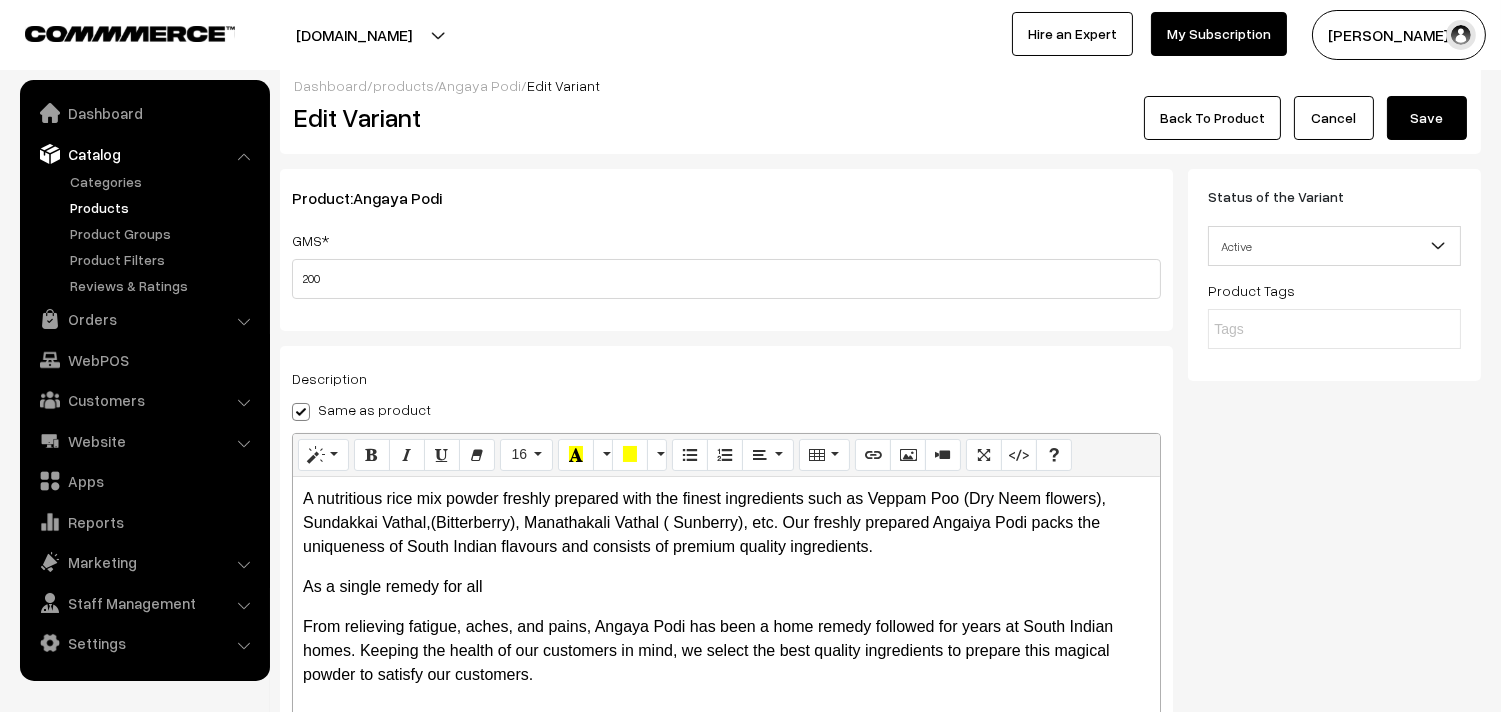 scroll, scrollTop: 0, scrollLeft: 0, axis: both 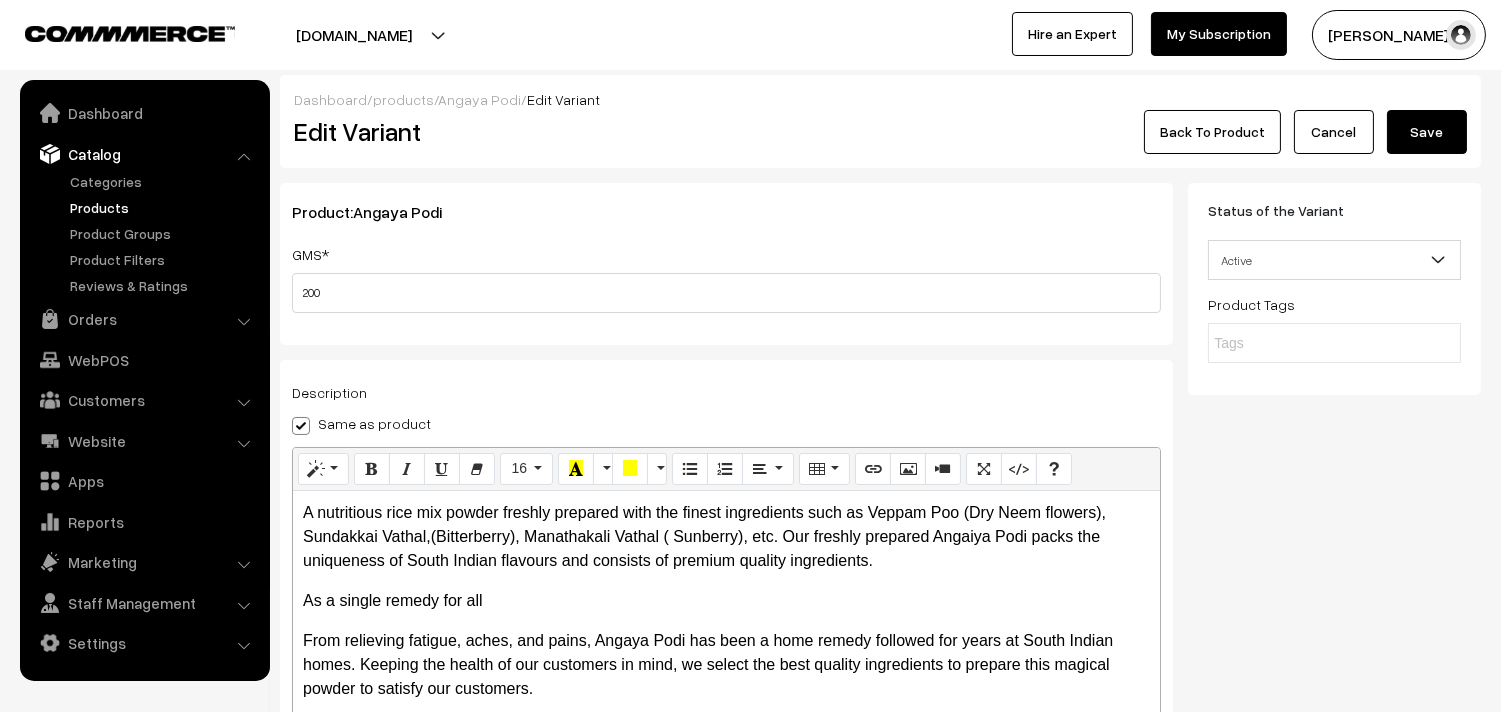 type on "0" 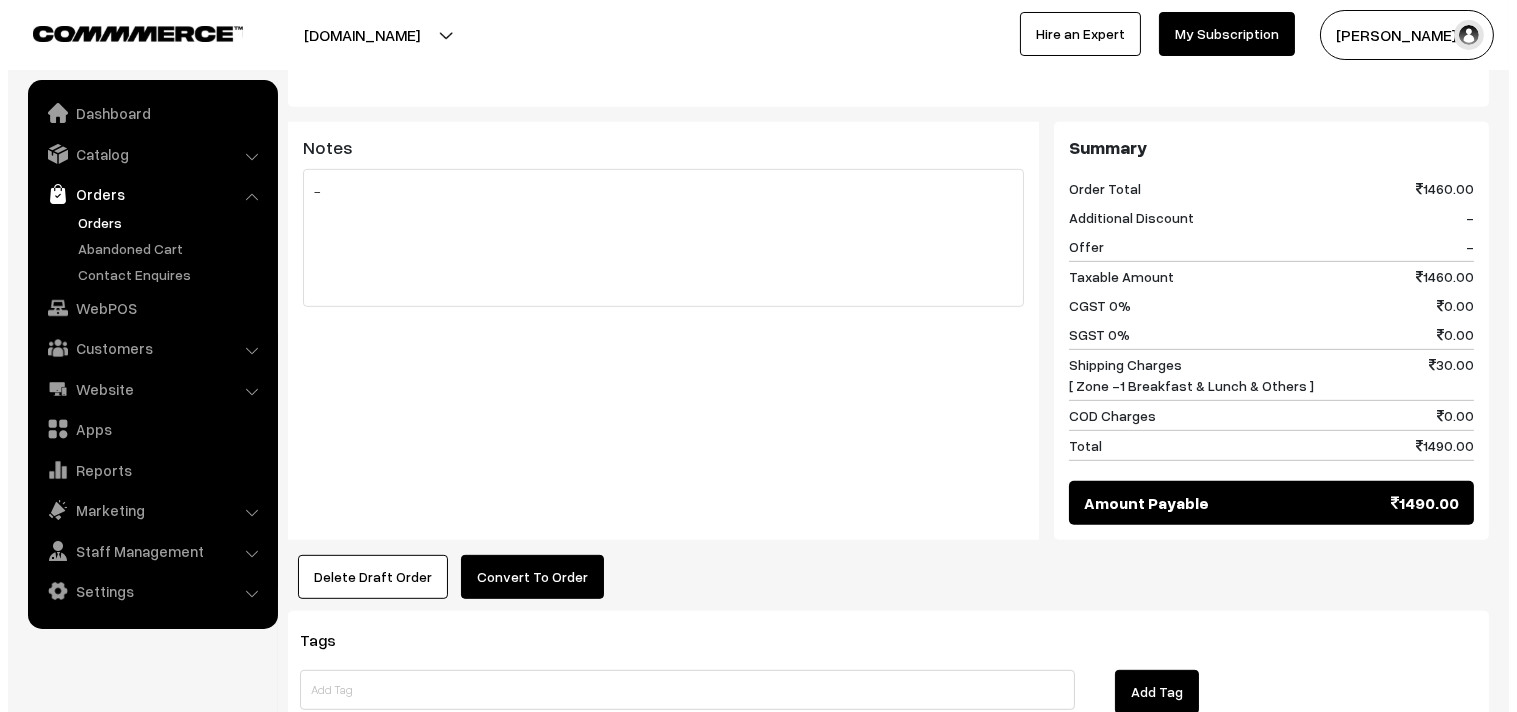 scroll, scrollTop: 1777, scrollLeft: 0, axis: vertical 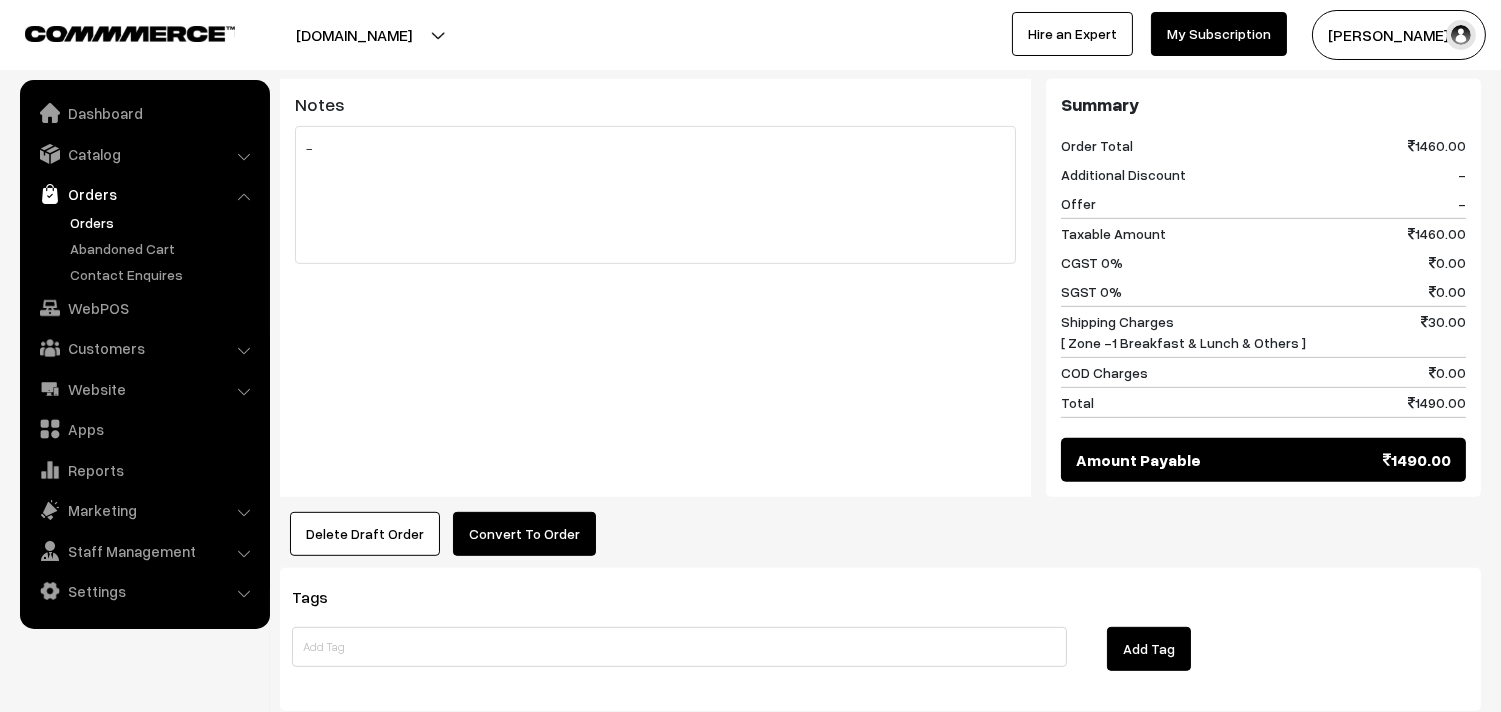 click on "Convert To Order" at bounding box center [524, 534] 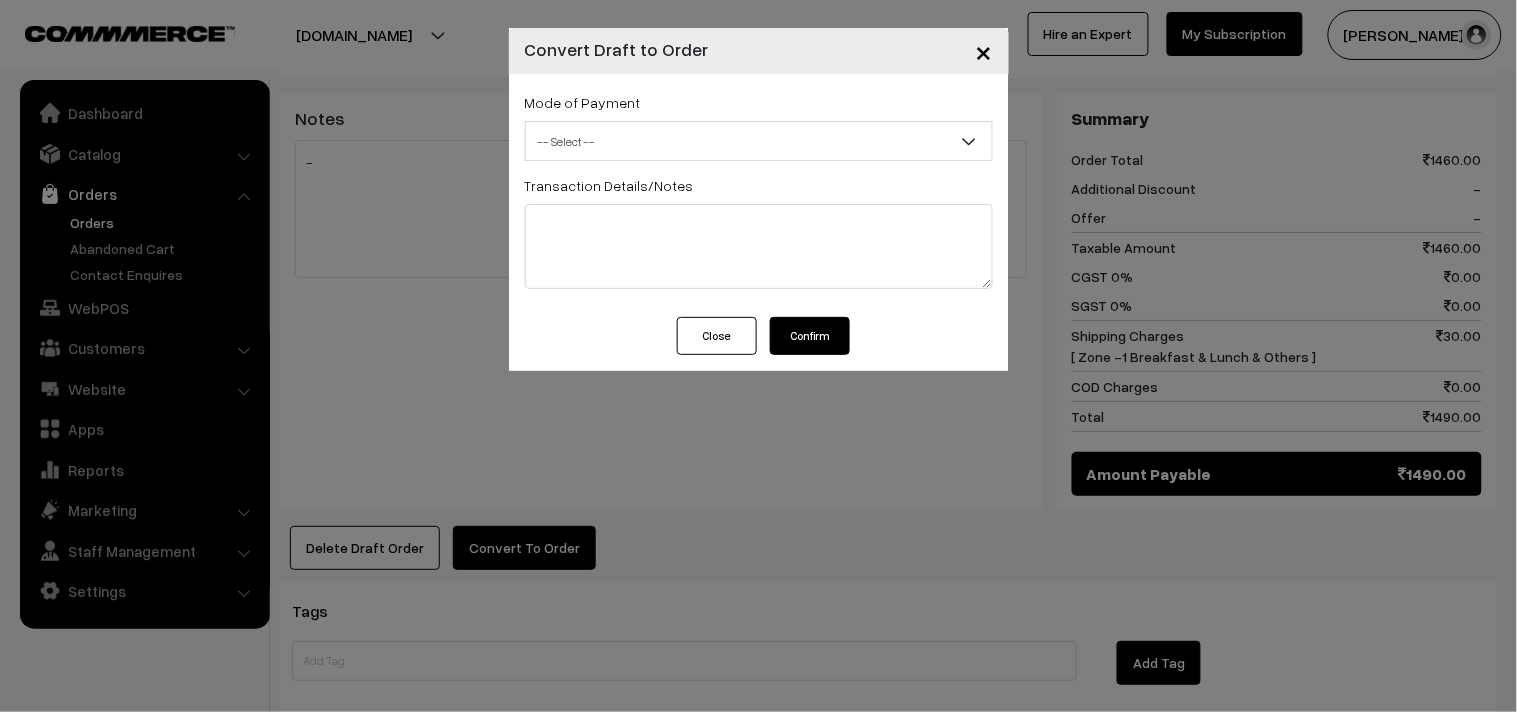 click on "-- Select --" at bounding box center [759, 141] 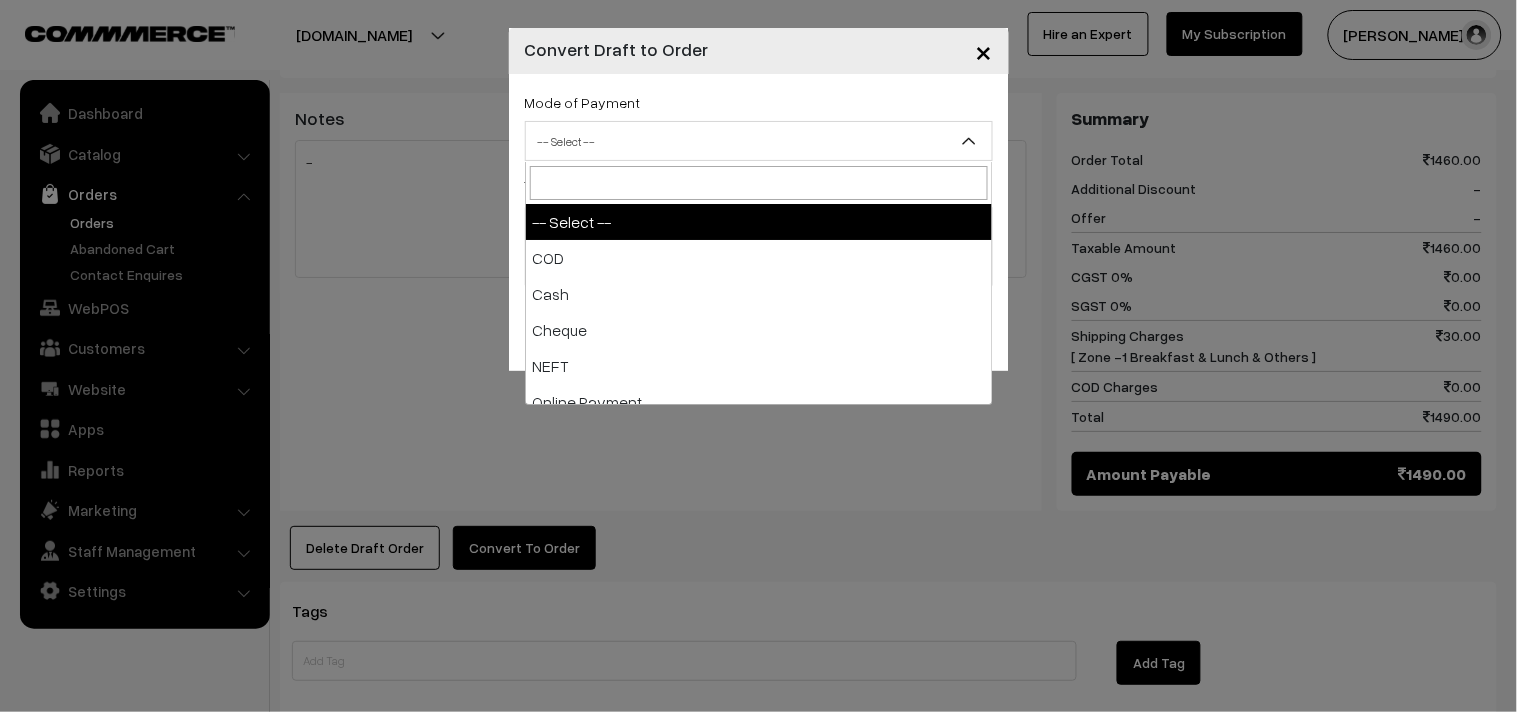 select on "1" 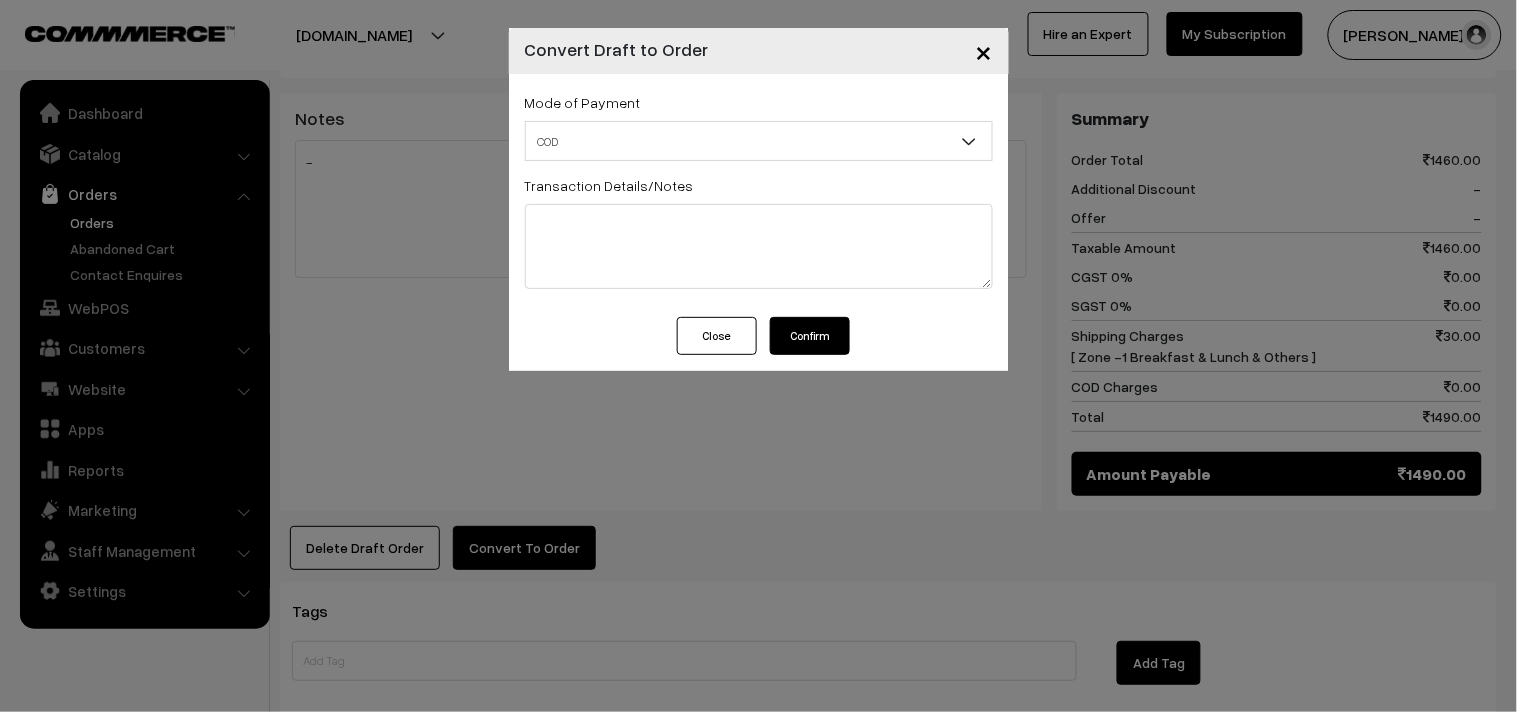 click on "Confirm" at bounding box center [810, 336] 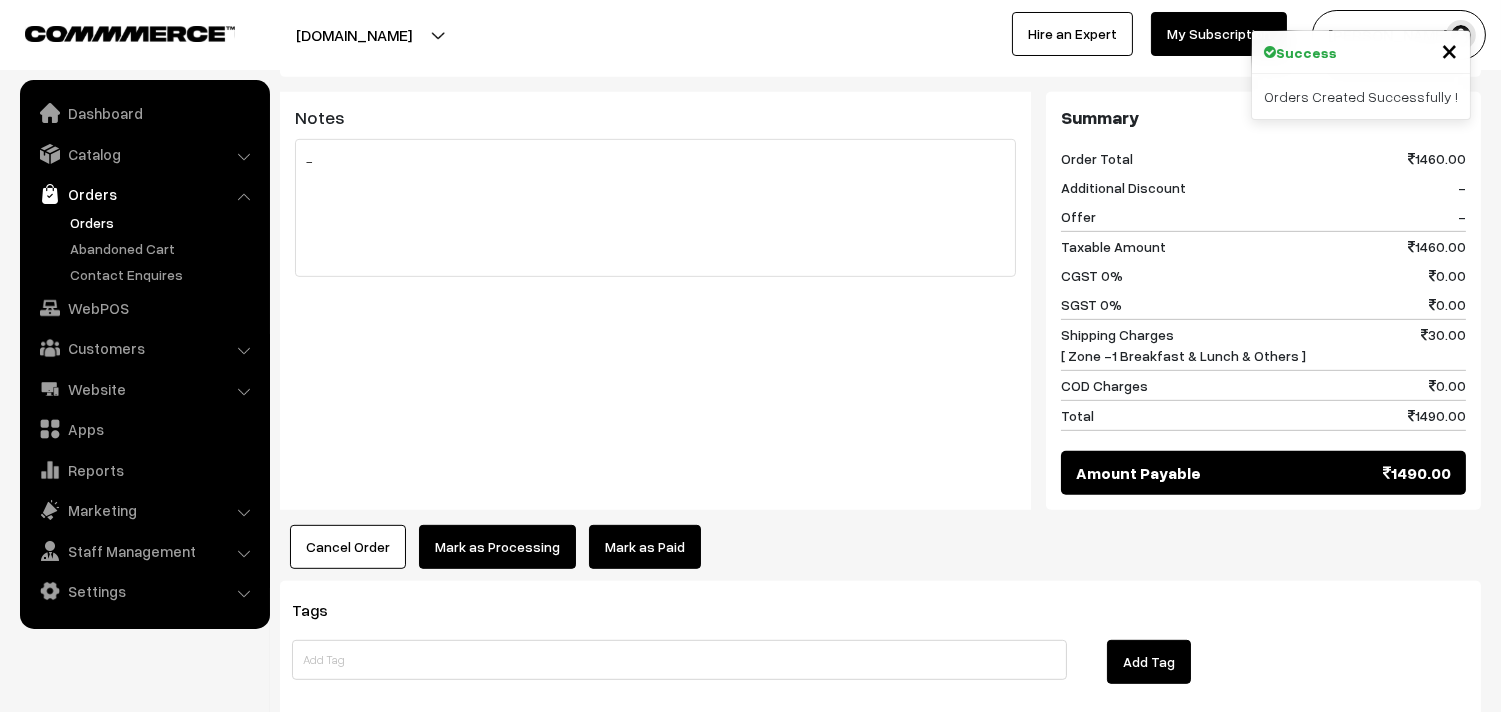 click on "Mark as Processing" at bounding box center (497, 547) 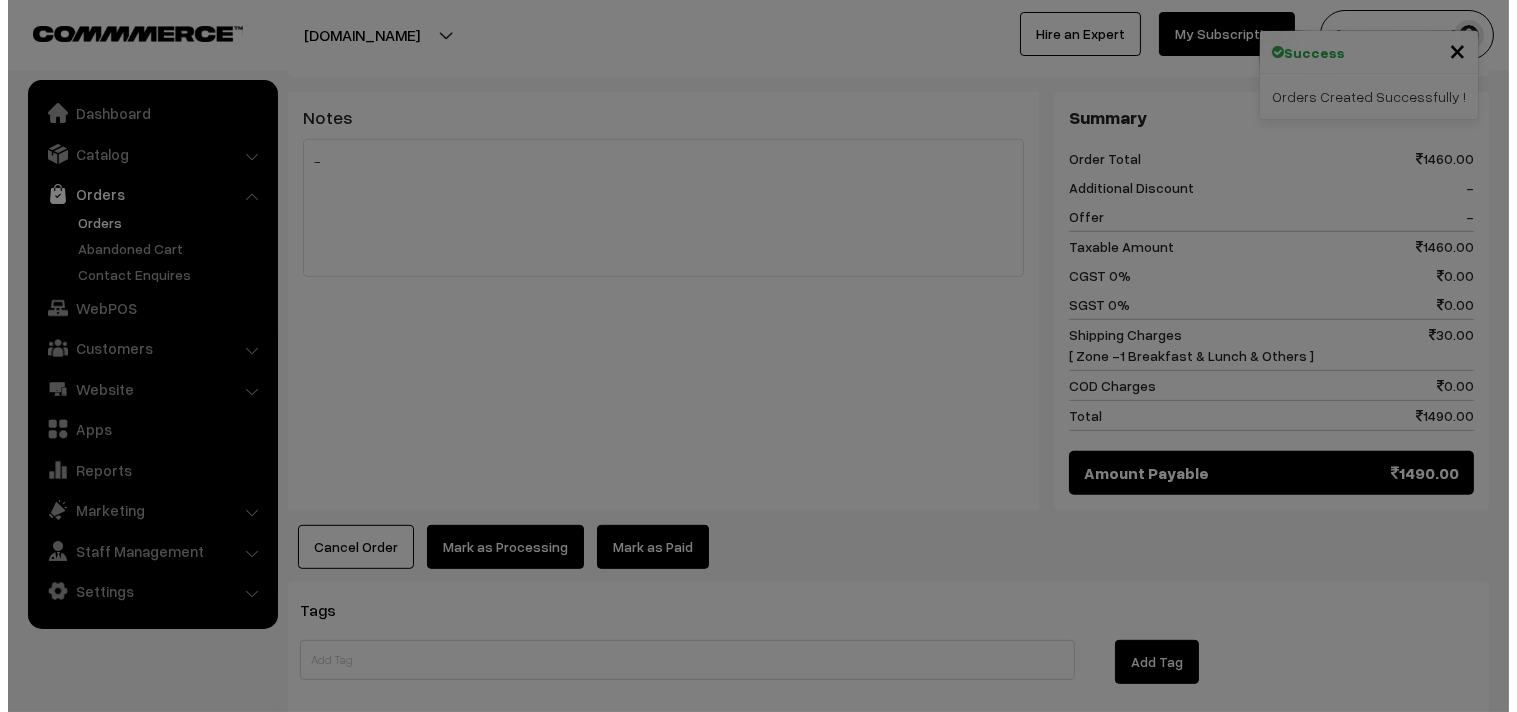 scroll, scrollTop: 1777, scrollLeft: 0, axis: vertical 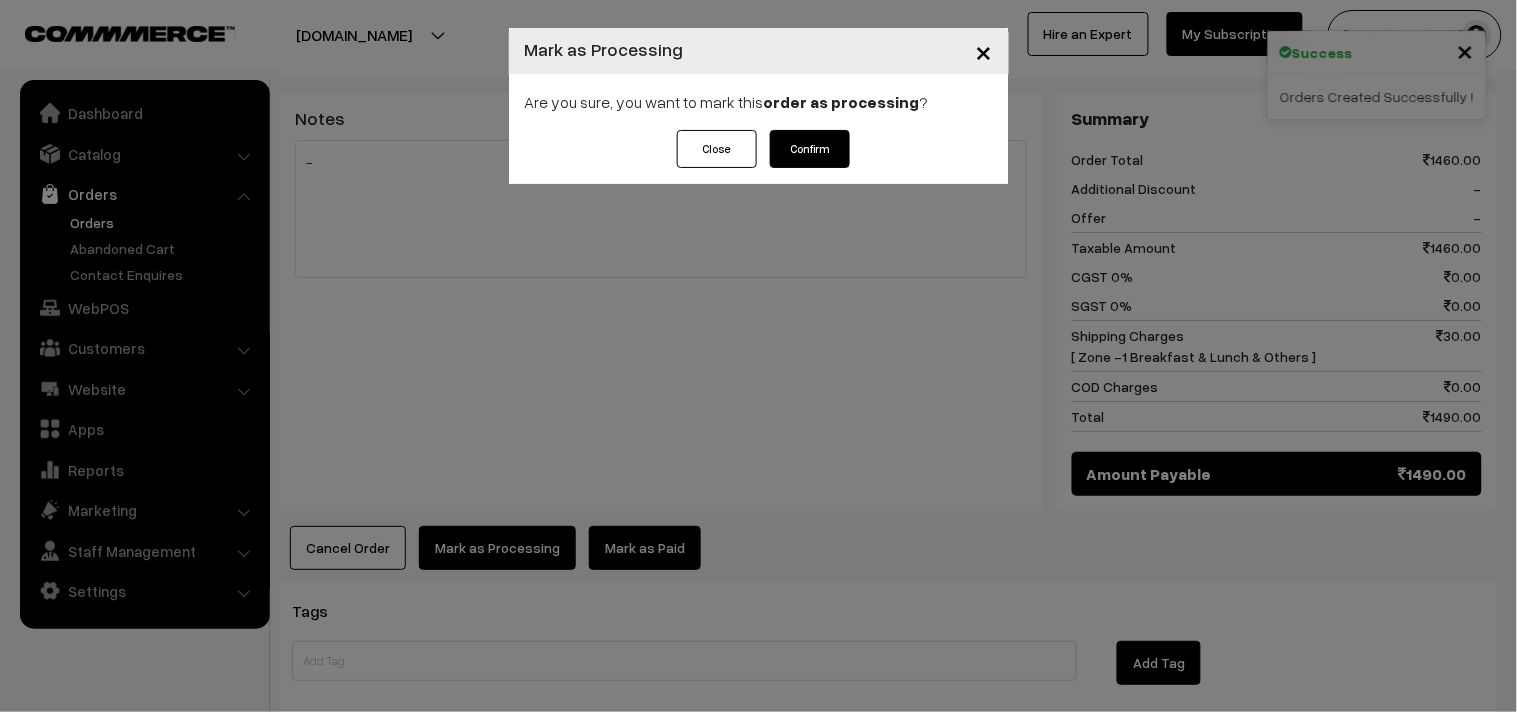 click on "Close
Confirm" at bounding box center [759, 157] 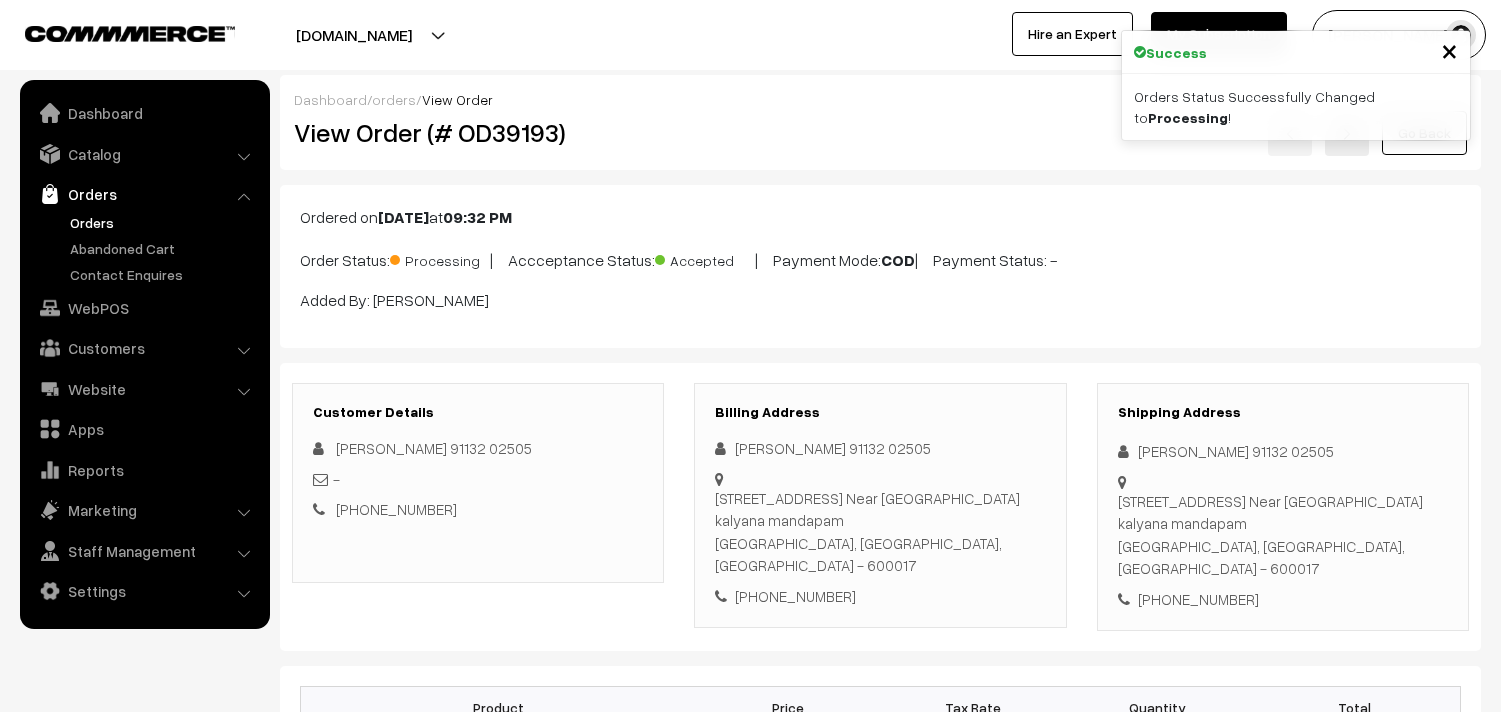 scroll, scrollTop: 0, scrollLeft: 0, axis: both 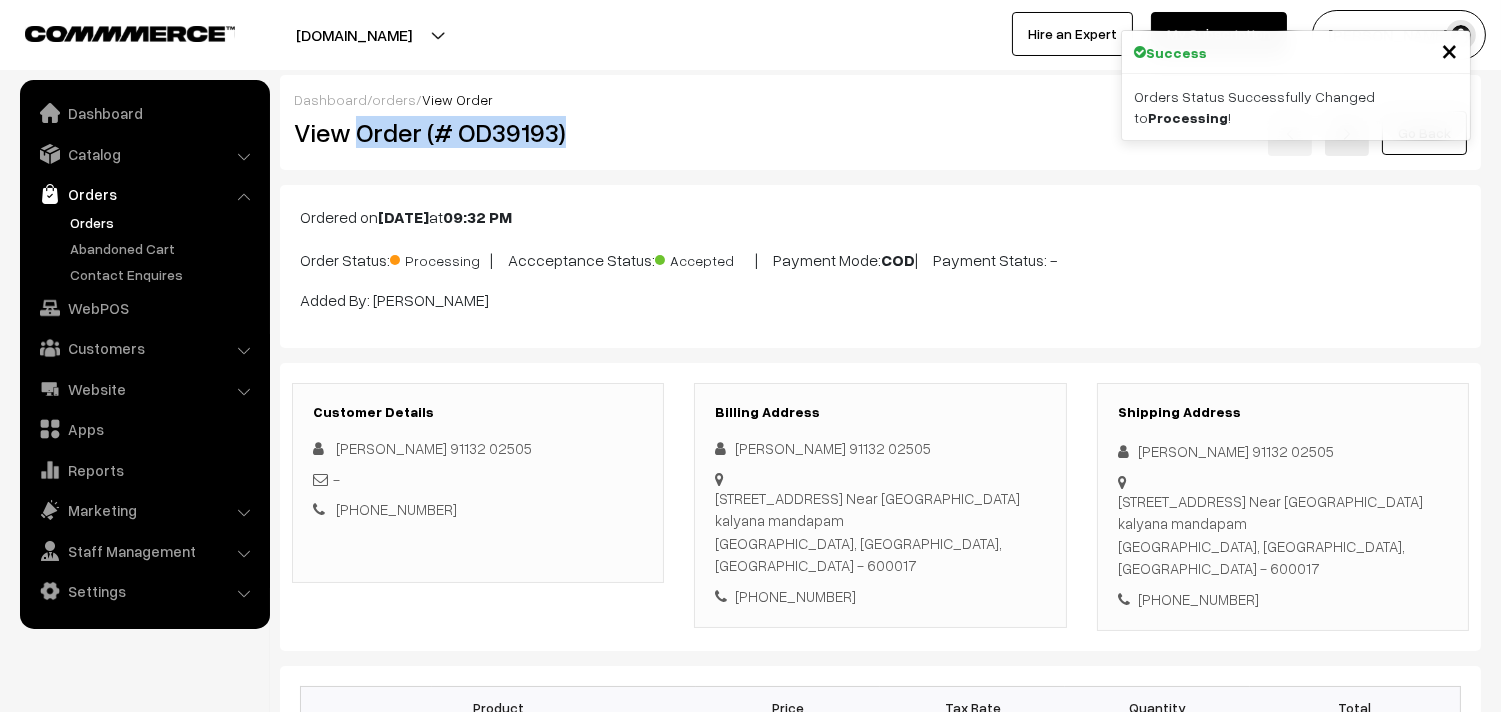 drag, startPoint x: 376, startPoint y: 134, endPoint x: 644, endPoint y: 135, distance: 268.00186 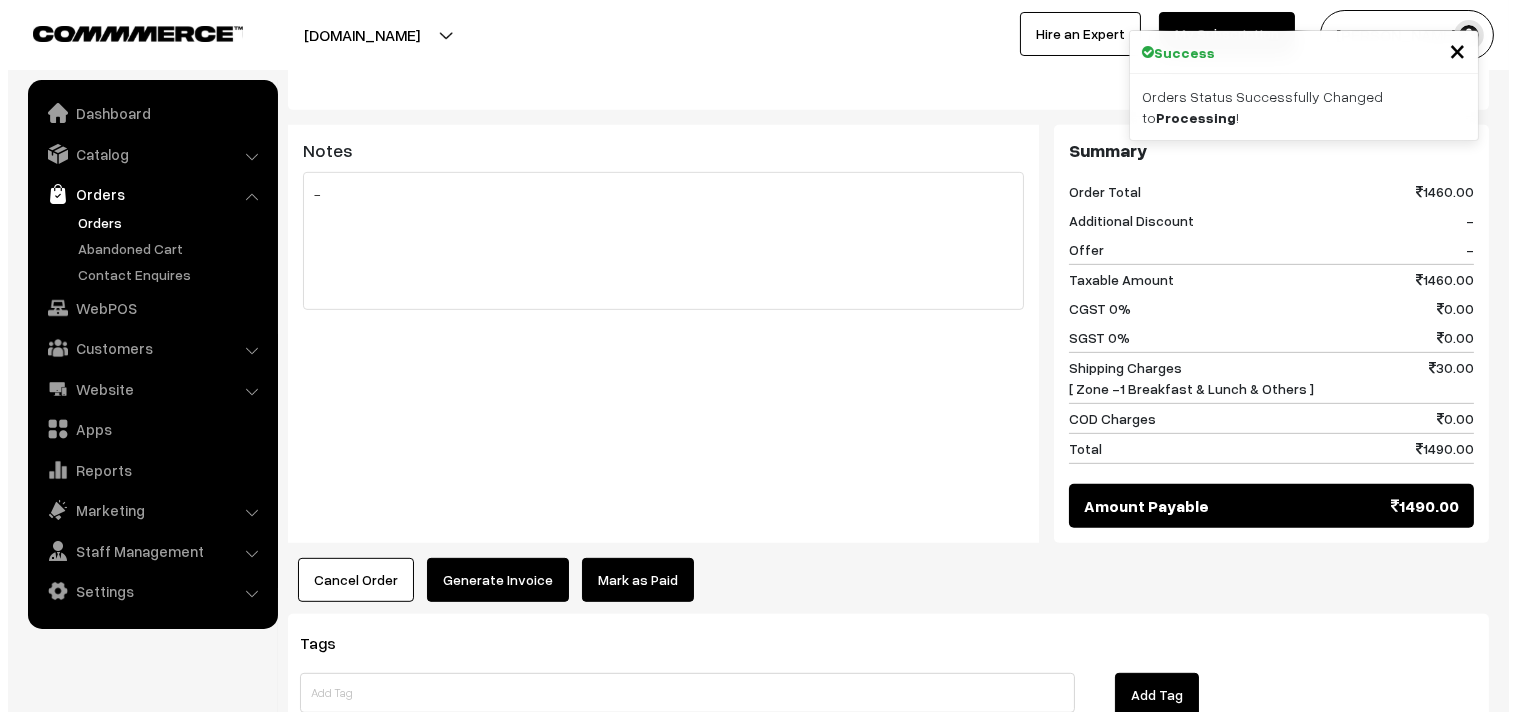 scroll, scrollTop: 1777, scrollLeft: 0, axis: vertical 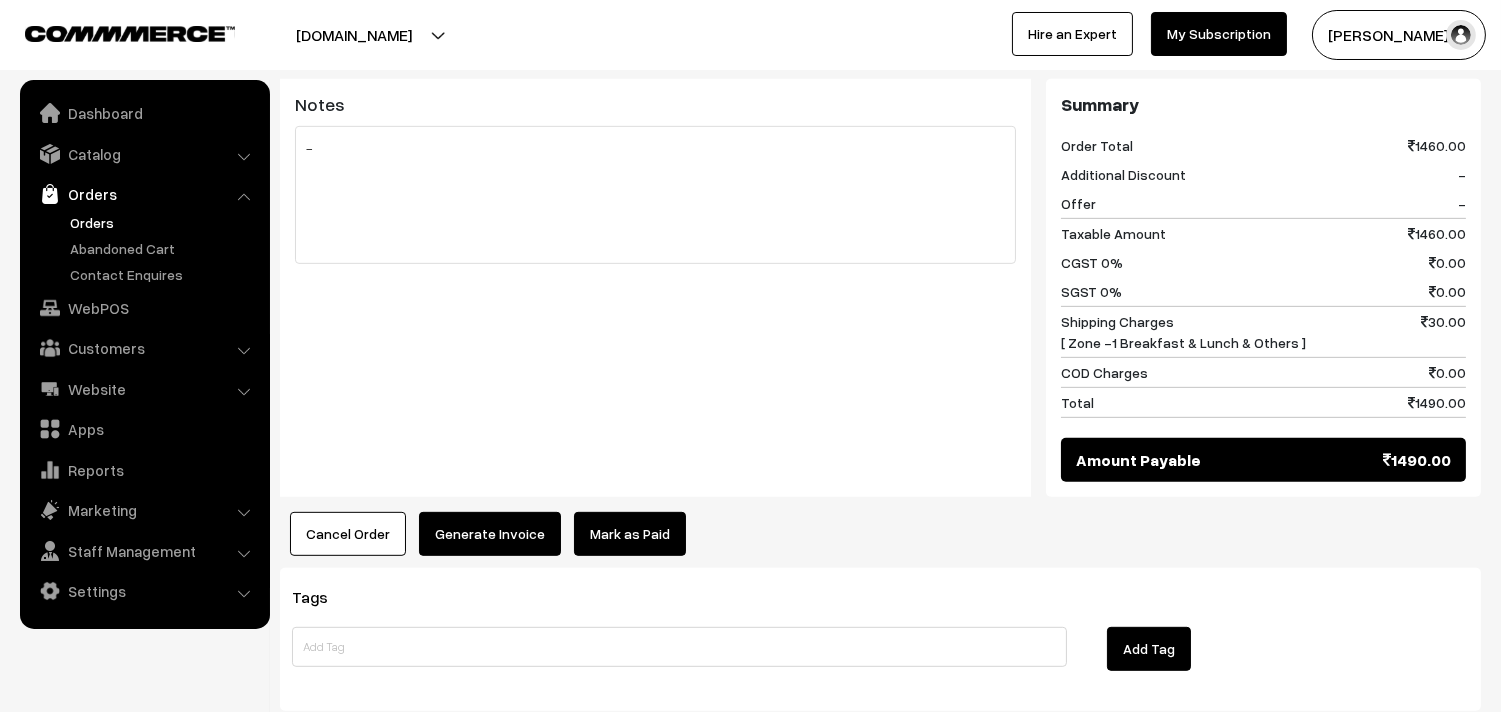 click on "Generate Invoice" at bounding box center (490, 534) 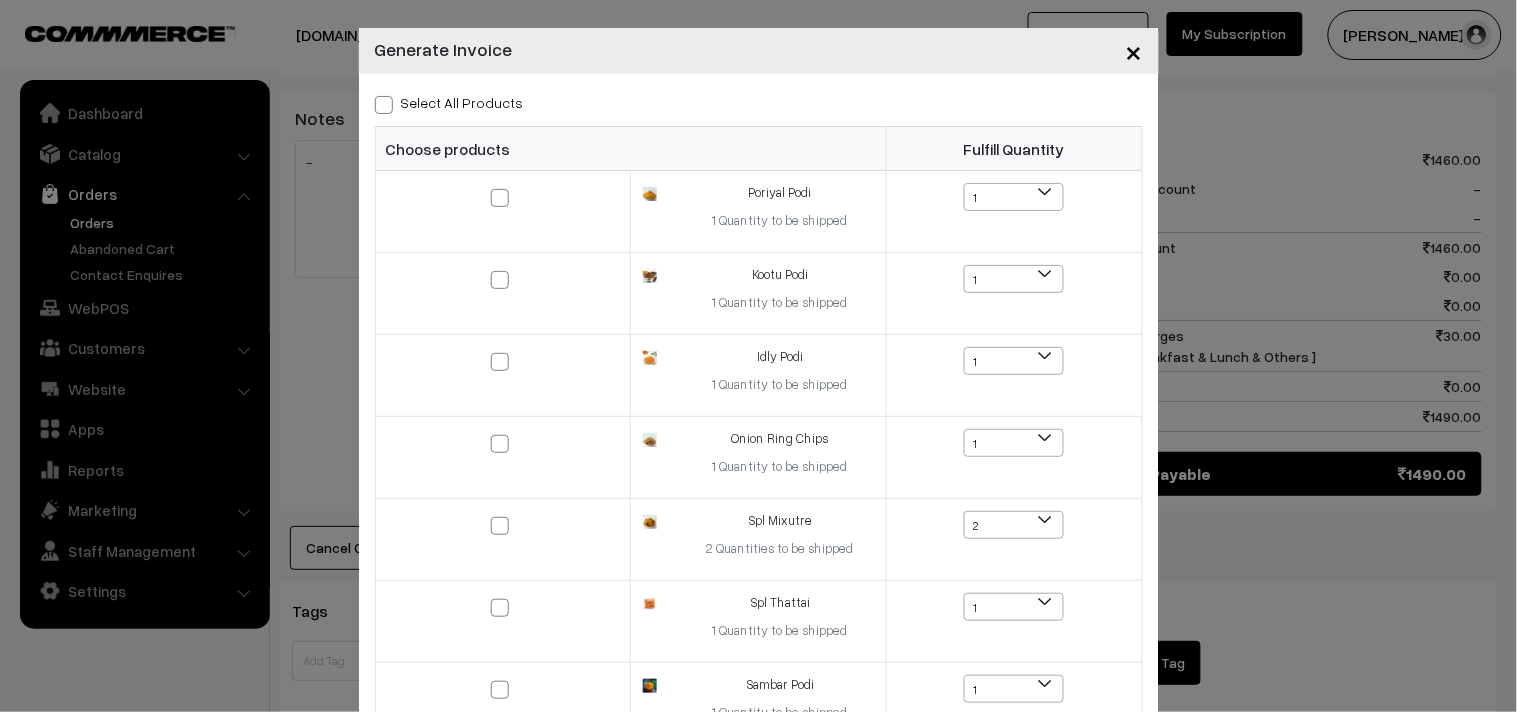 click on "Select All Products
Choose products
Fulfill Quantity
1 1 1 1 1" at bounding box center [759, 481] 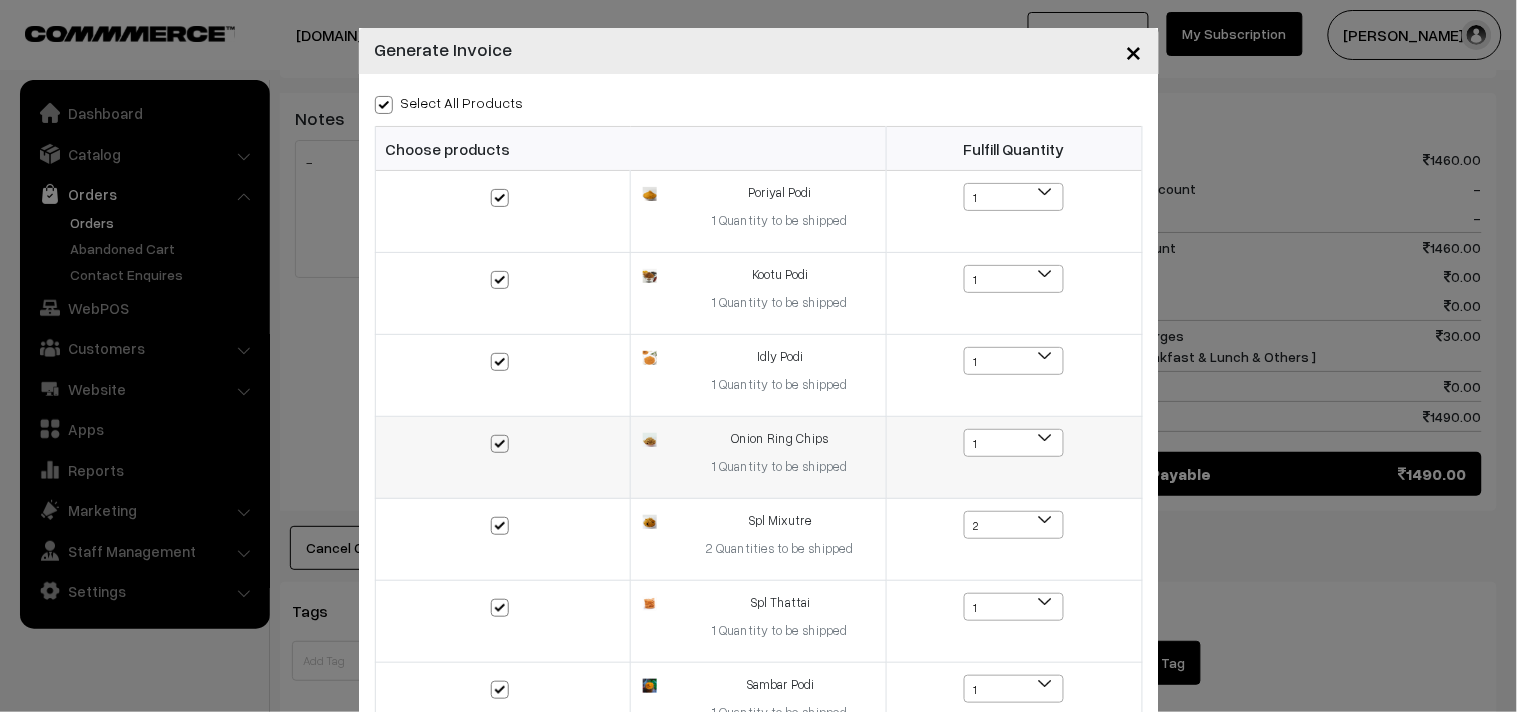 checkbox on "true" 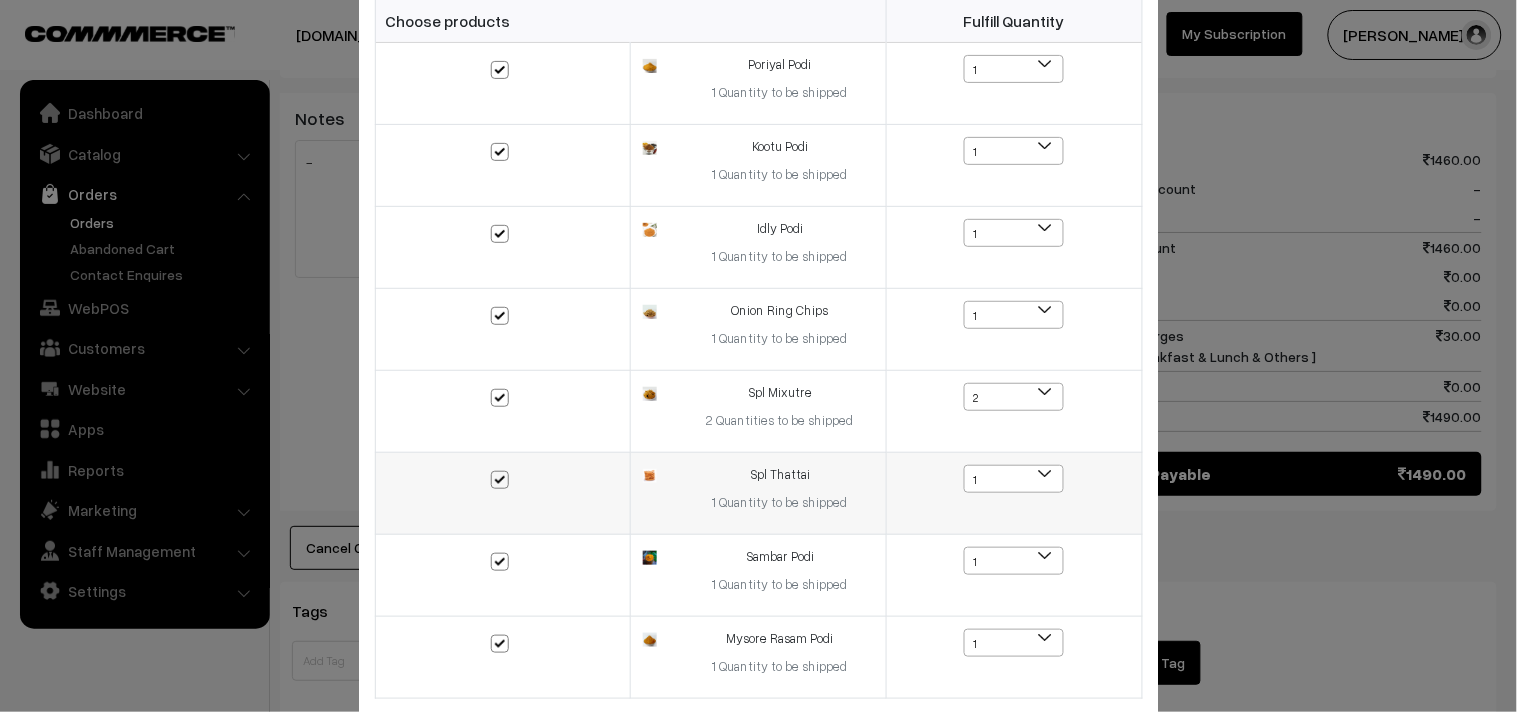 scroll, scrollTop: 266, scrollLeft: 0, axis: vertical 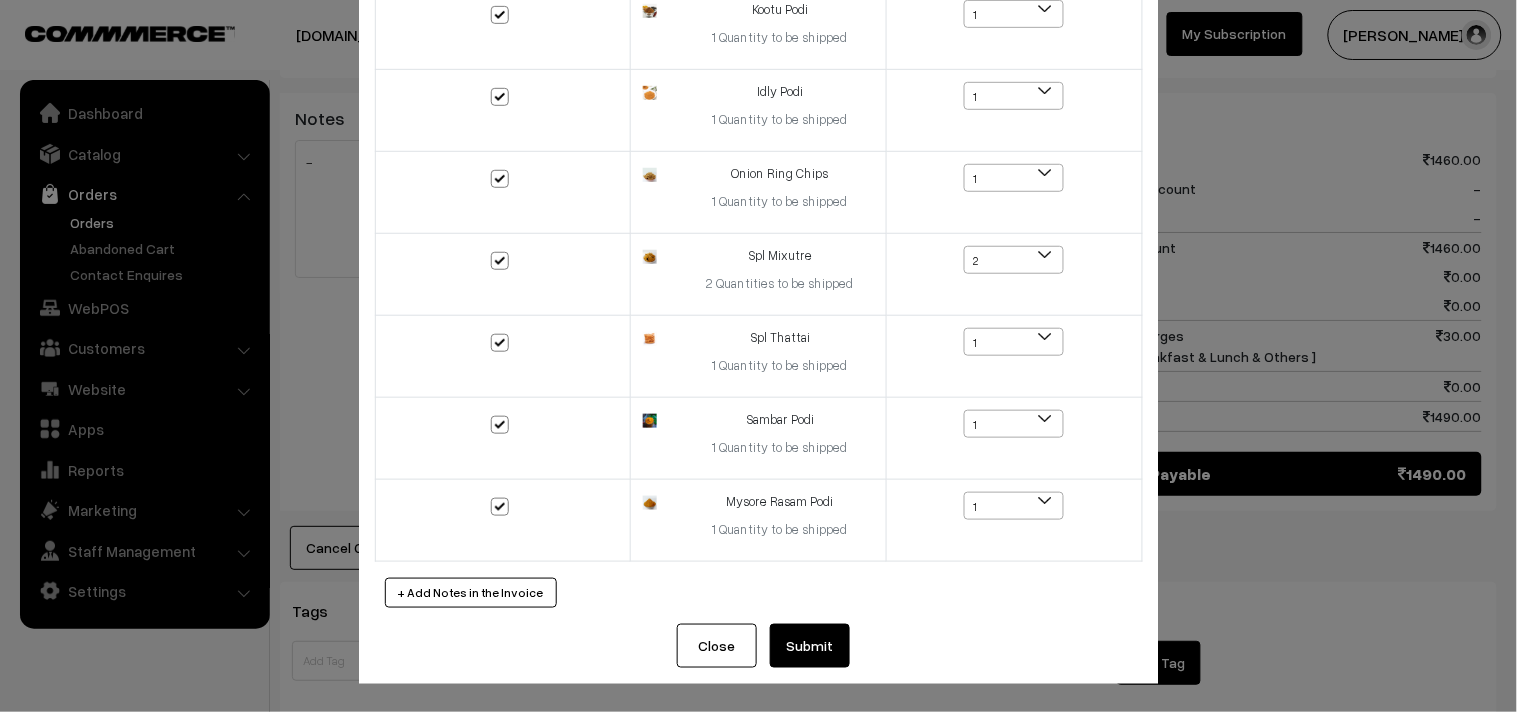 click on "Submit" at bounding box center [810, 646] 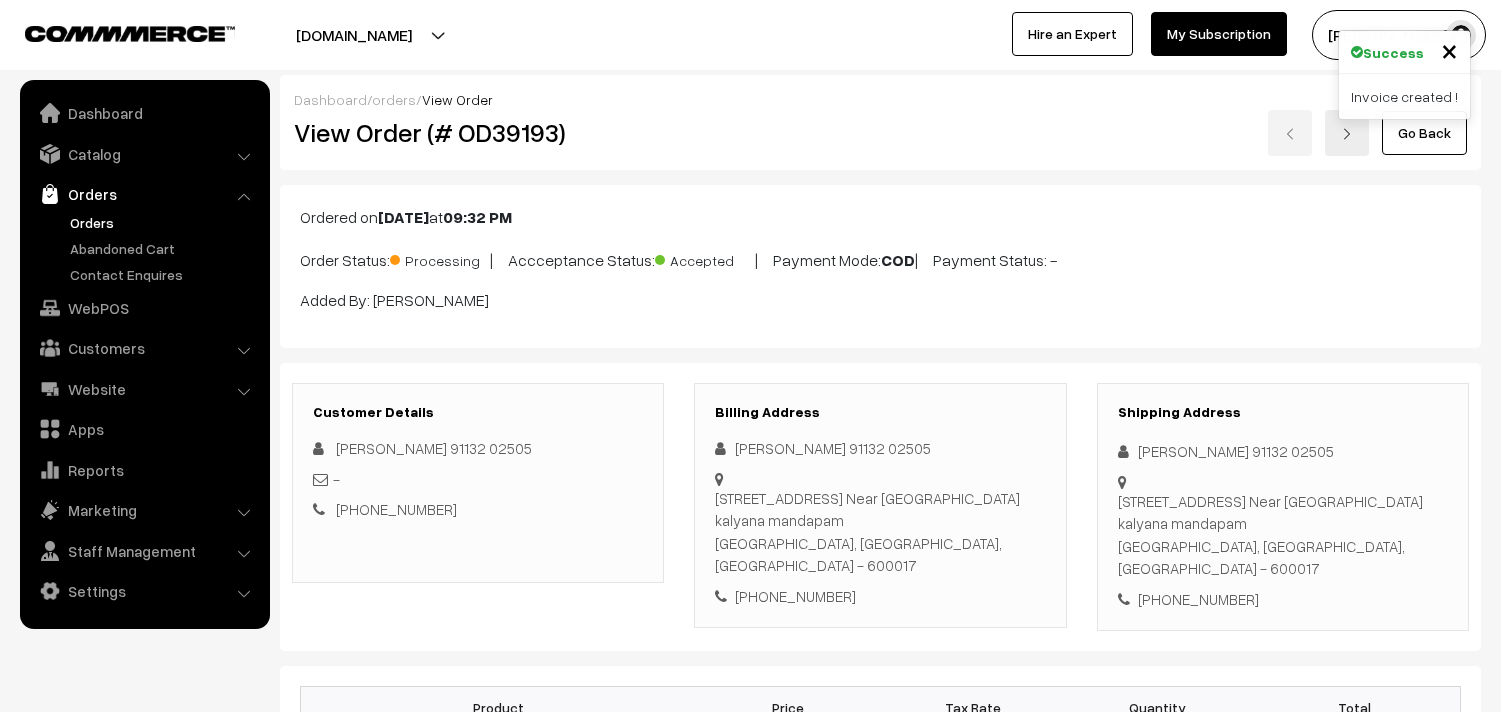 scroll, scrollTop: 2208, scrollLeft: 0, axis: vertical 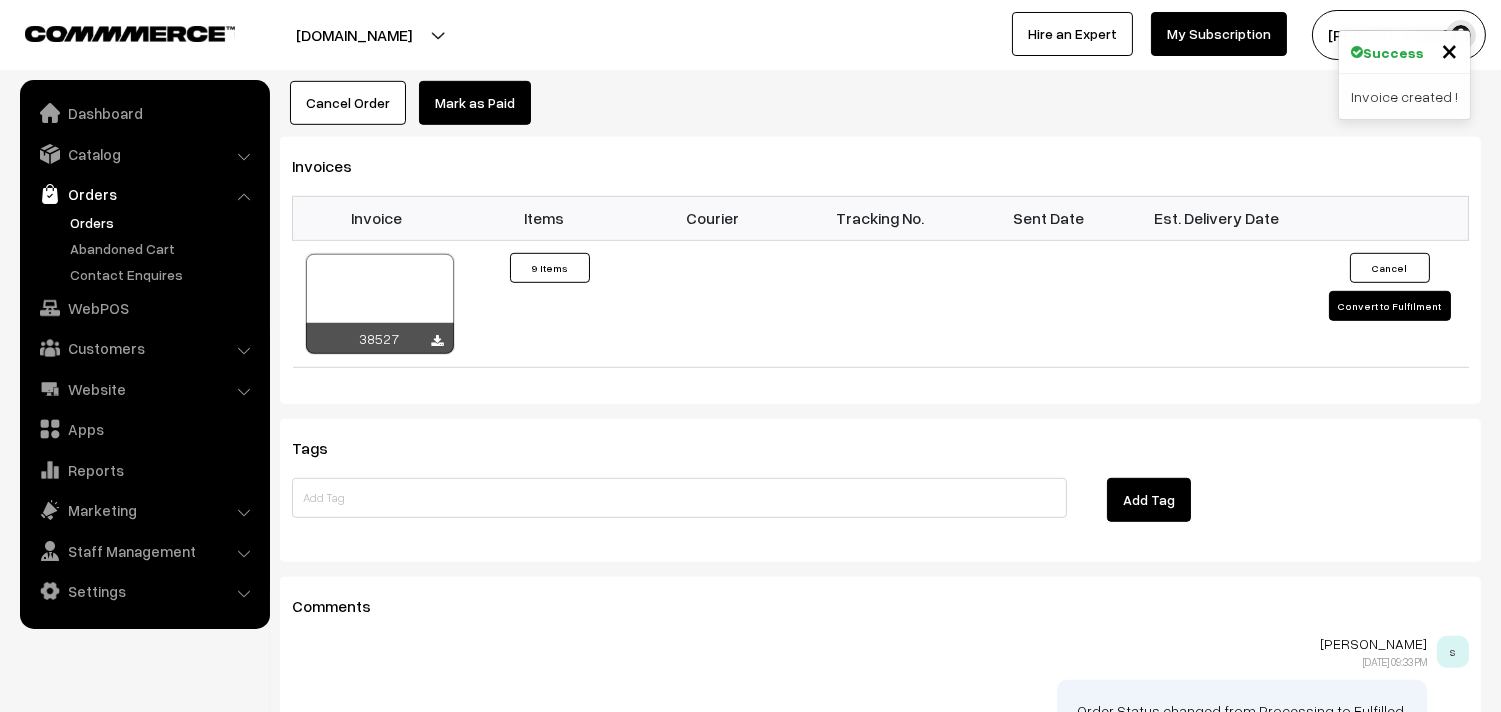 click at bounding box center [380, 304] 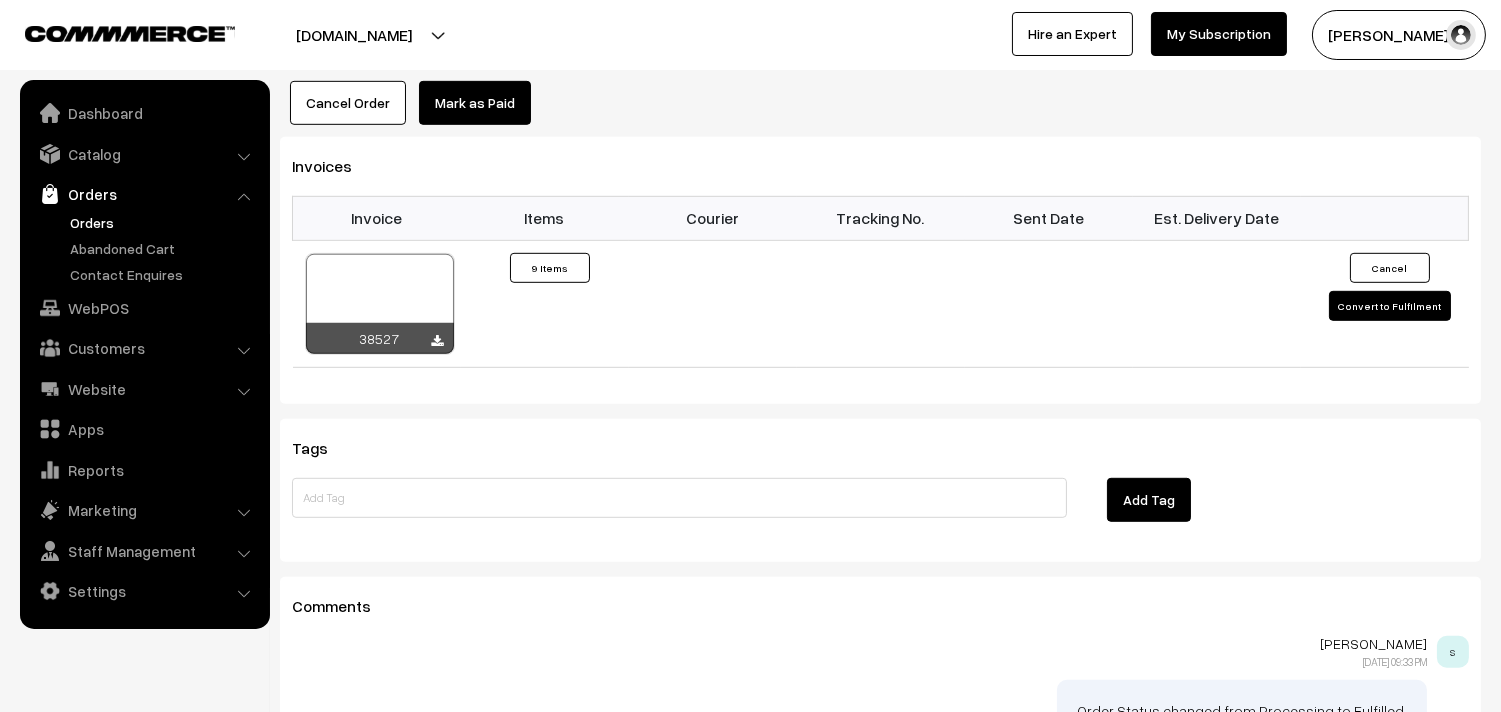 scroll, scrollTop: 2208, scrollLeft: 0, axis: vertical 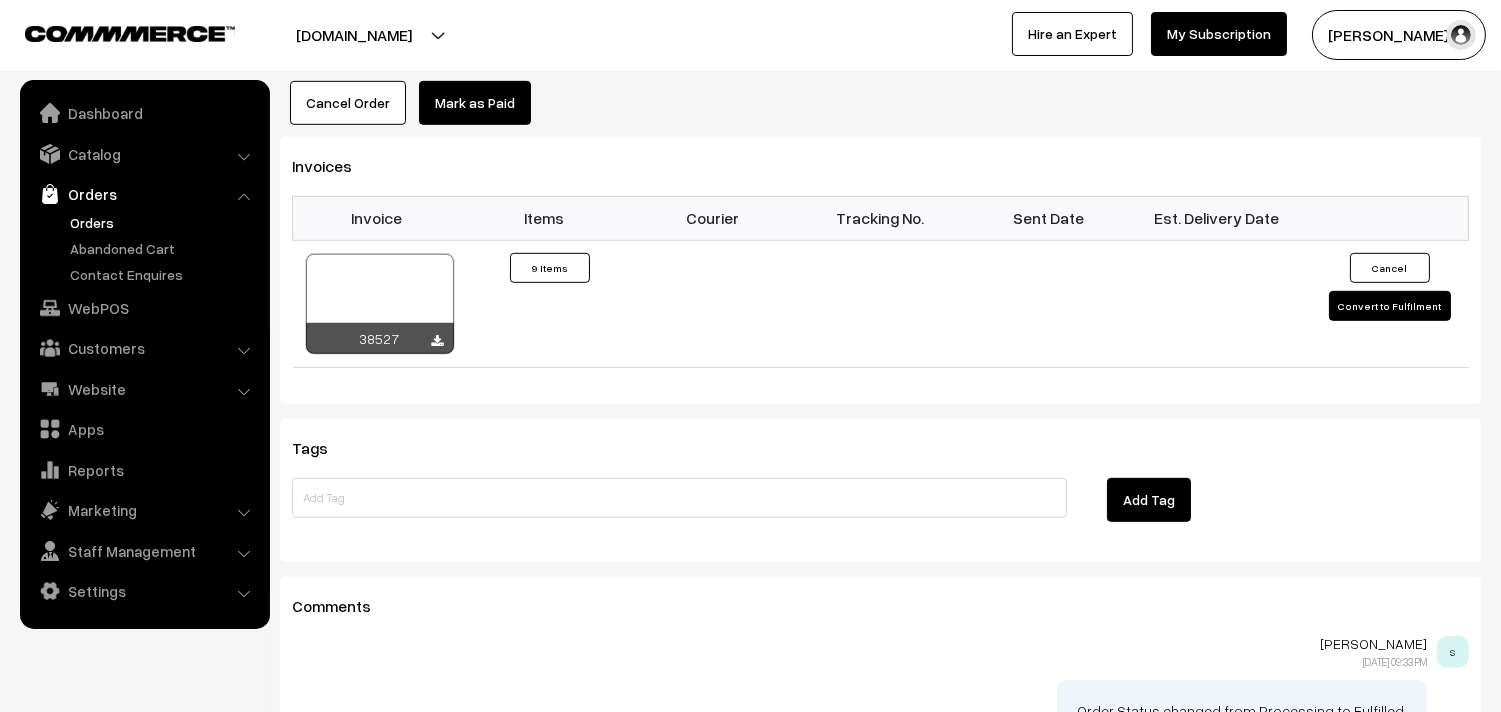 click on "Orders" at bounding box center [164, 222] 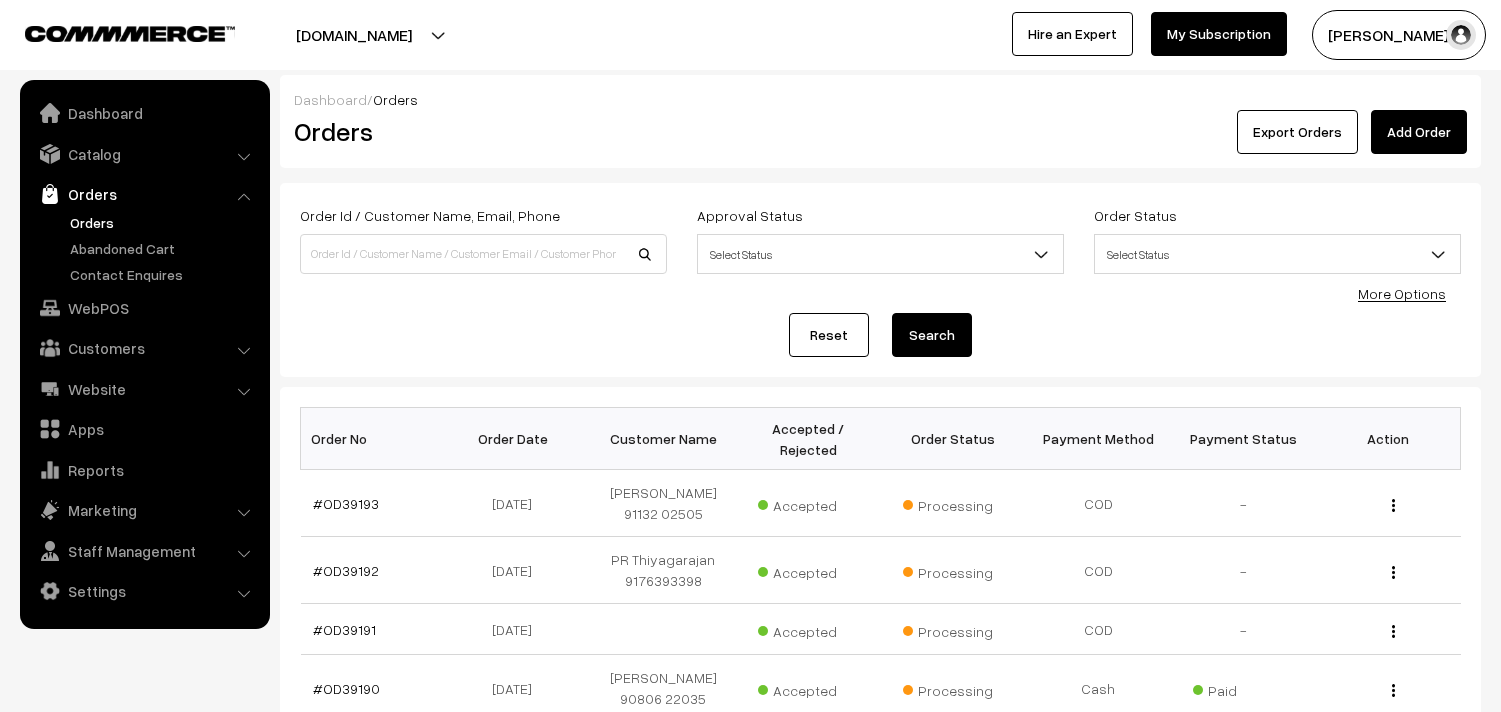 scroll, scrollTop: 0, scrollLeft: 0, axis: both 